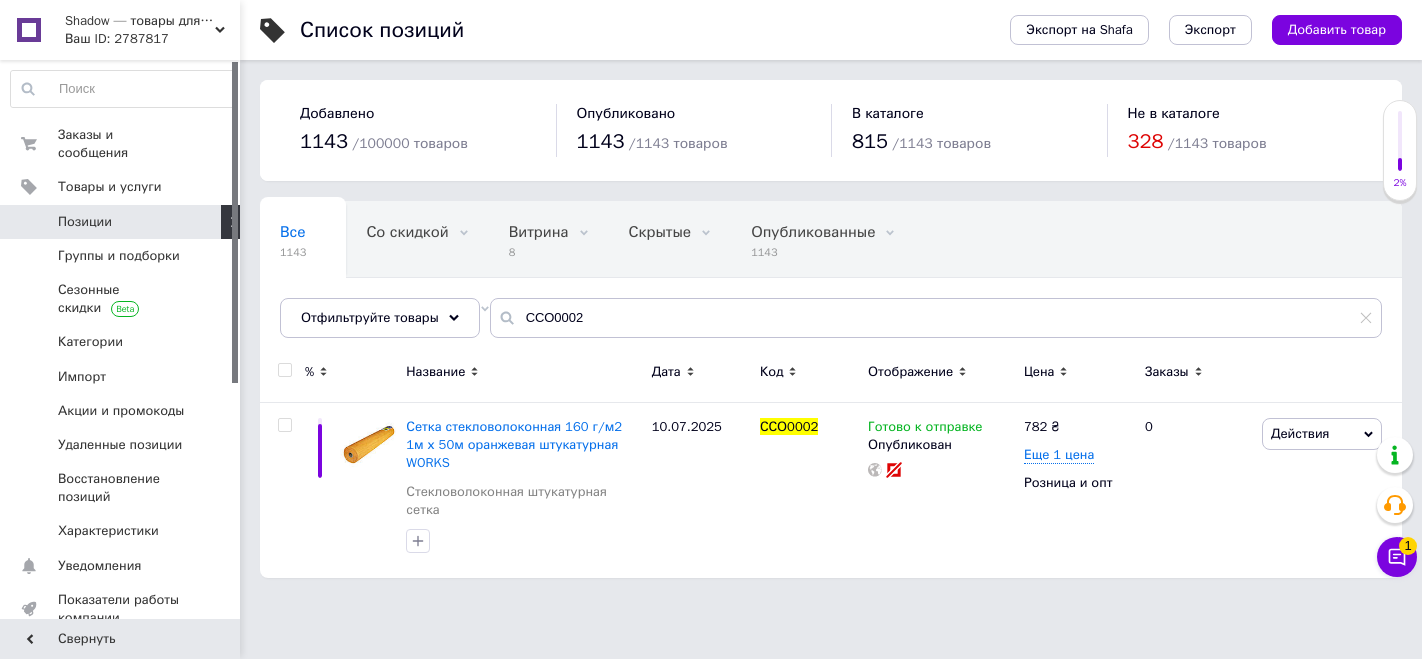 scroll, scrollTop: 0, scrollLeft: 0, axis: both 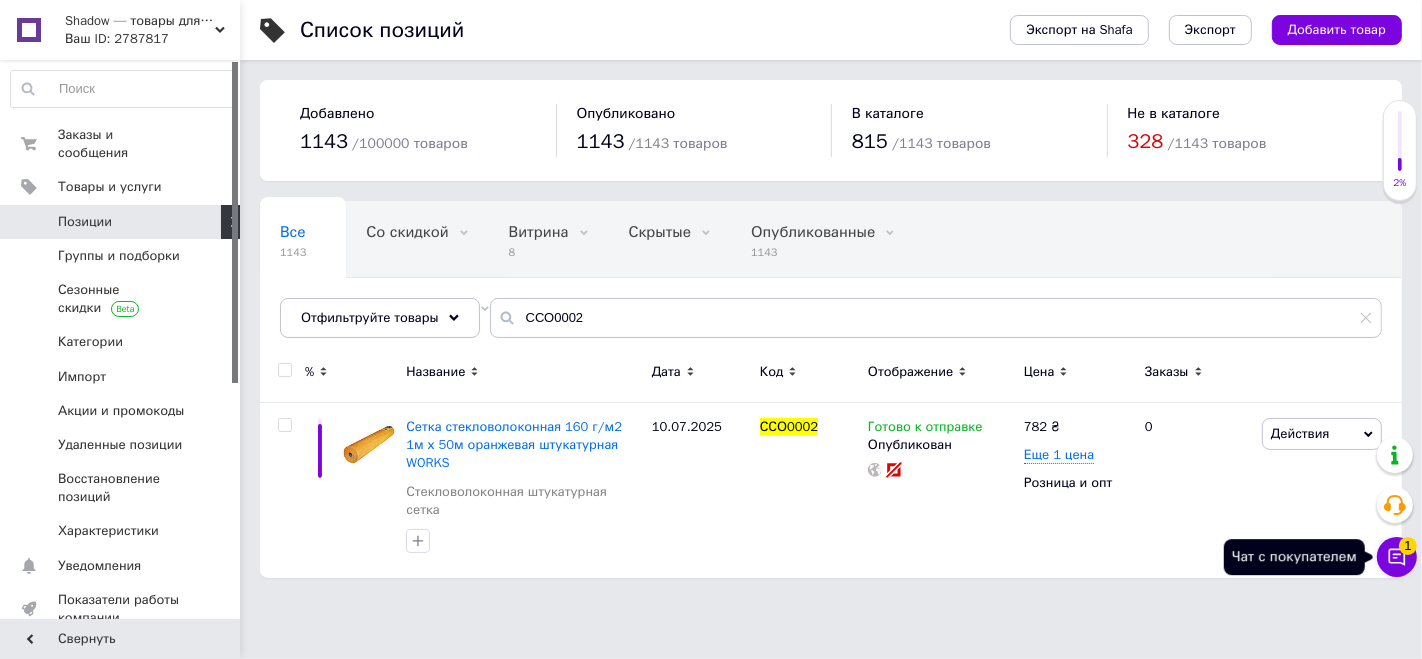 click 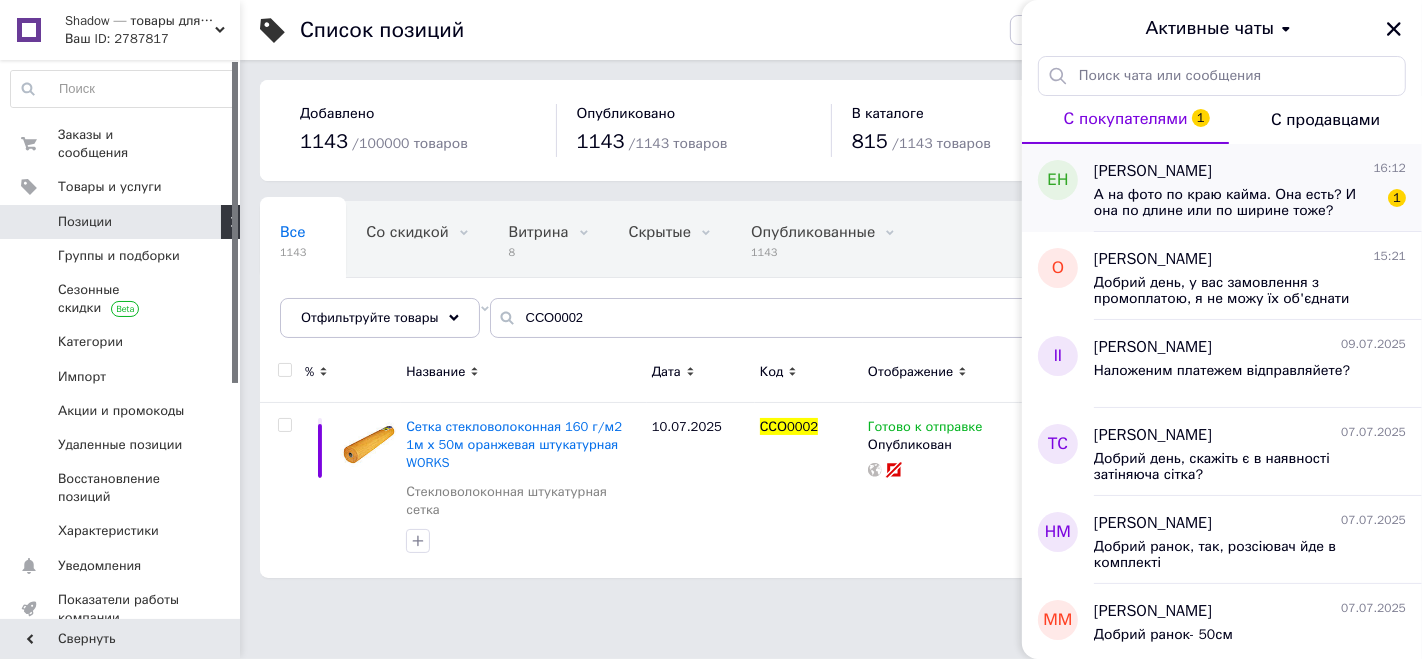 click on "А на фото по краю кайма. Она есть? И она по длине или по ширине тоже?" at bounding box center (1236, 203) 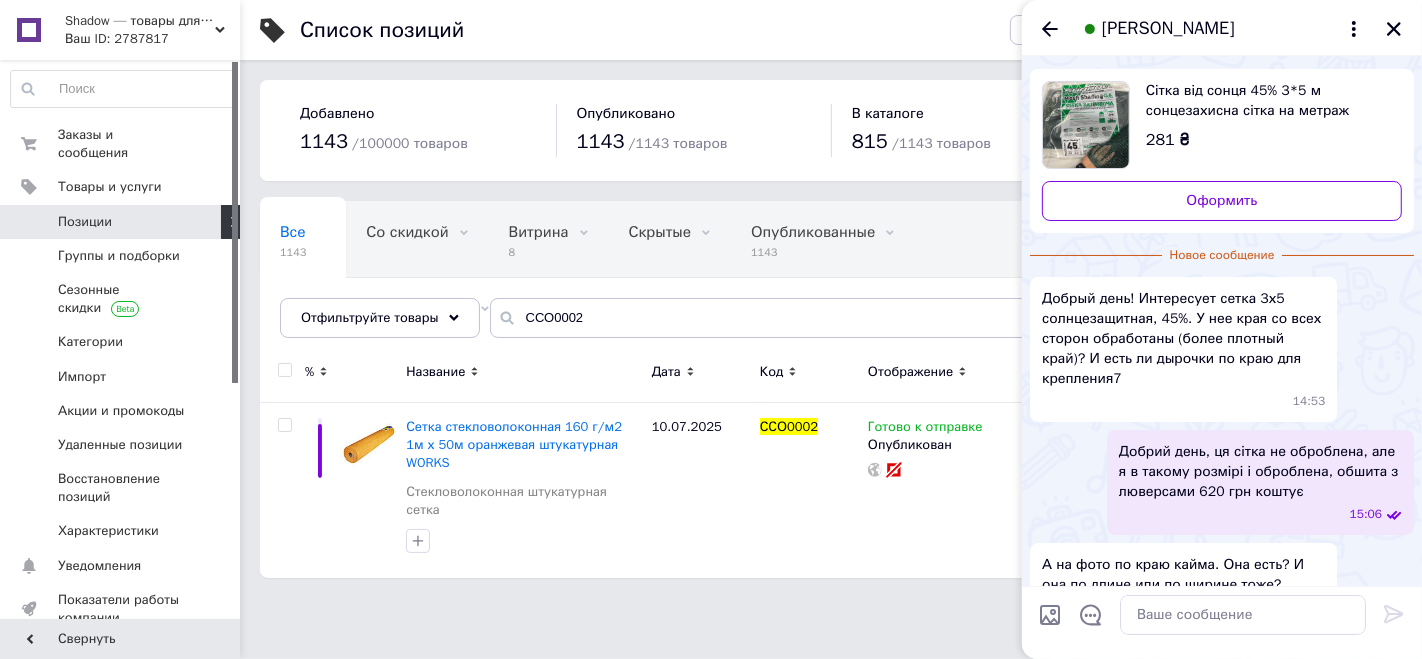 scroll, scrollTop: 0, scrollLeft: 0, axis: both 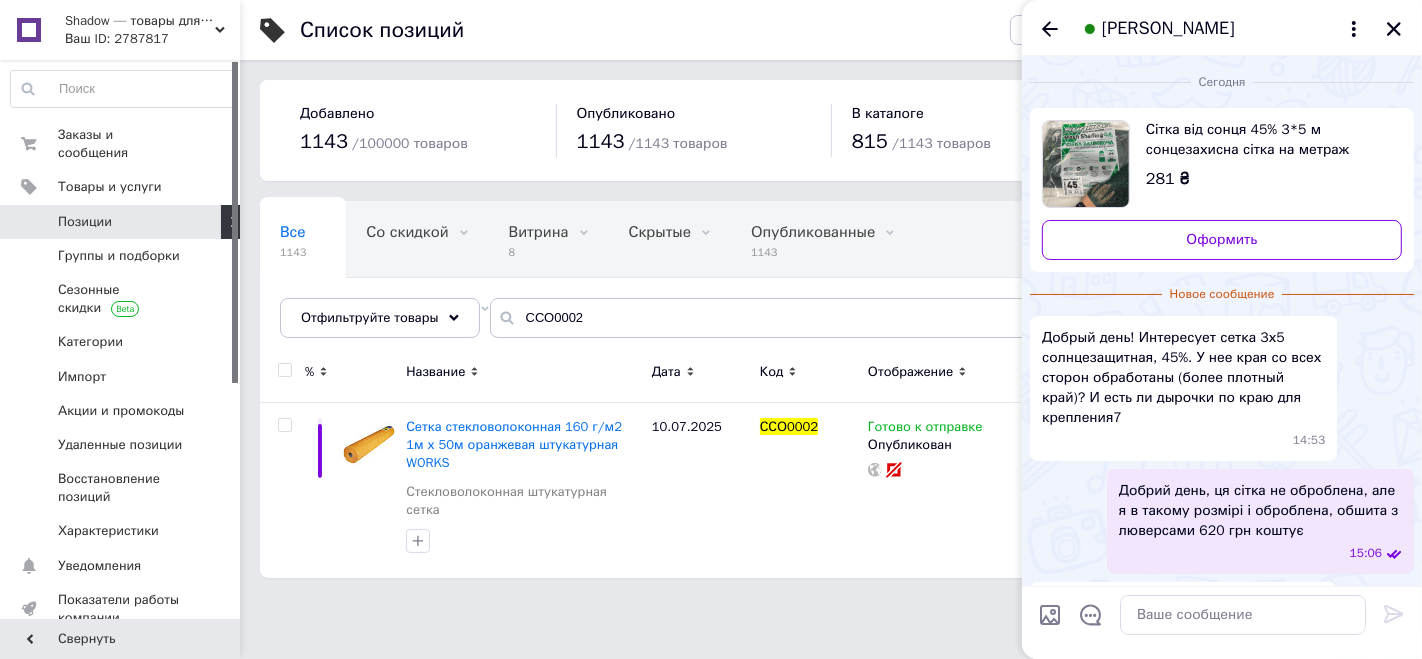 click at bounding box center [1086, 164] 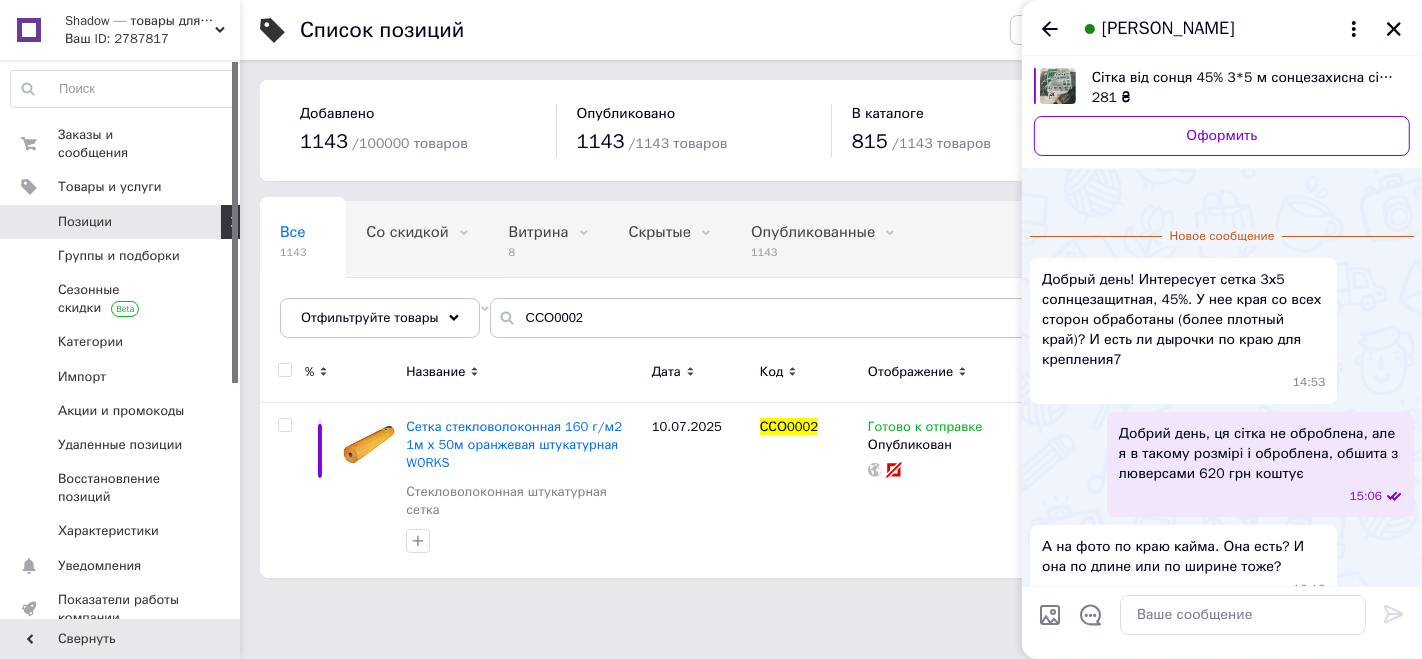 scroll, scrollTop: 37, scrollLeft: 0, axis: vertical 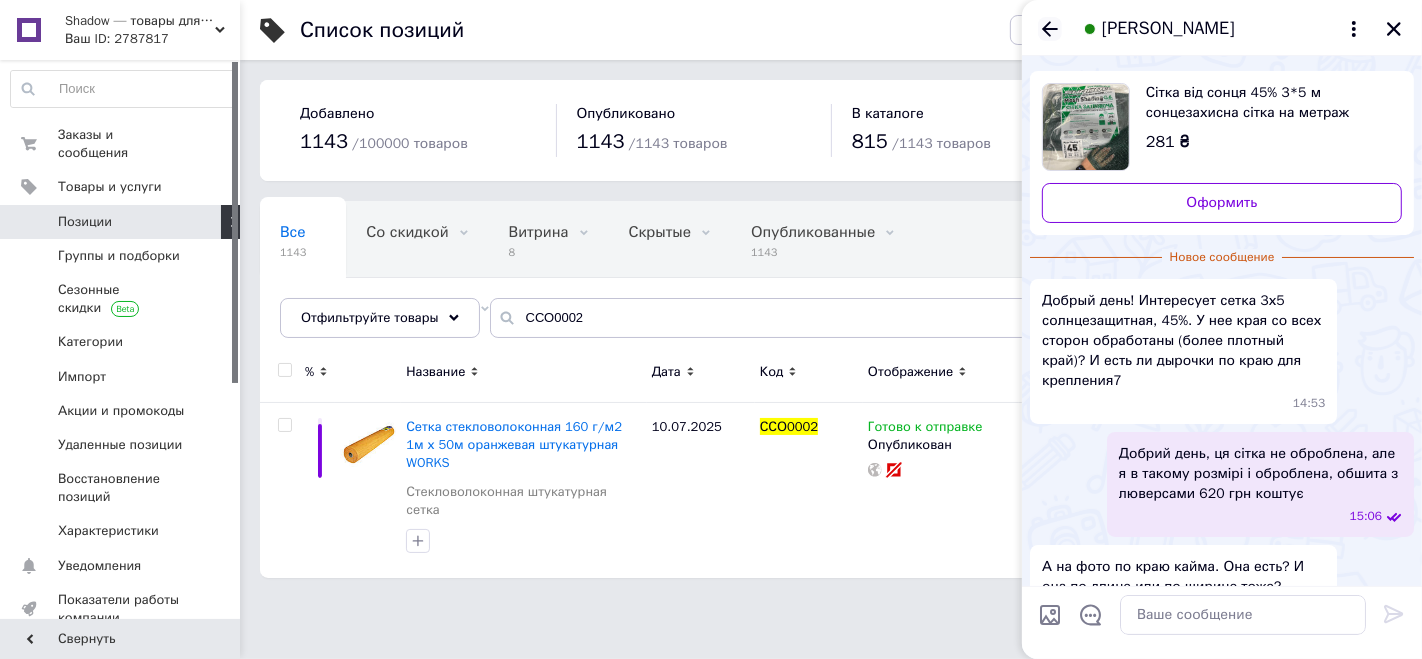 click 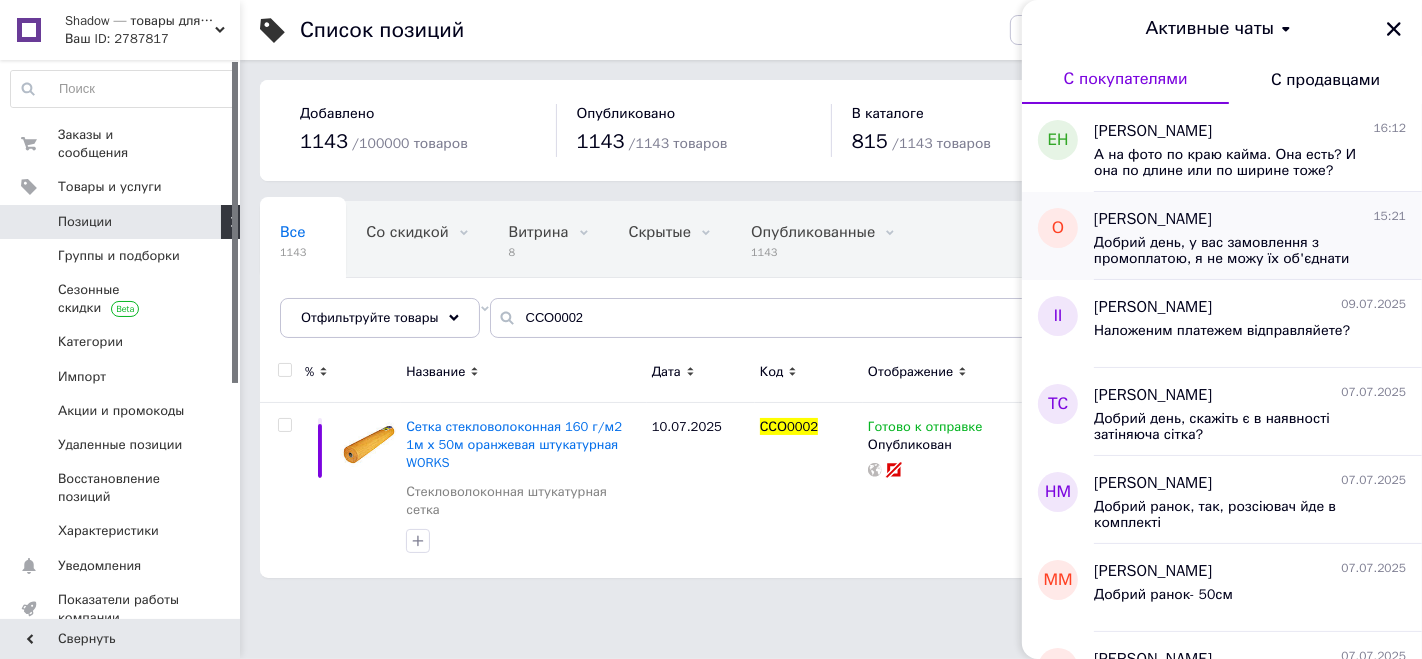 scroll, scrollTop: 222, scrollLeft: 0, axis: vertical 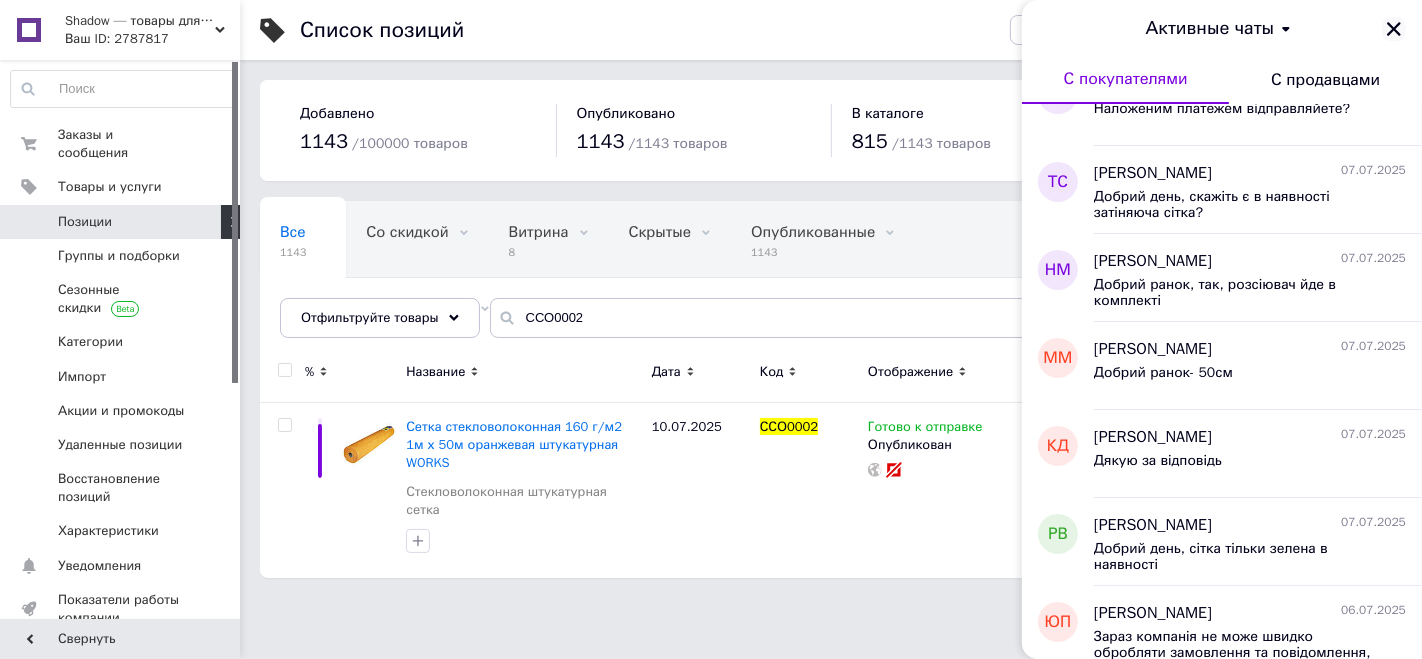 click 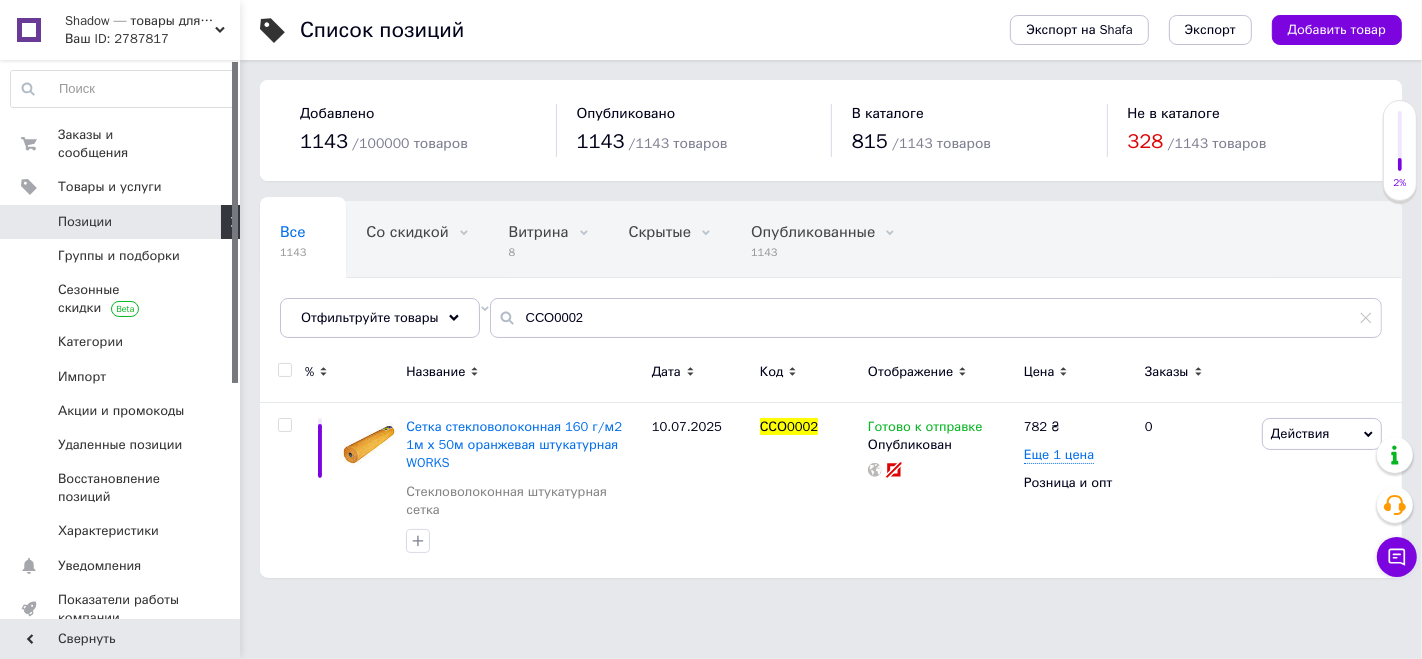 click on "Shadow — товары для сельского хозяйства и домашнего обихода" at bounding box center [140, 21] 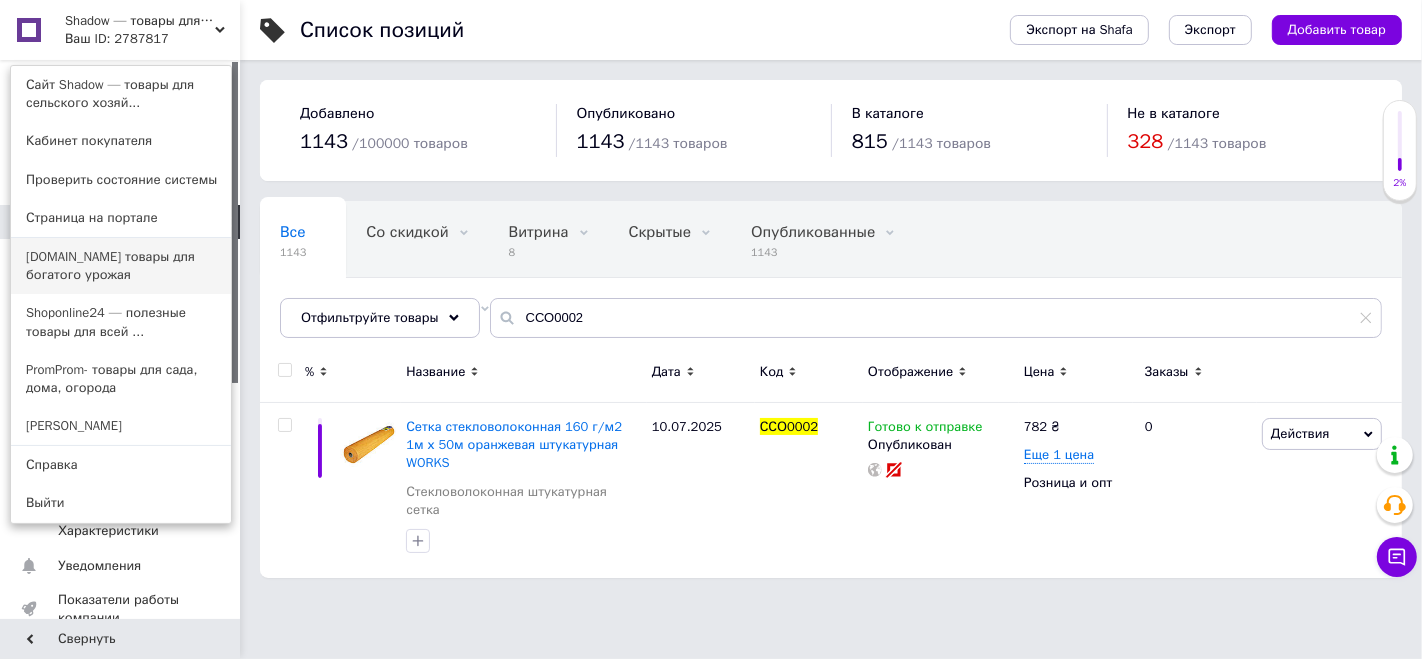 click on "[DOMAIN_NAME] товары для богатого урожая" at bounding box center (121, 266) 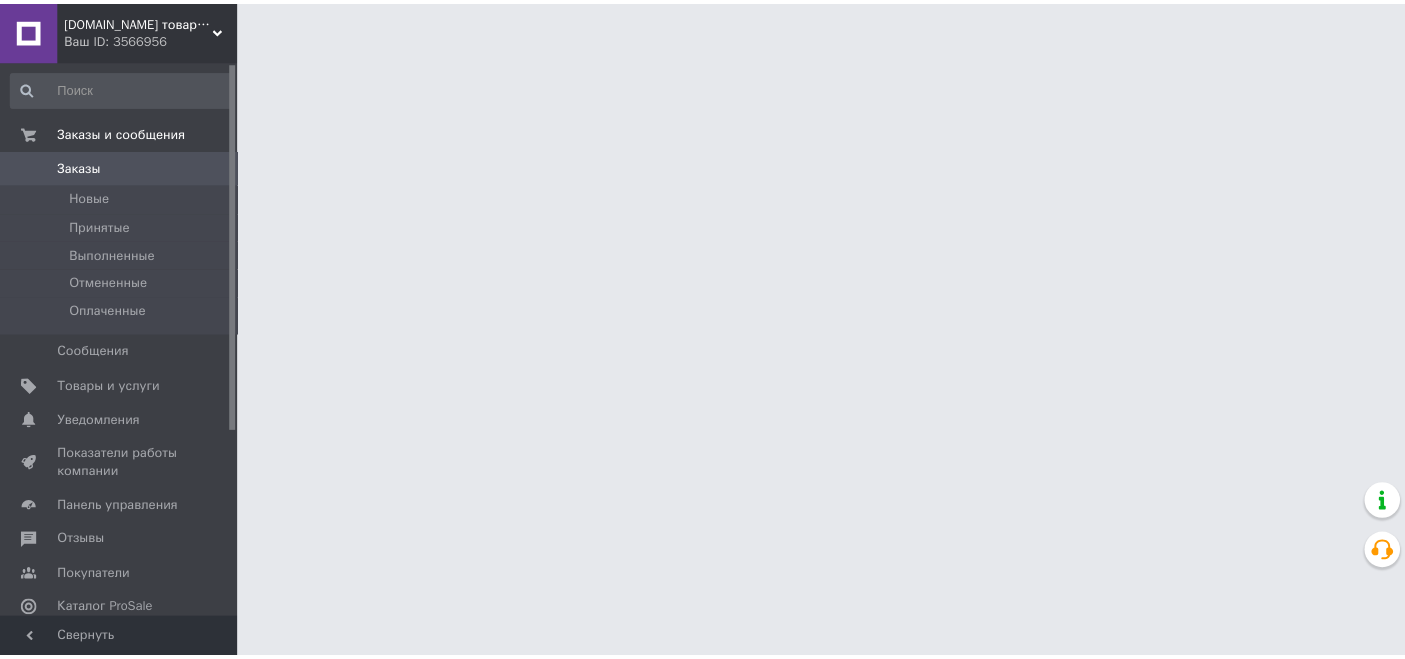 scroll, scrollTop: 0, scrollLeft: 0, axis: both 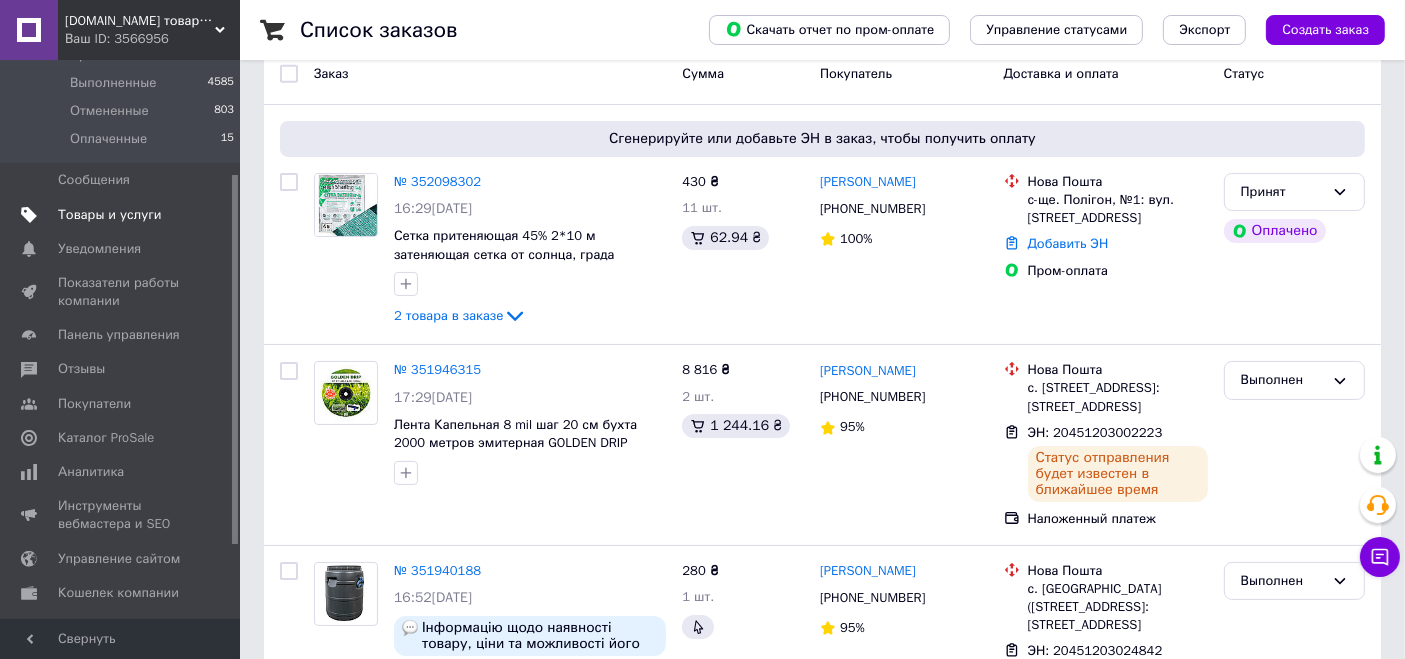 click on "Товары и услуги" at bounding box center [110, 215] 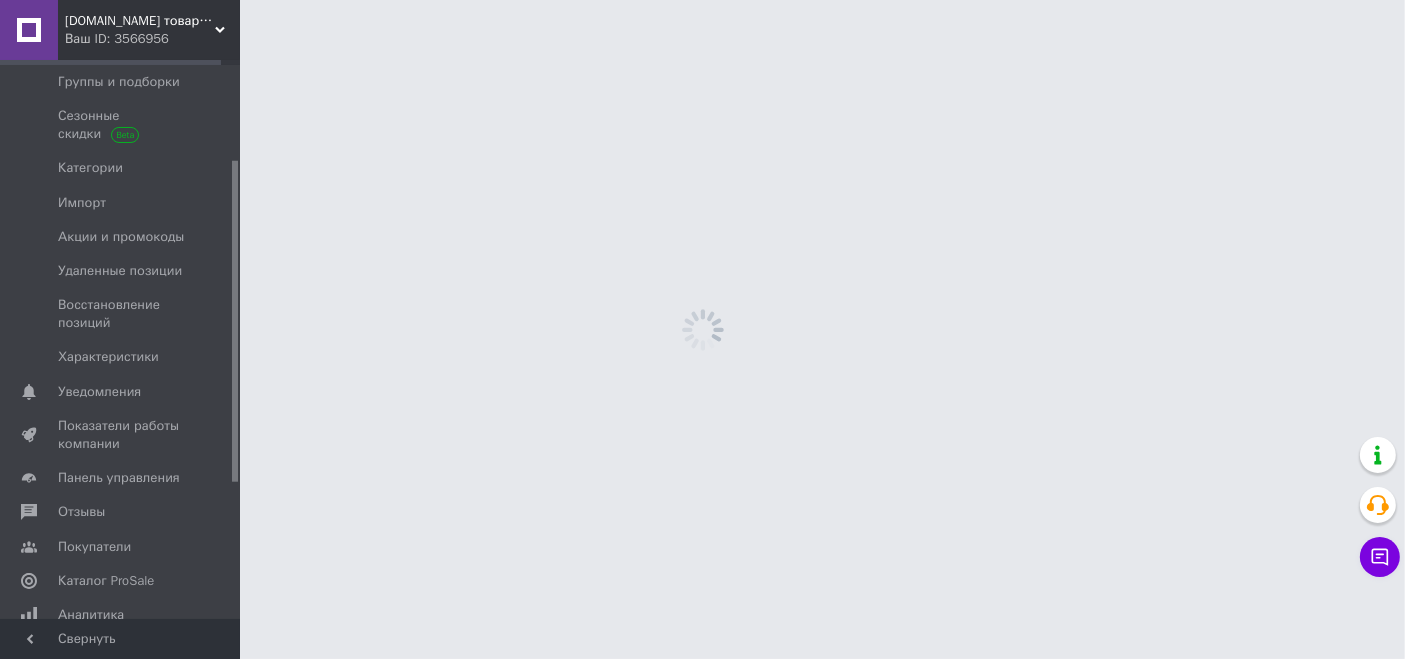 scroll, scrollTop: 0, scrollLeft: 0, axis: both 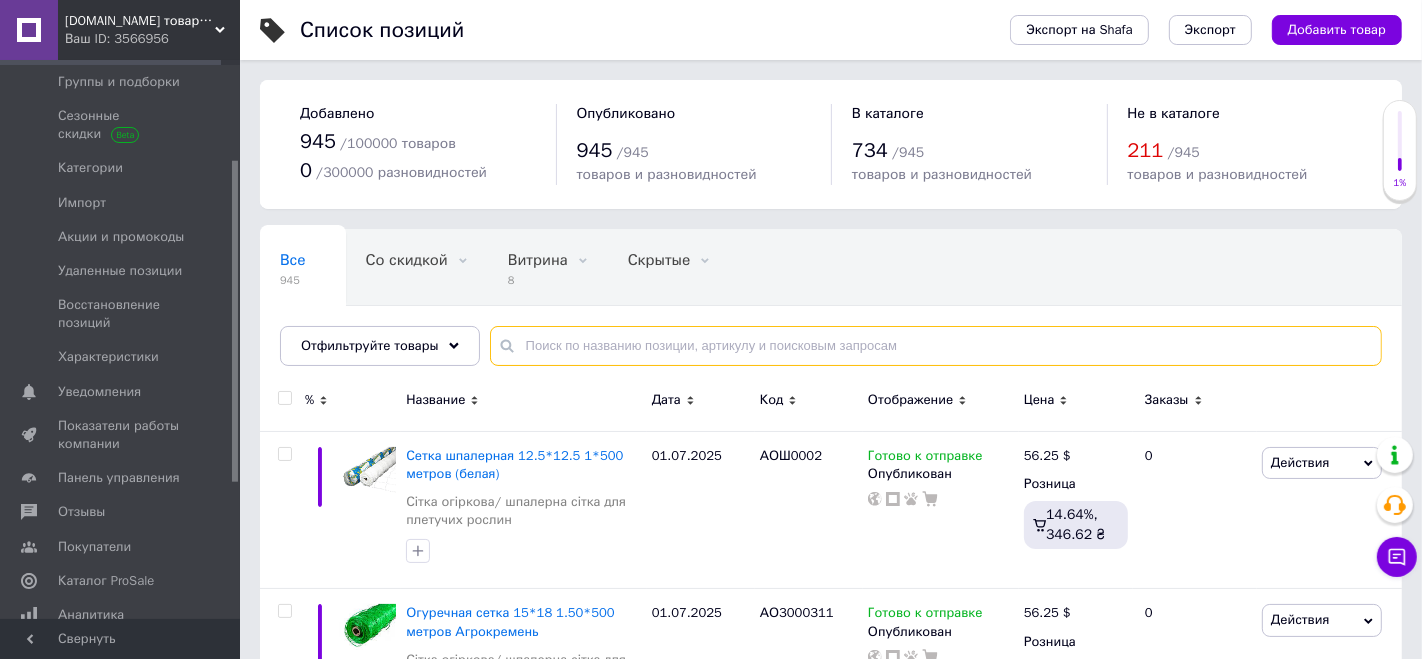 click at bounding box center (936, 346) 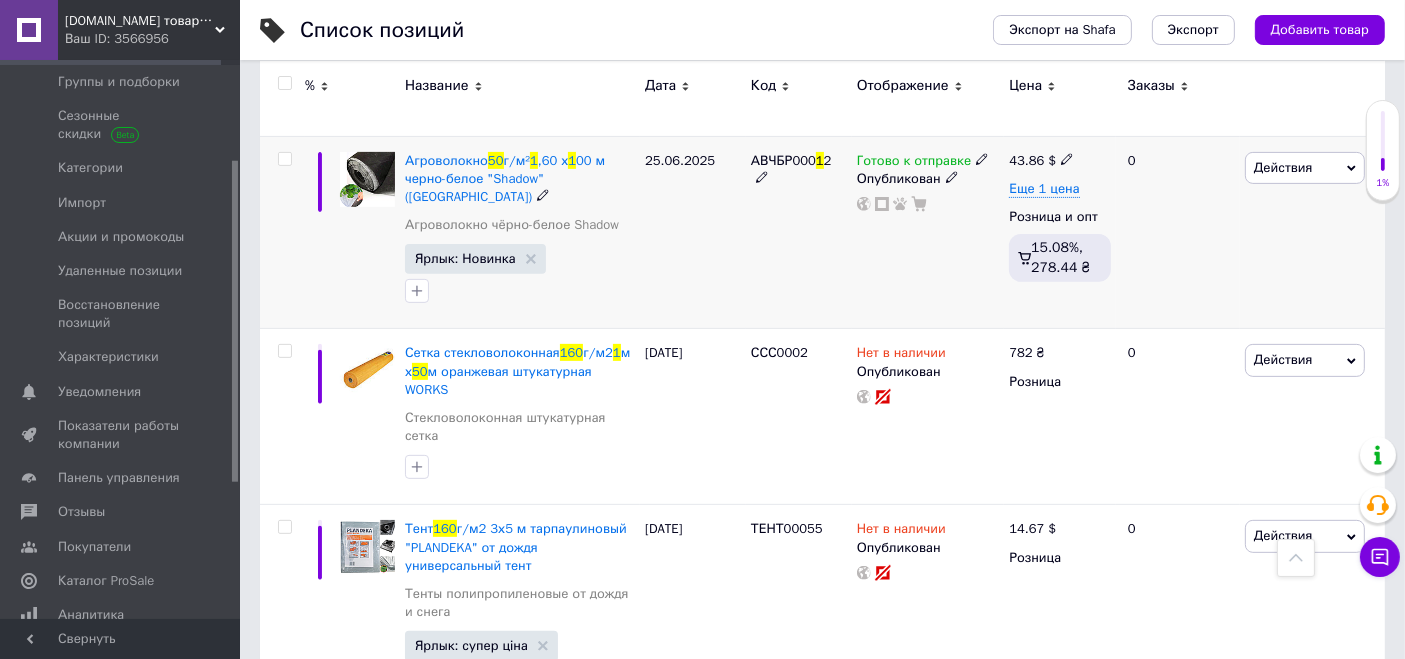 scroll, scrollTop: 666, scrollLeft: 0, axis: vertical 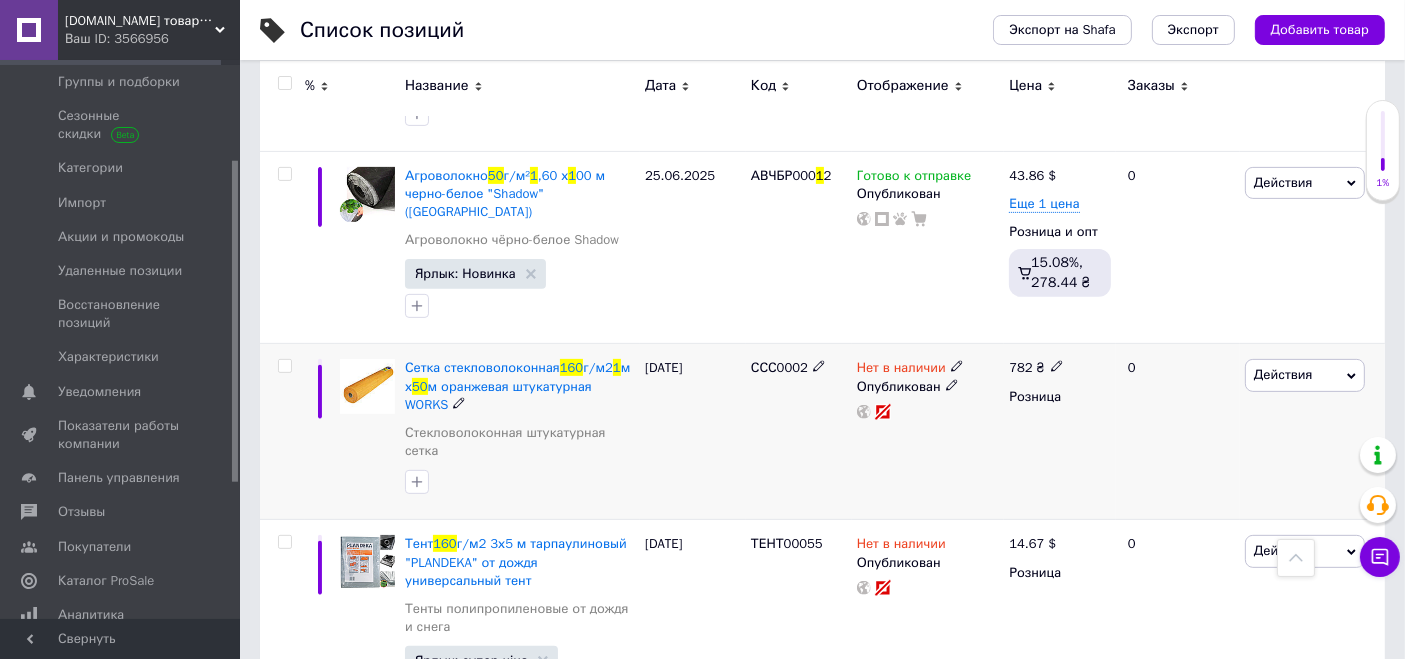 type on "160 1 50" 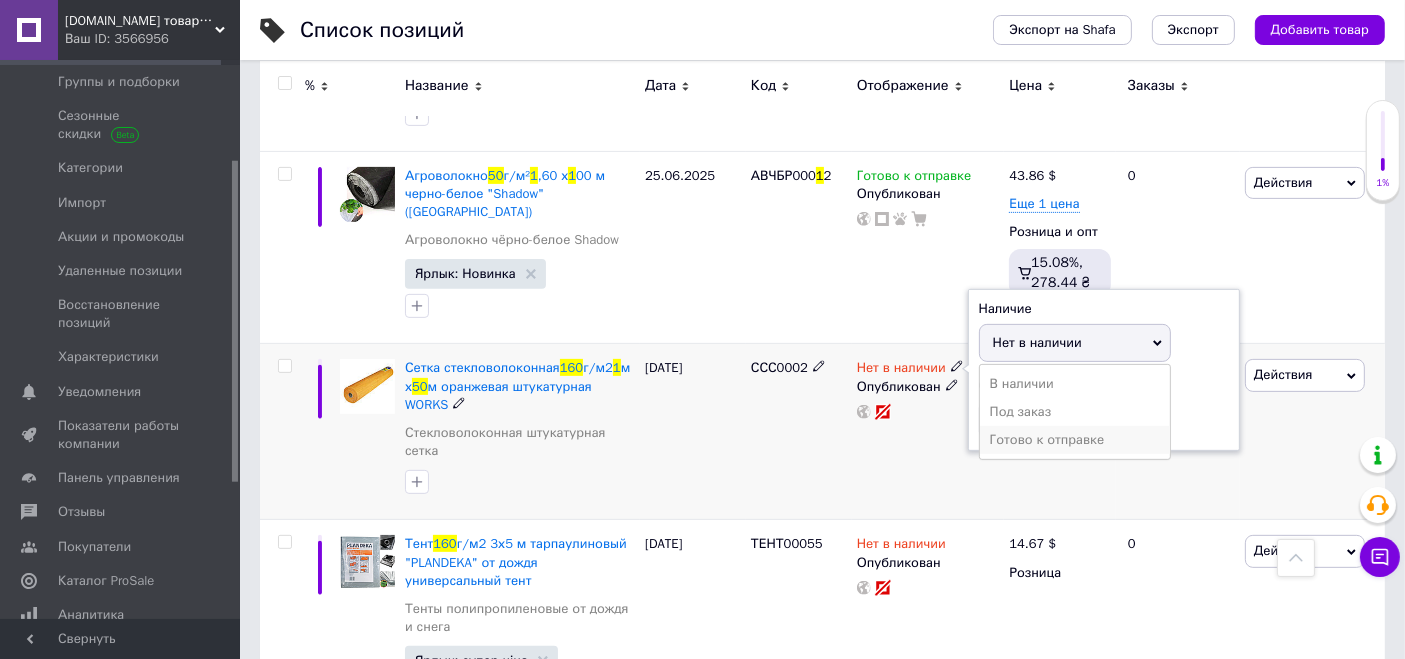click on "Готово к отправке" at bounding box center [1075, 440] 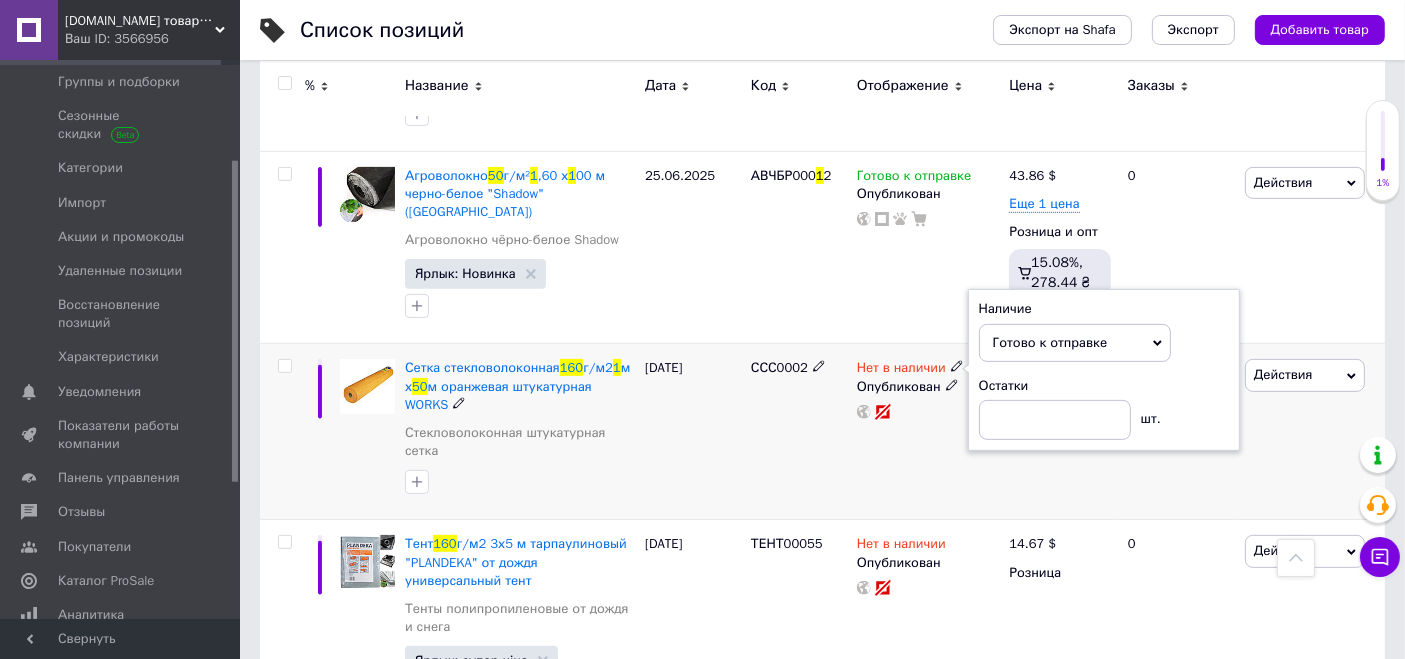 click on "27.03.2025" at bounding box center [693, 432] 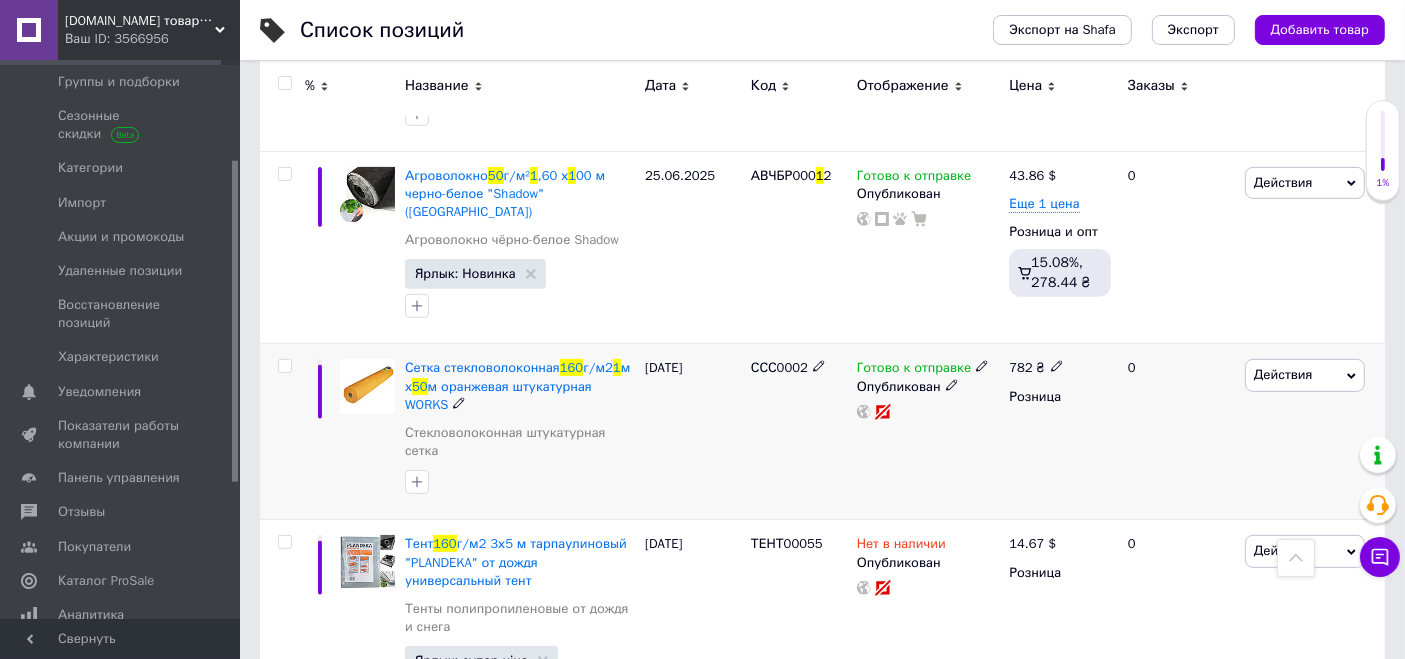 click 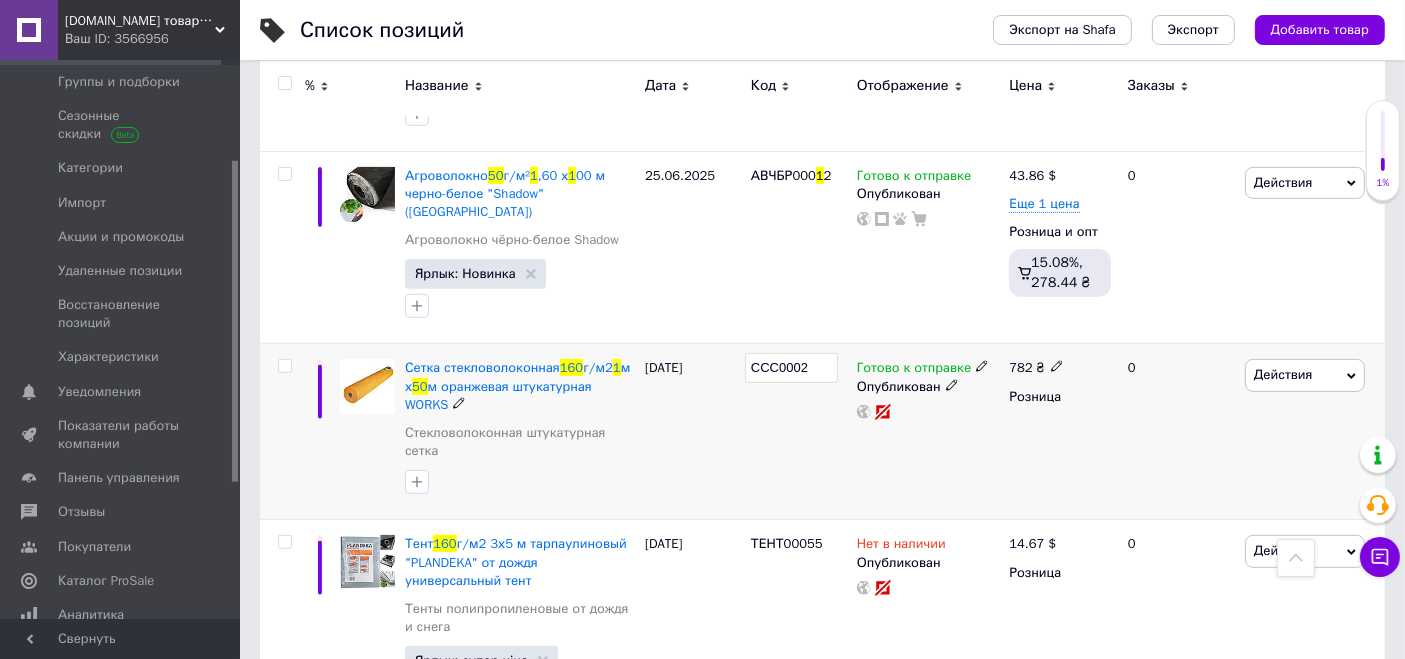 click on "ССС0002" at bounding box center [791, 368] 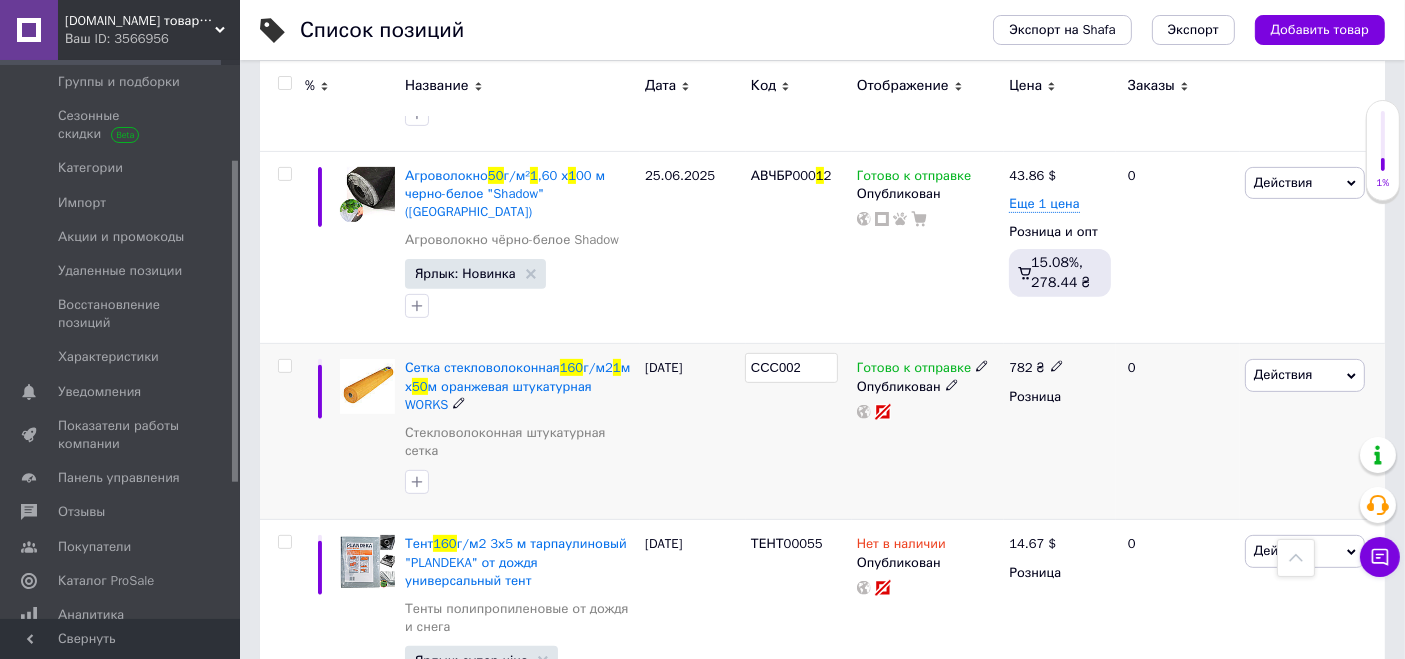 type on "СССО002" 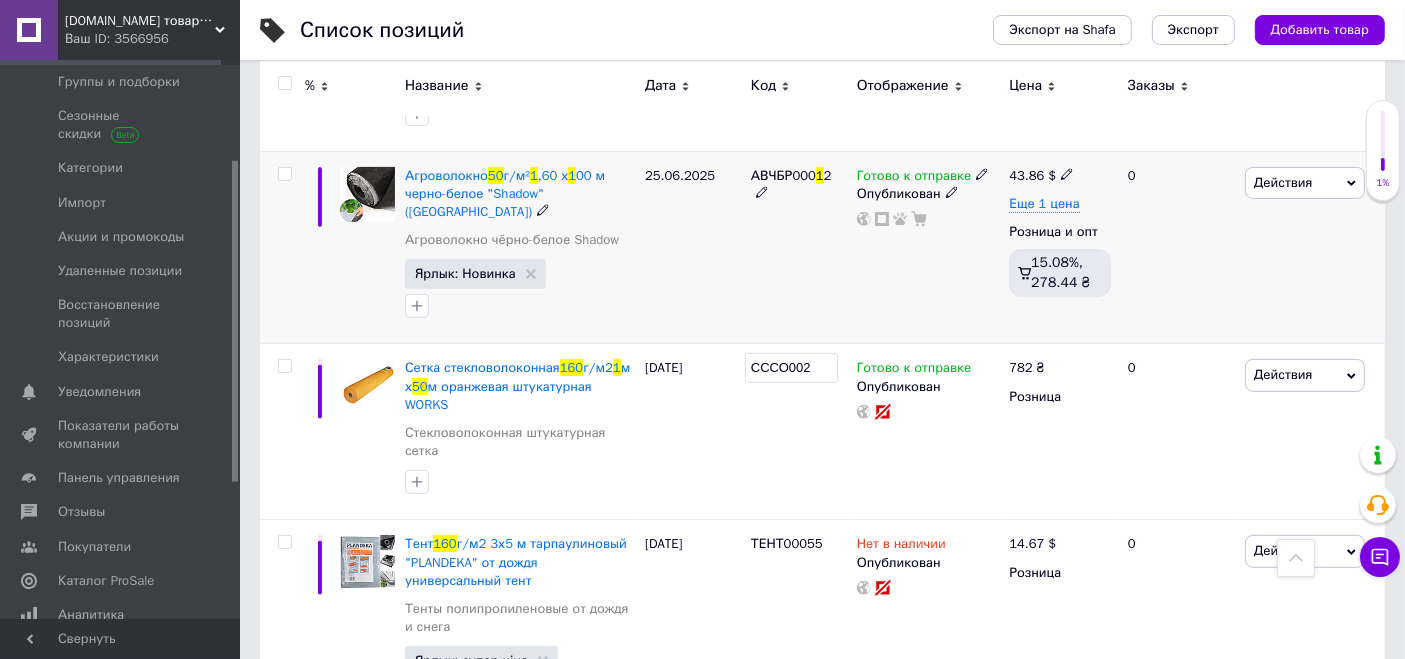 click on "0" at bounding box center (1178, 247) 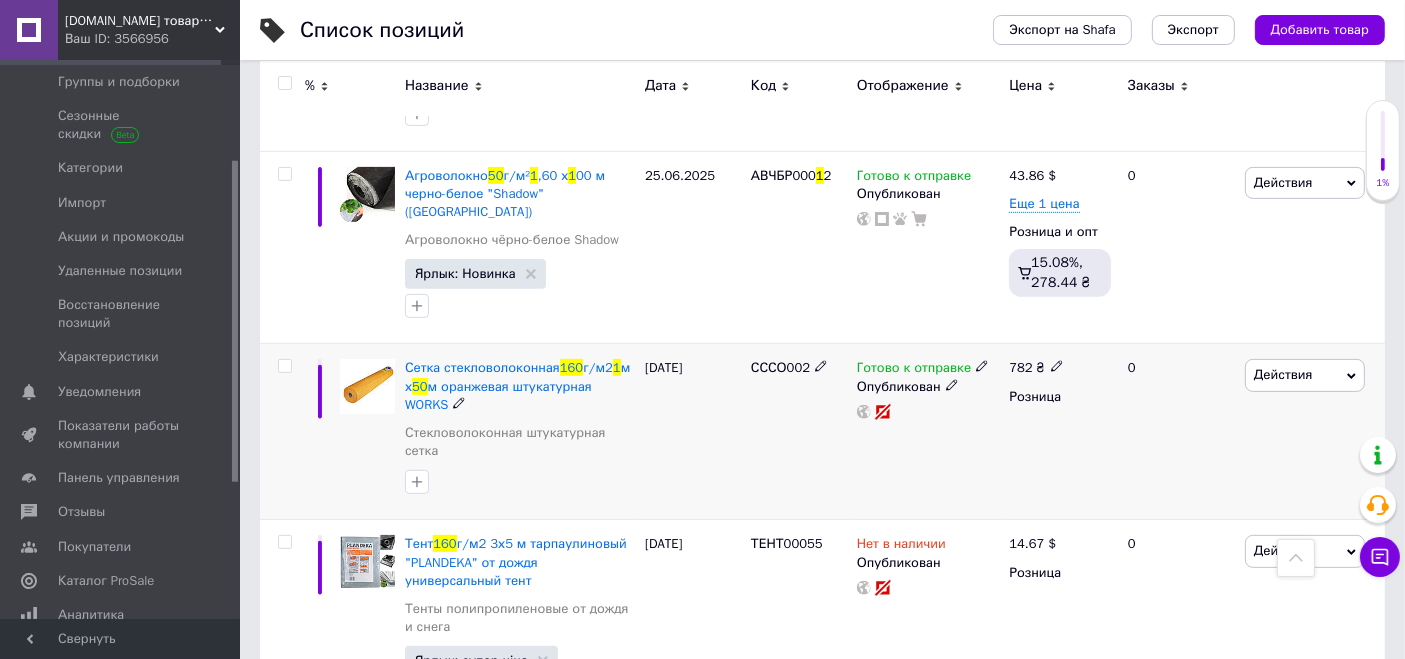 click 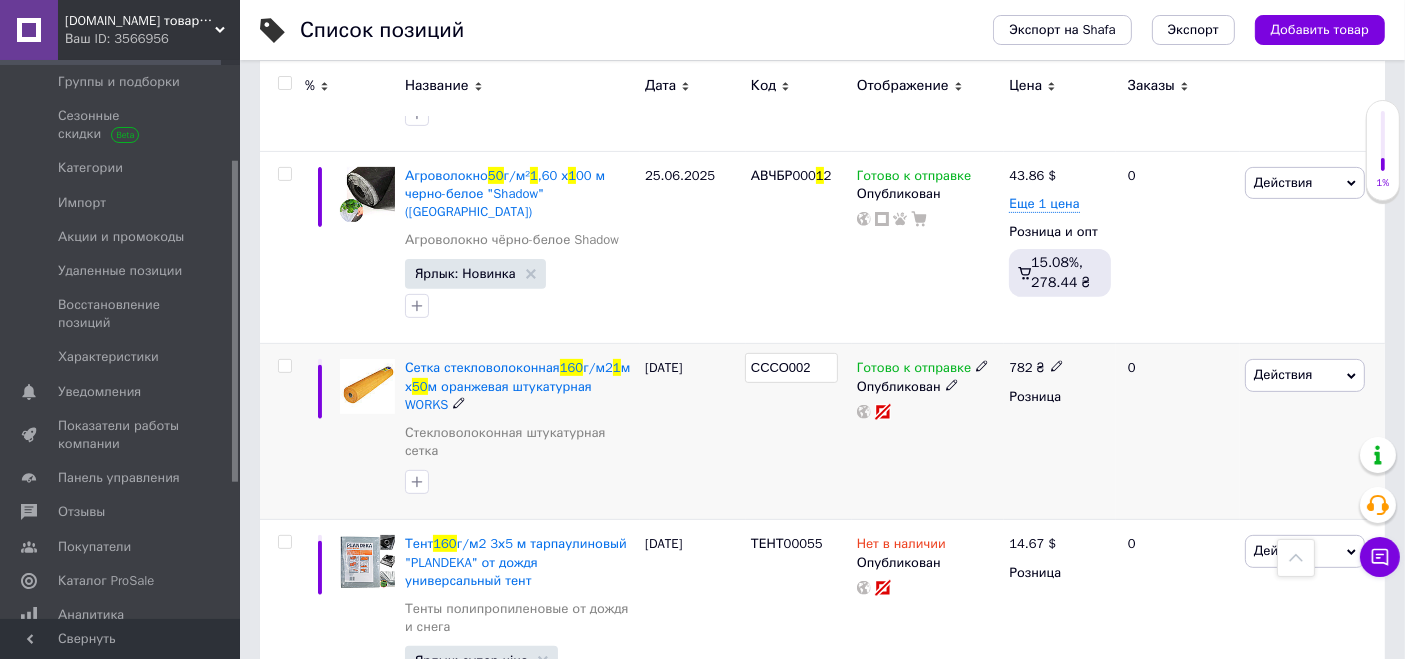 click on "СССО002" at bounding box center (791, 368) 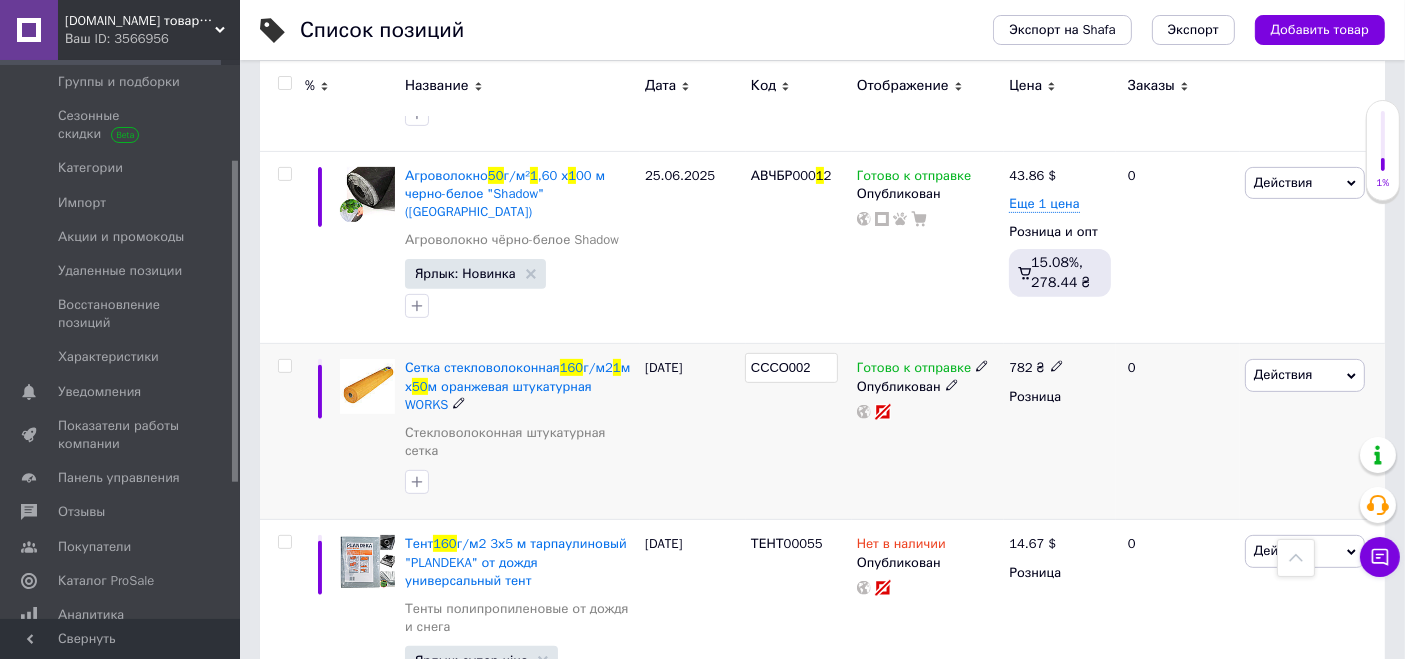 type on "СССО0002" 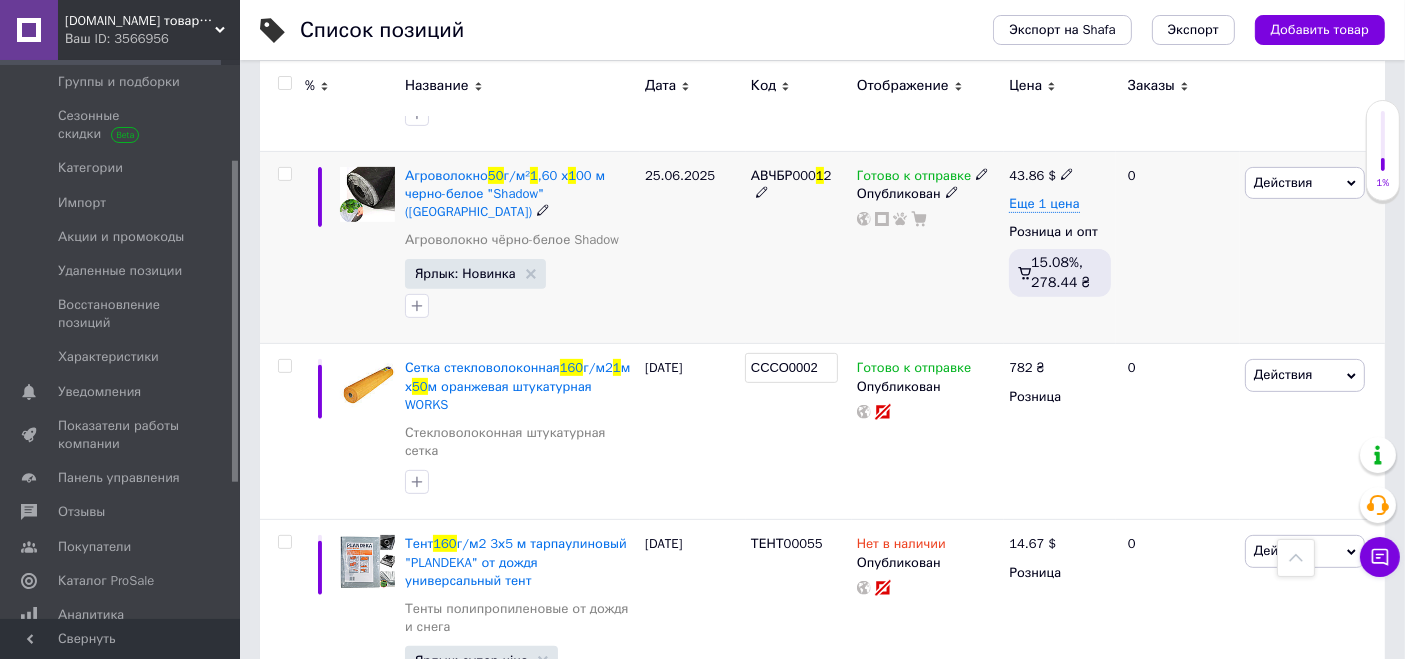 click on "25.06.2025" at bounding box center (693, 247) 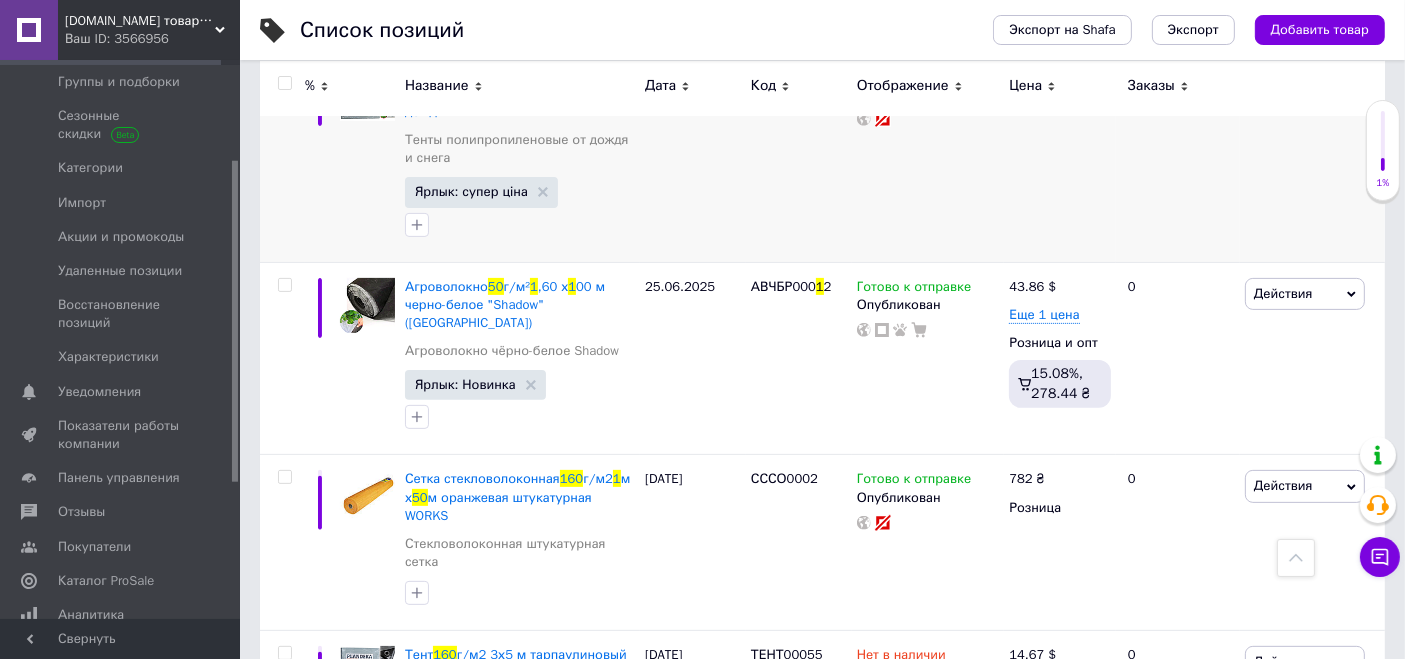 scroll, scrollTop: 0, scrollLeft: 0, axis: both 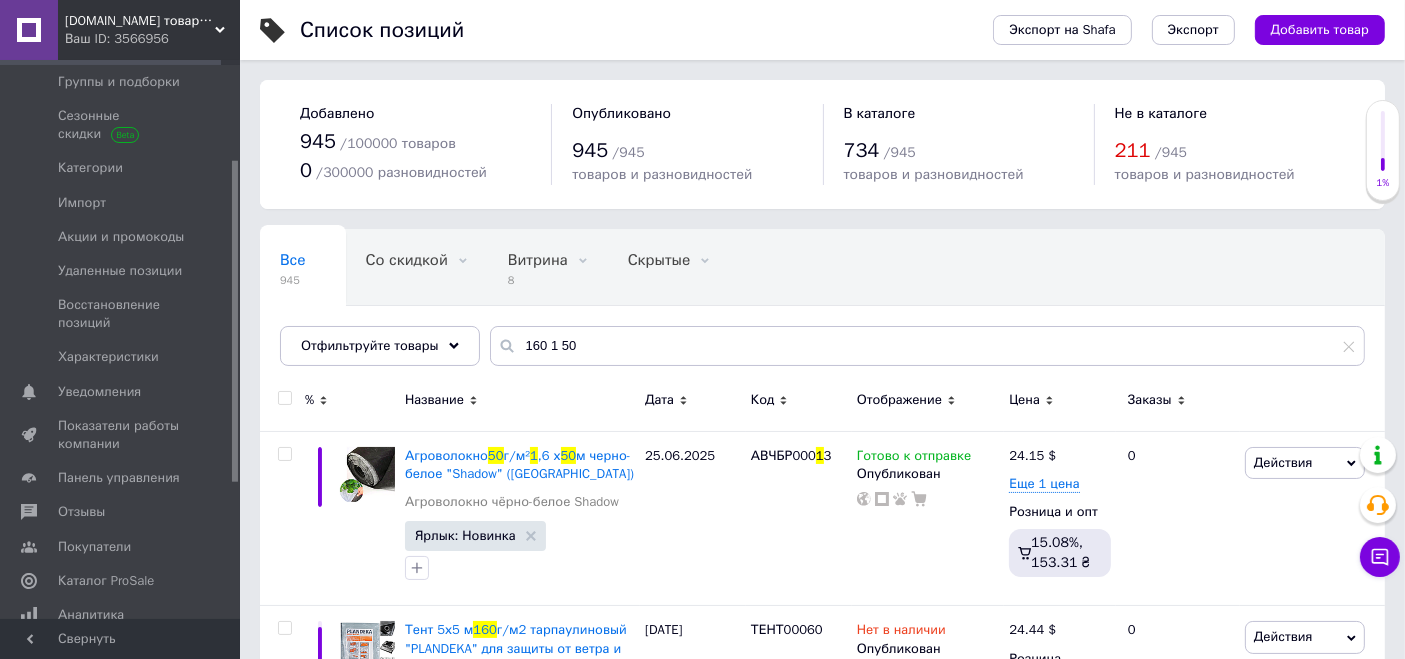click on "[DOMAIN_NAME] товары для богатого урожая" at bounding box center (140, 21) 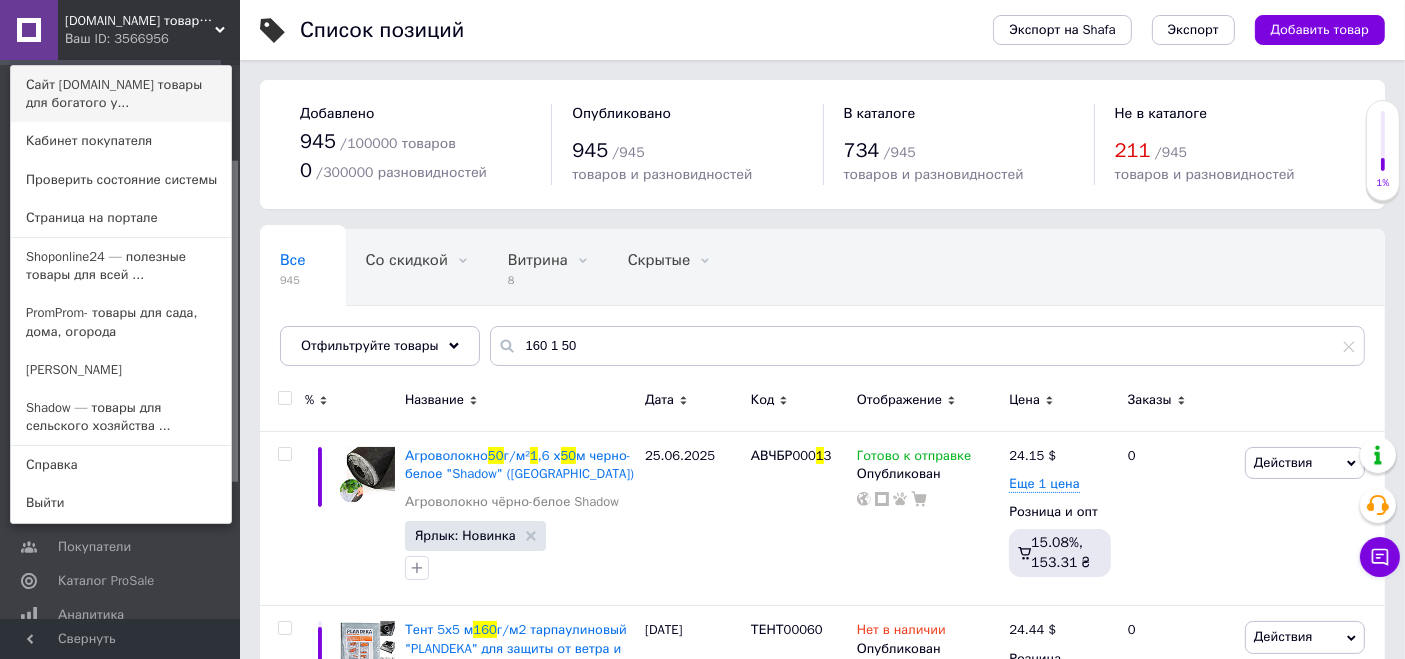 click on "Сайт Urozhay.kh.ua товары для богатого у..." at bounding box center (121, 94) 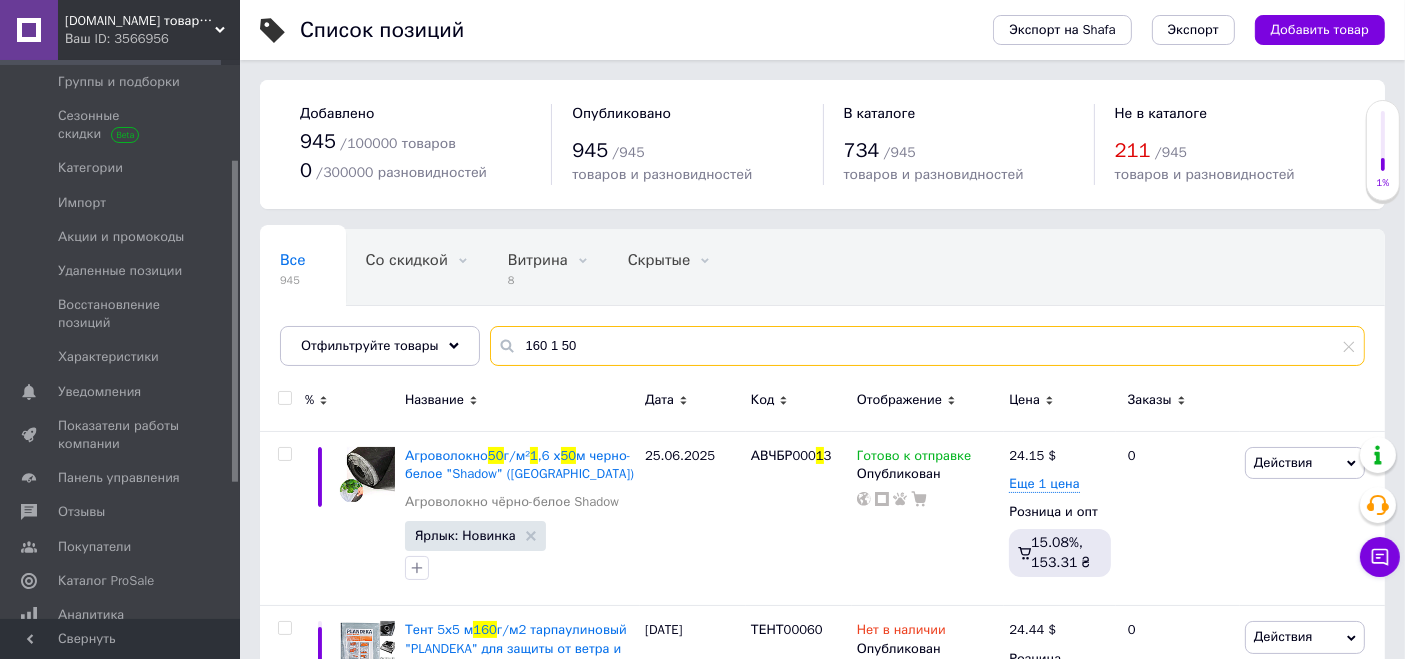 click on "160 1 50" at bounding box center (927, 346) 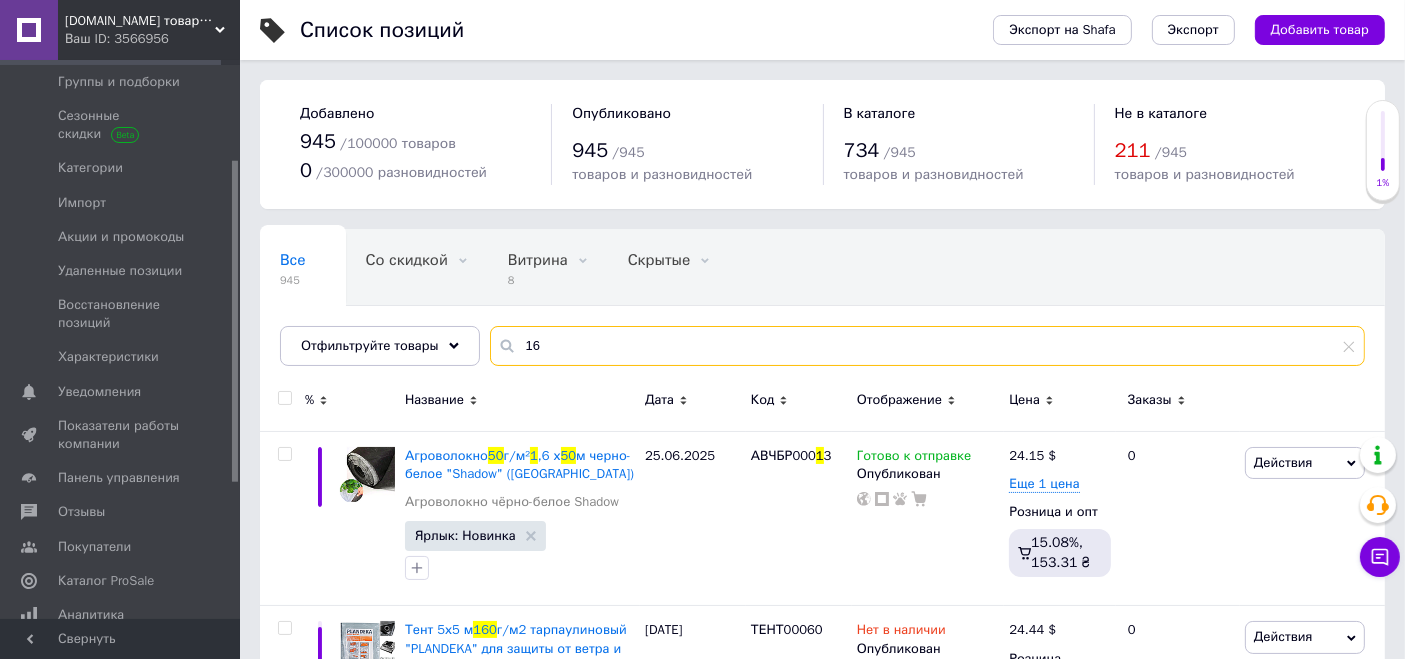 type on "1" 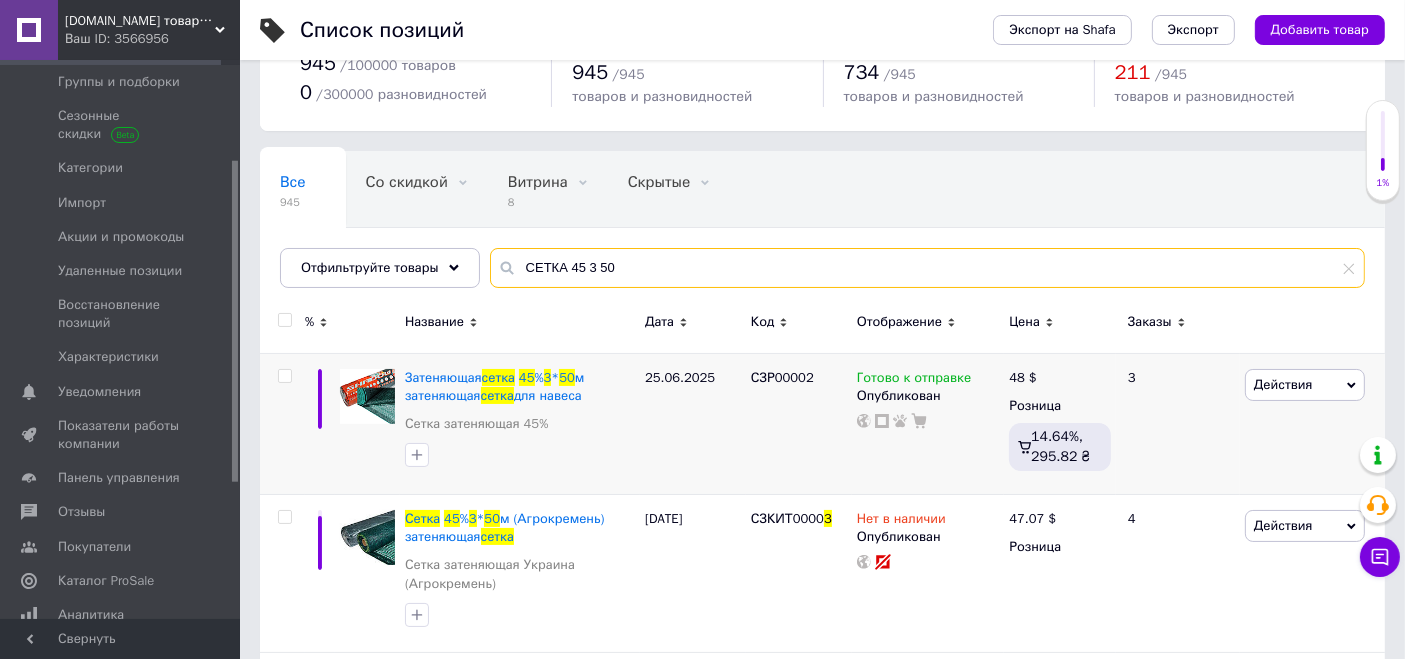 scroll, scrollTop: 111, scrollLeft: 0, axis: vertical 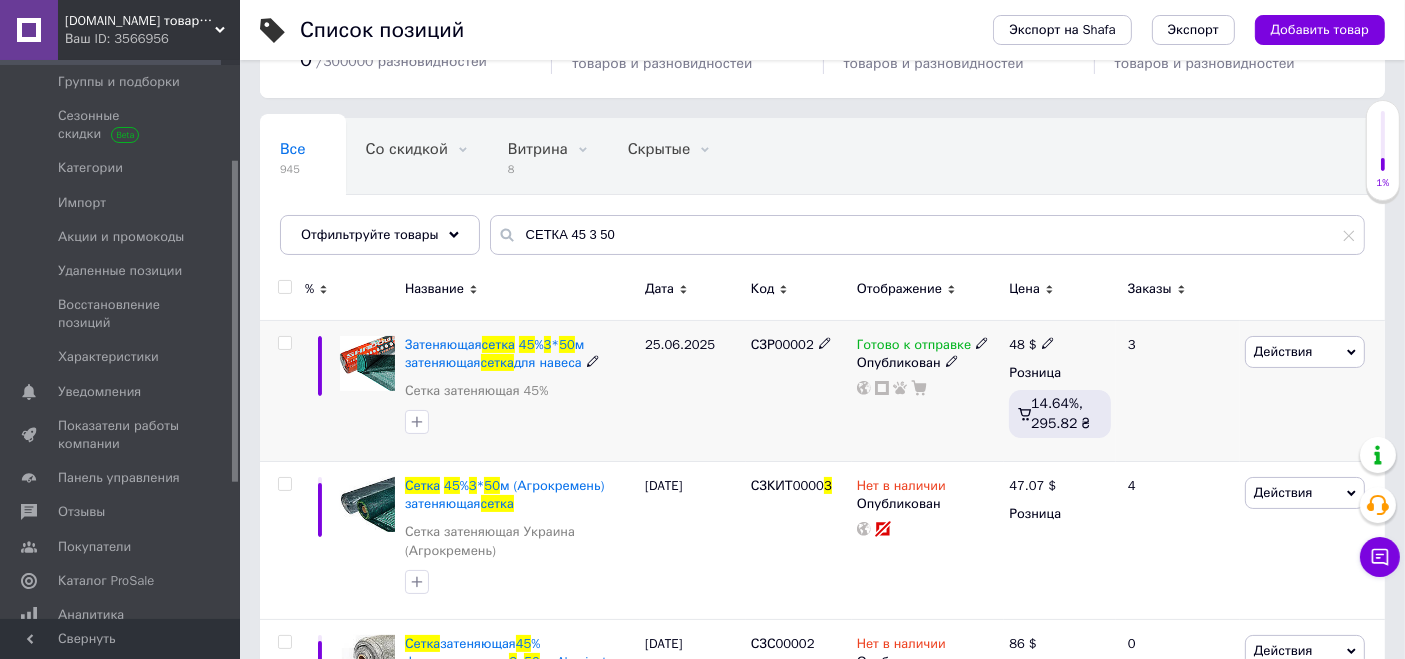 click at bounding box center (982, 342) 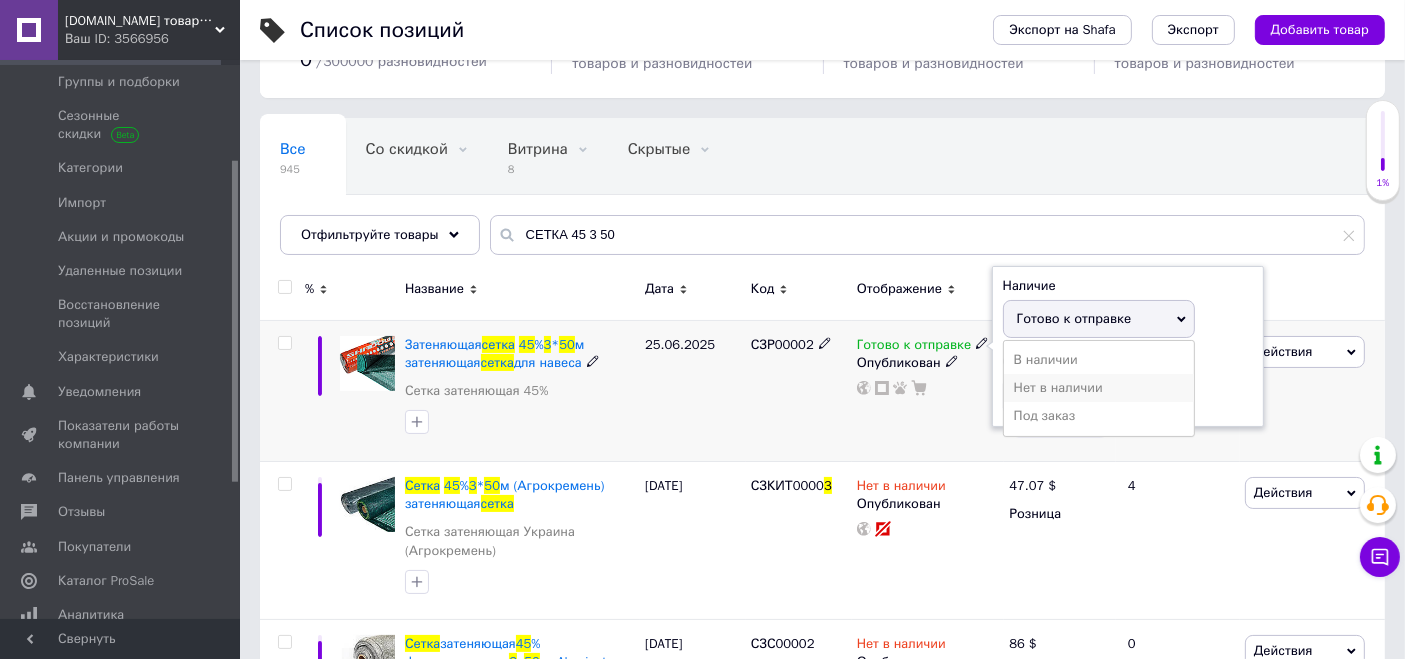 click on "Нет в наличии" at bounding box center [1099, 388] 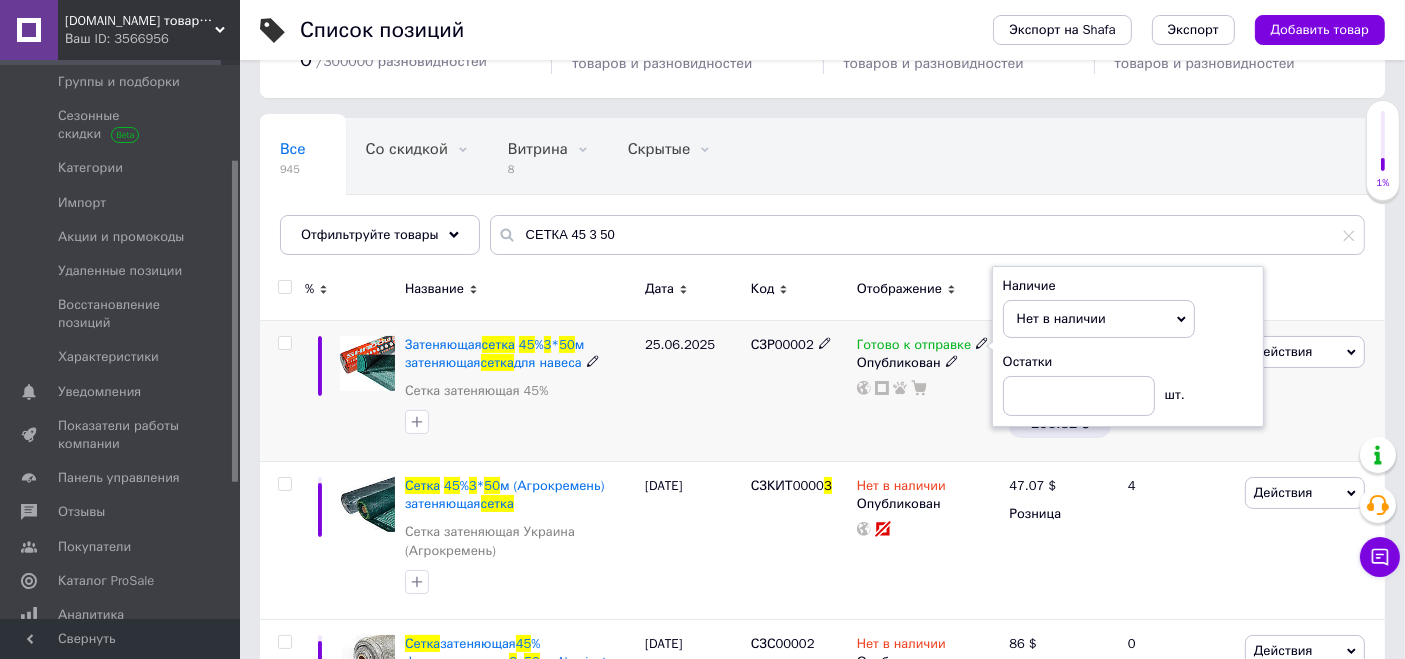 click on "Готово к отправке Наличие Нет в наличии В наличии Под заказ Готово к отправке Остатки шт. Опубликован" at bounding box center (928, 390) 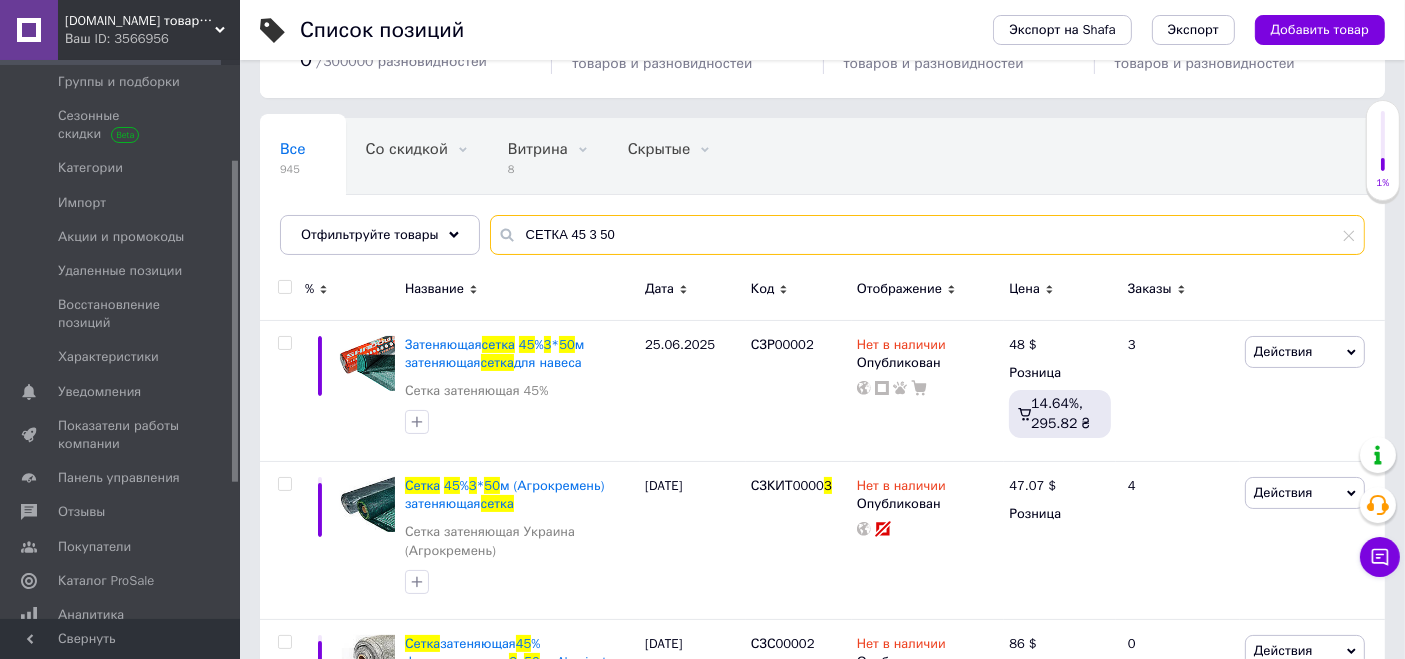 click on "СЕТКА 45 3 50" at bounding box center (927, 235) 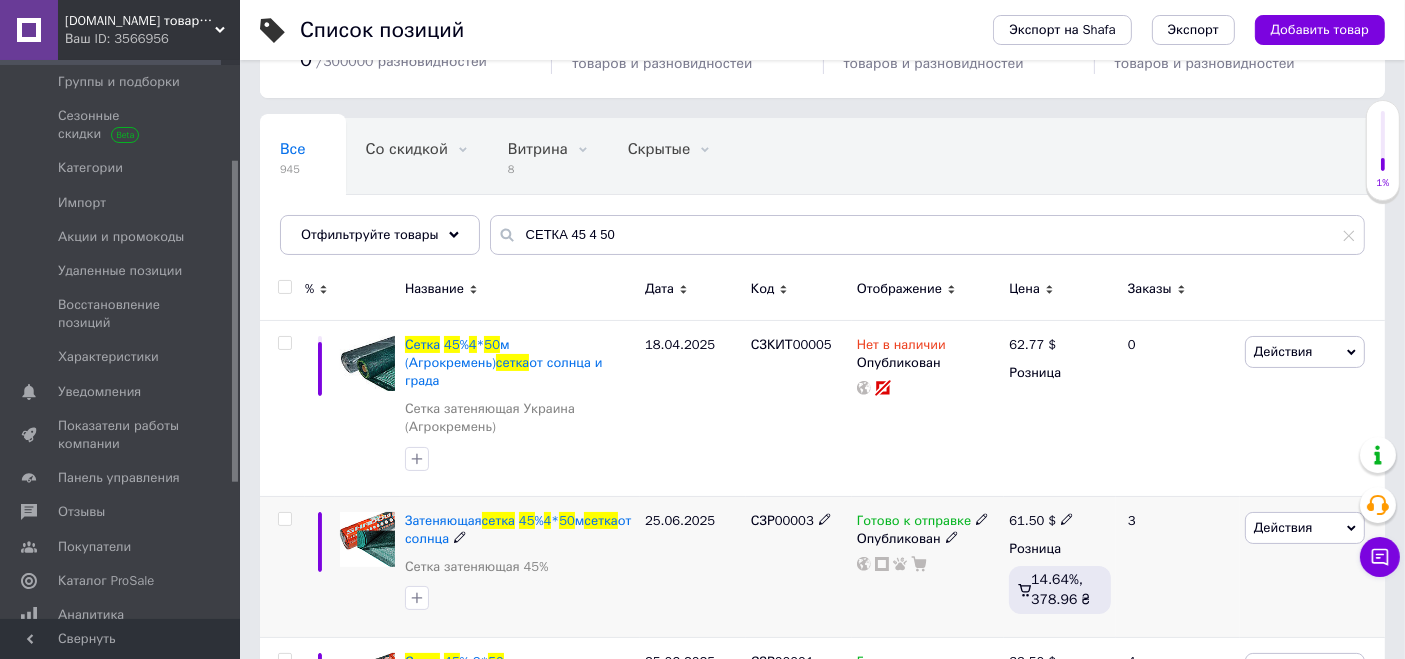 click 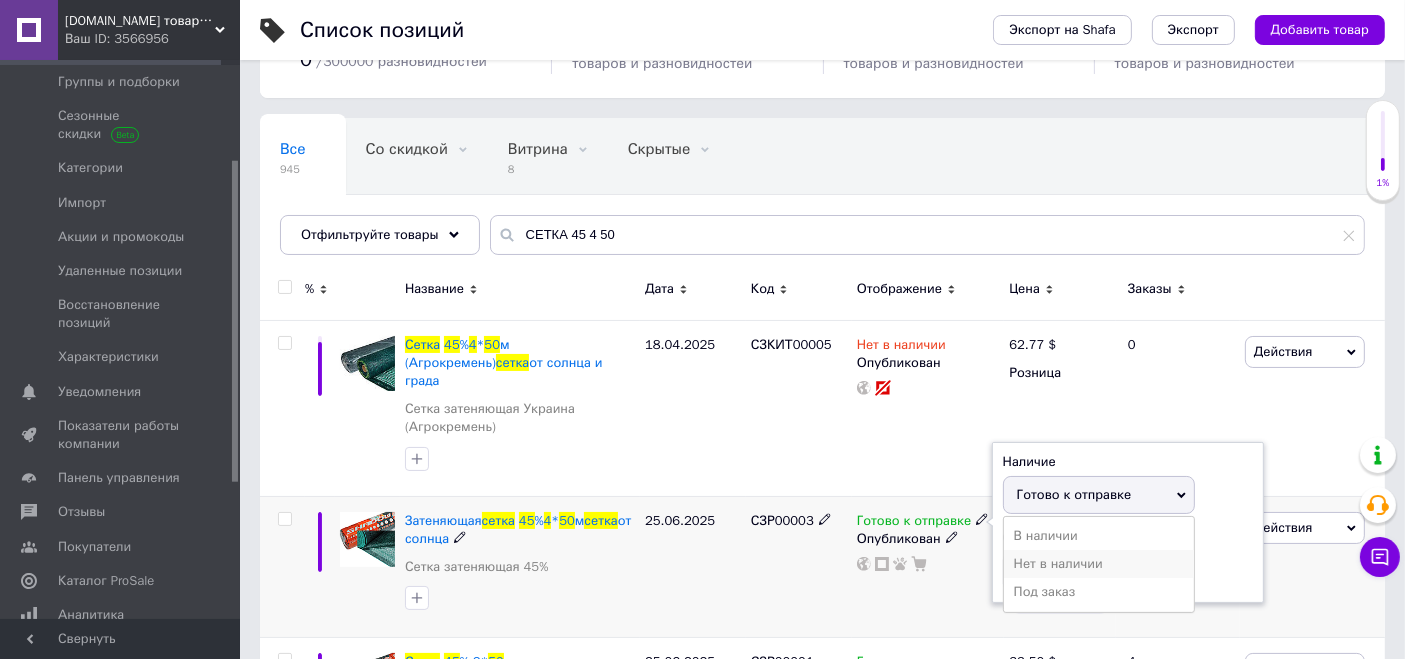 click on "Нет в наличии" at bounding box center (1099, 564) 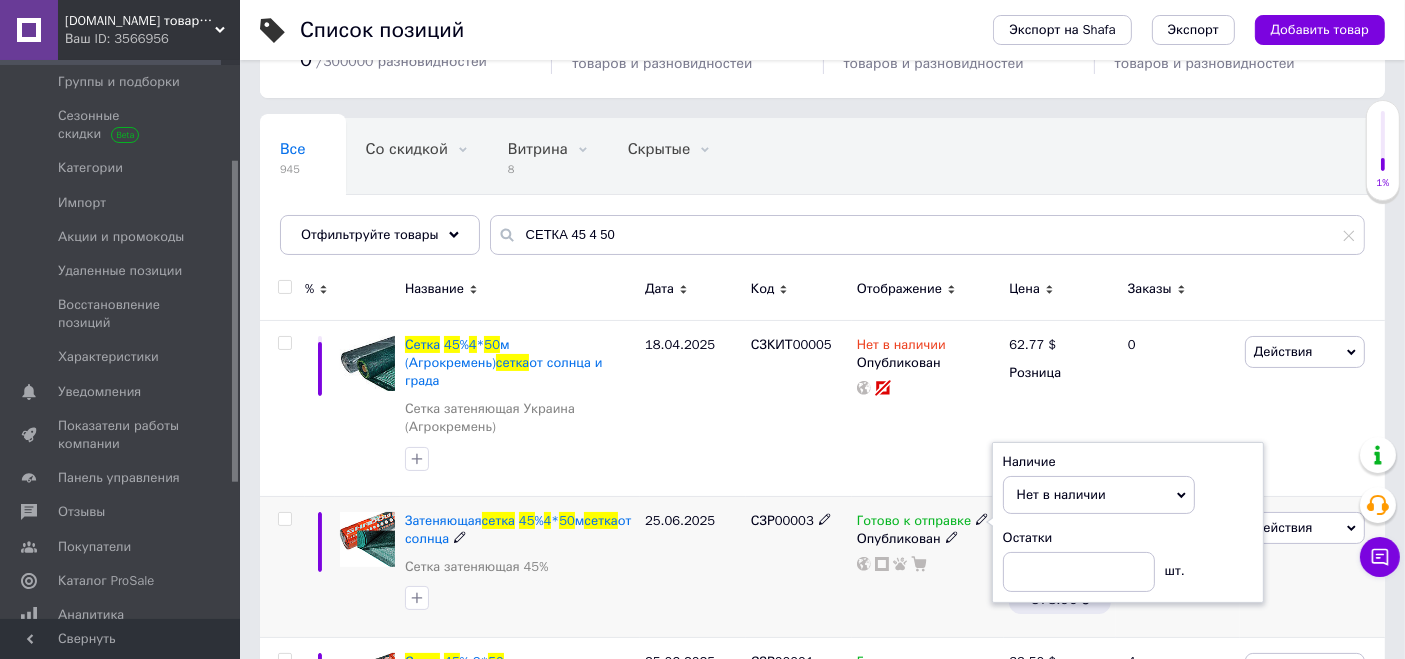 click on "Готово к отправке Наличие Нет в наличии В наличии Под заказ Готово к отправке Остатки шт. Опубликован" at bounding box center (928, 566) 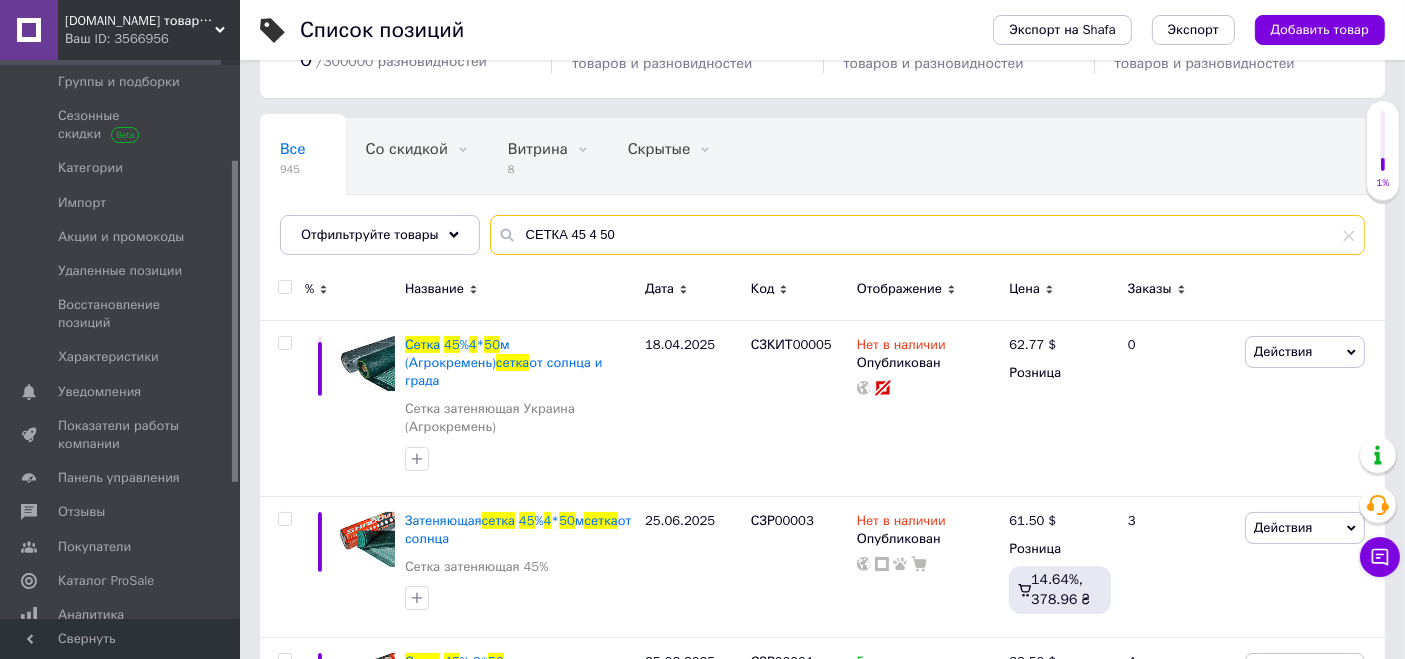 click on "СЕТКА 45 4 50" at bounding box center (927, 235) 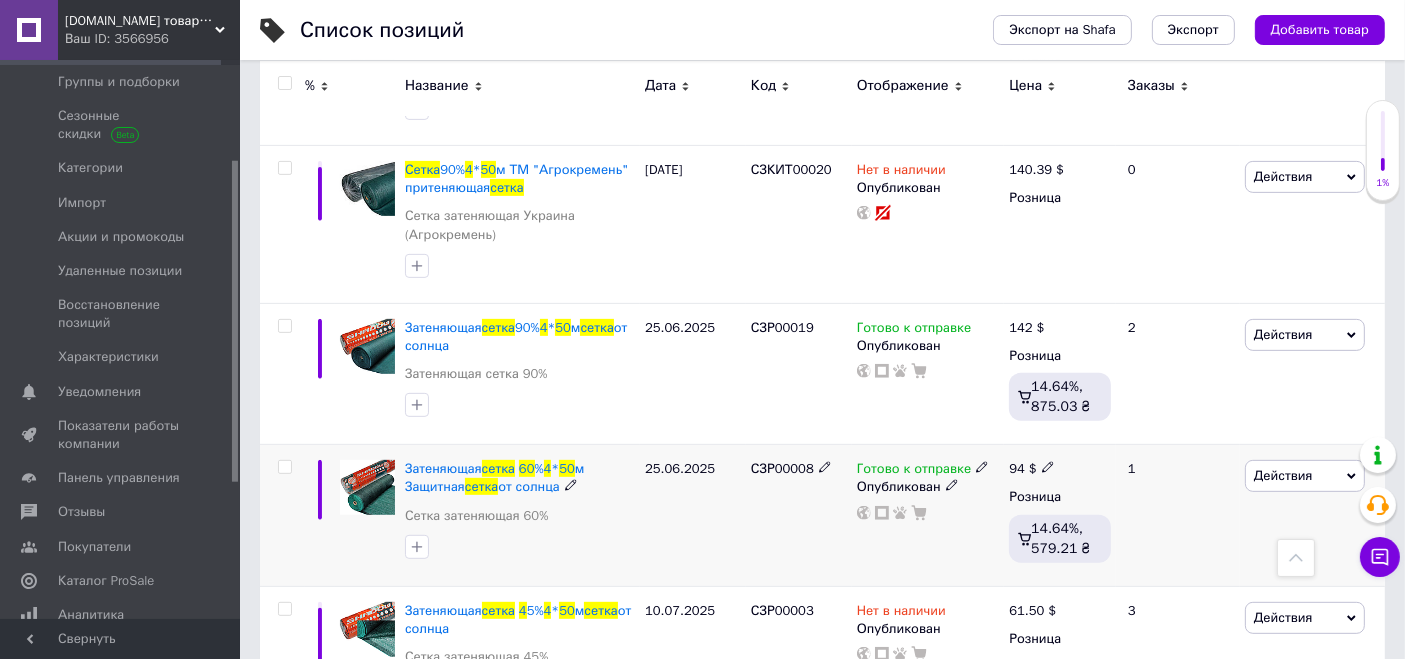 scroll, scrollTop: 888, scrollLeft: 0, axis: vertical 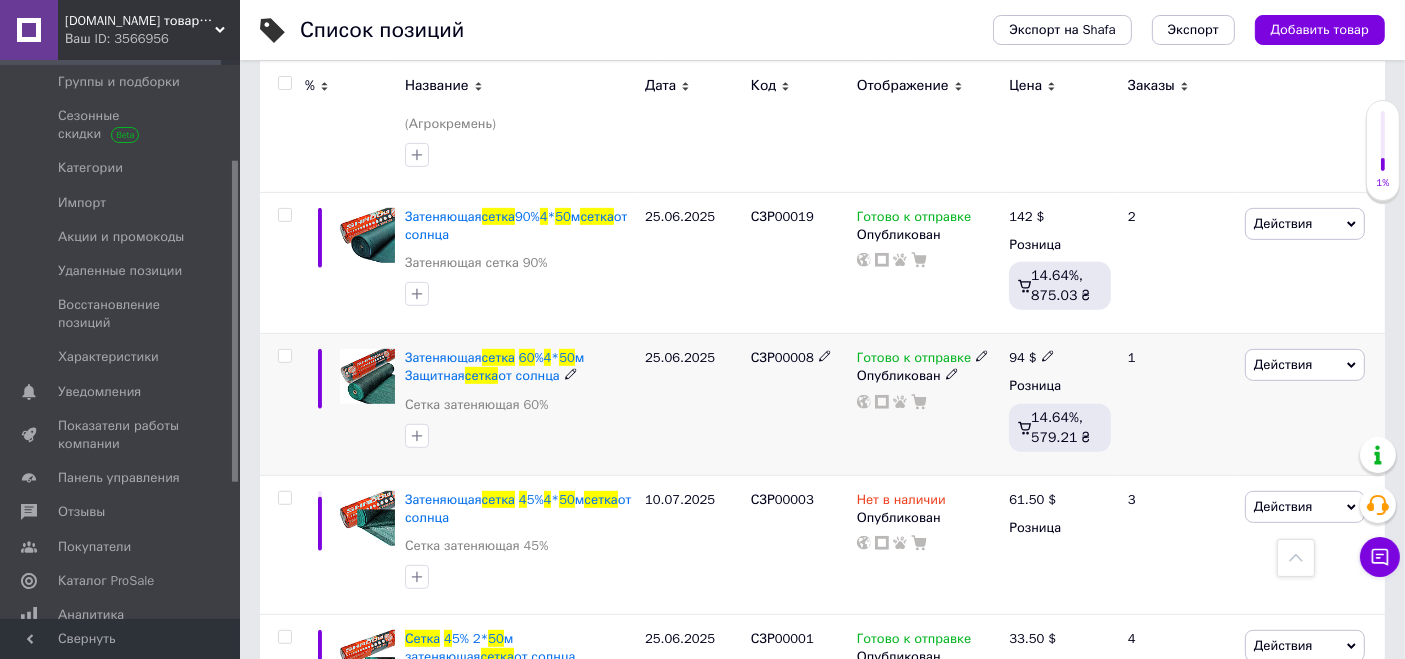 type on "СЕТКА 60 4 50" 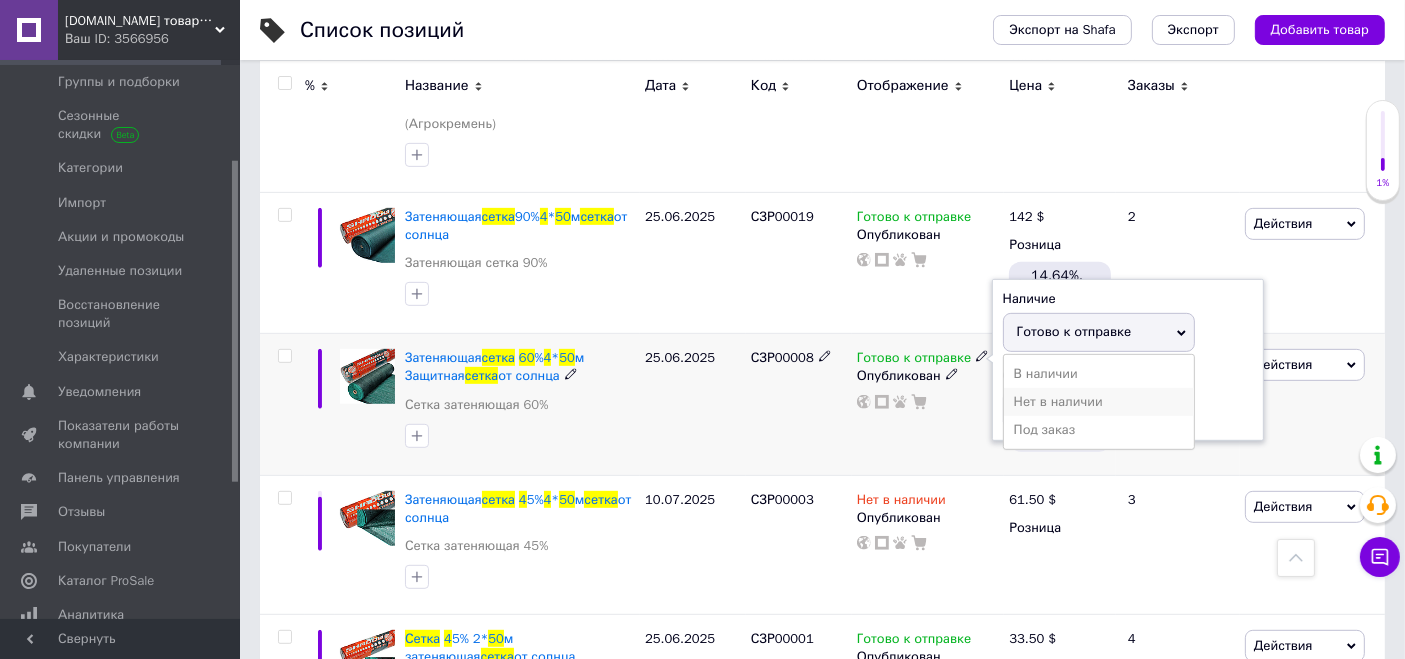 click on "Нет в наличии" at bounding box center (1099, 402) 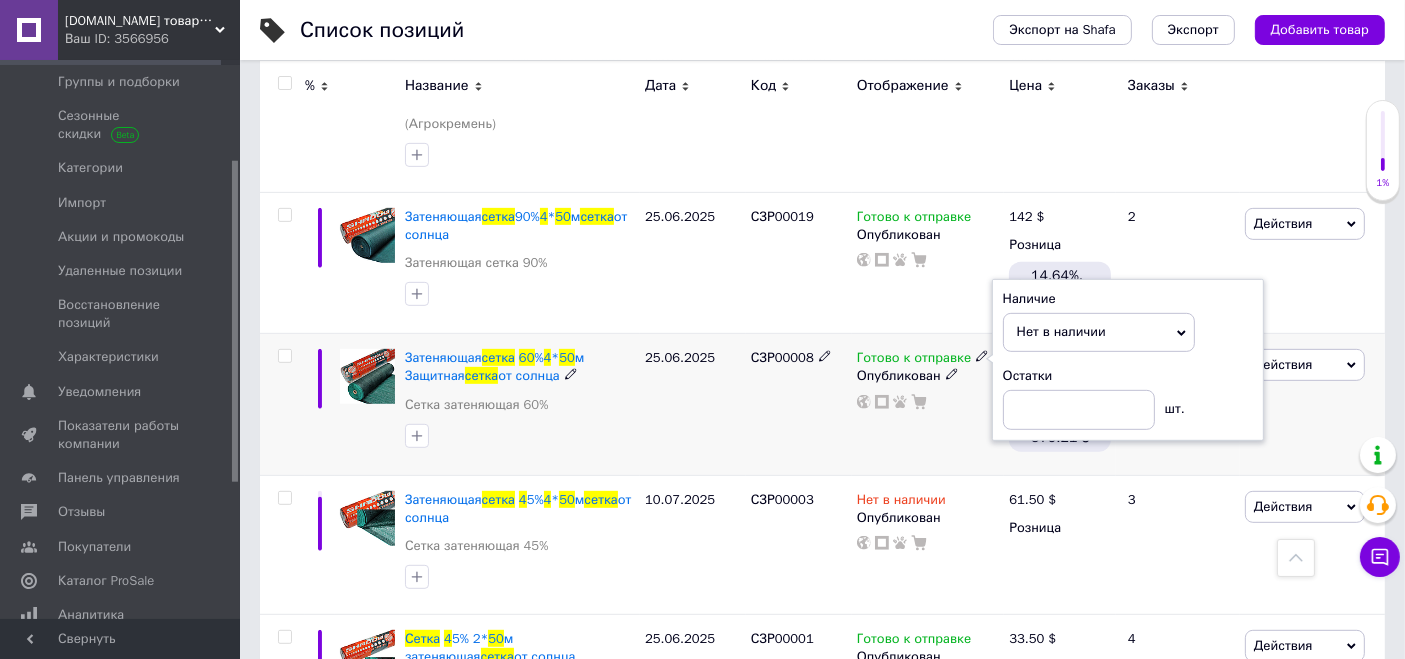 click on "СЗР00008" at bounding box center [799, 404] 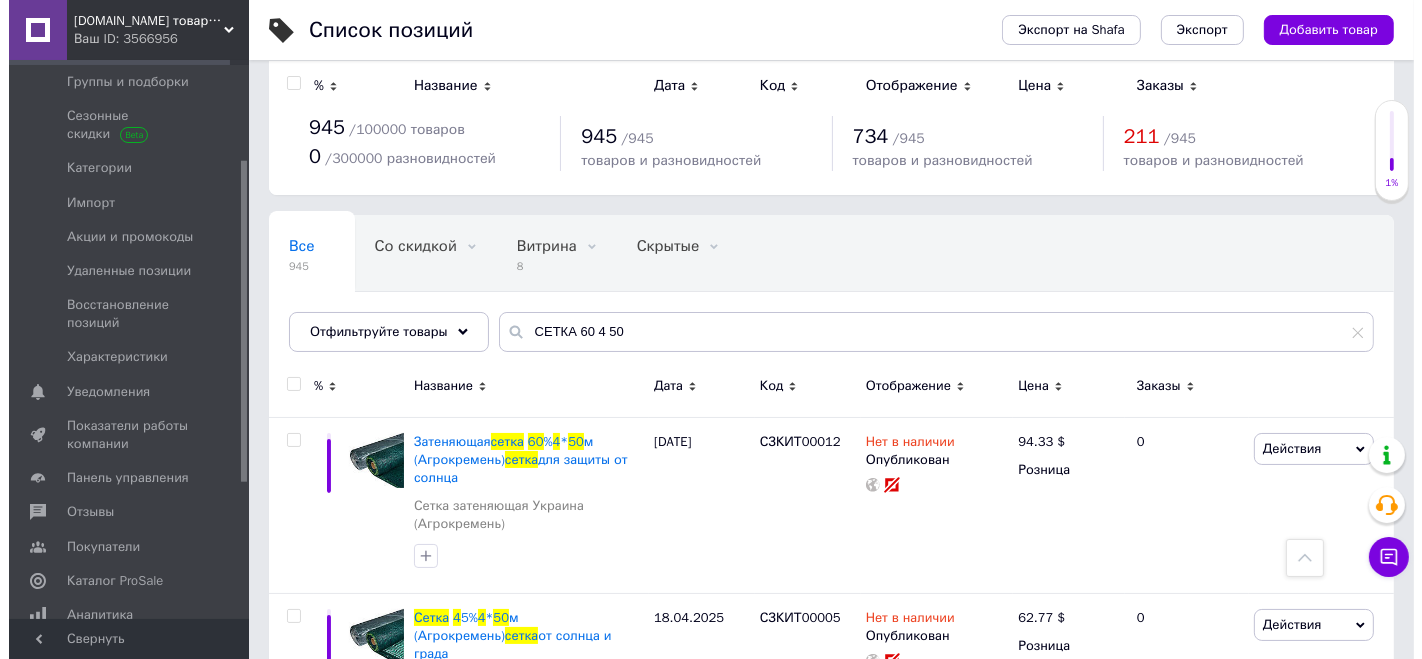 scroll, scrollTop: 0, scrollLeft: 0, axis: both 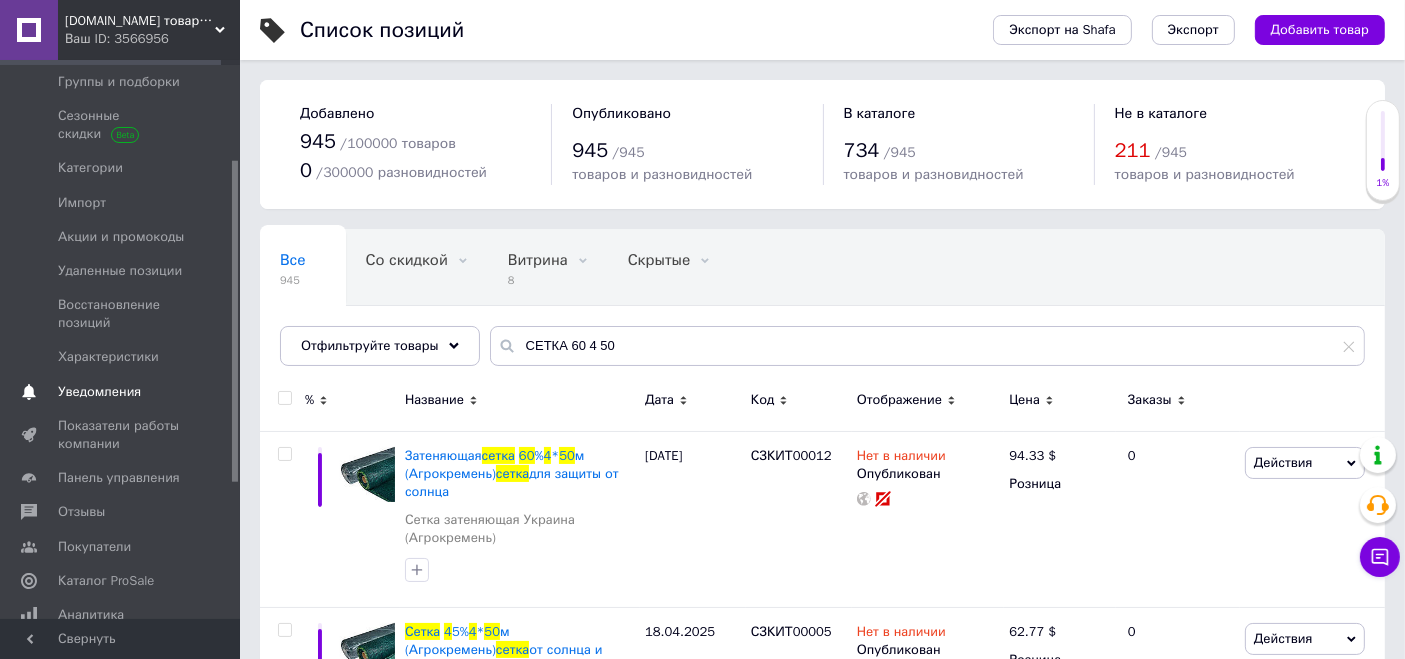click on "Уведомления" at bounding box center (99, 392) 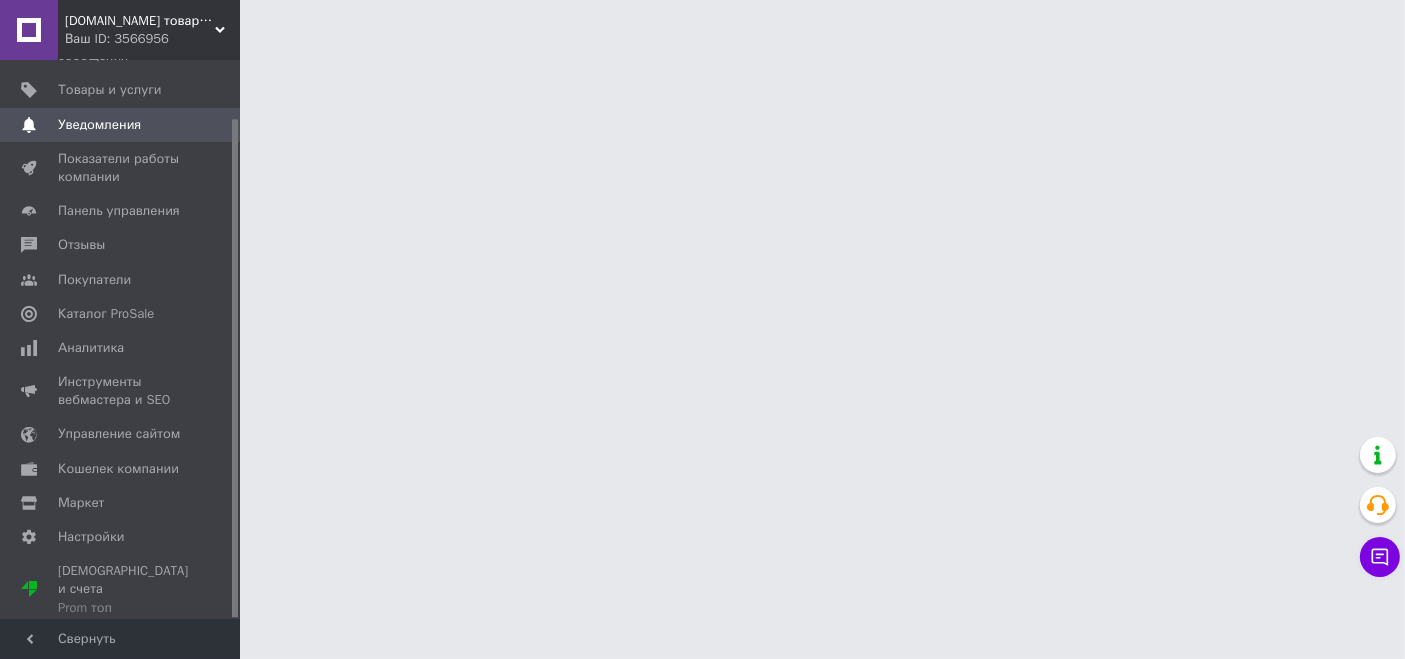 scroll, scrollTop: 64, scrollLeft: 0, axis: vertical 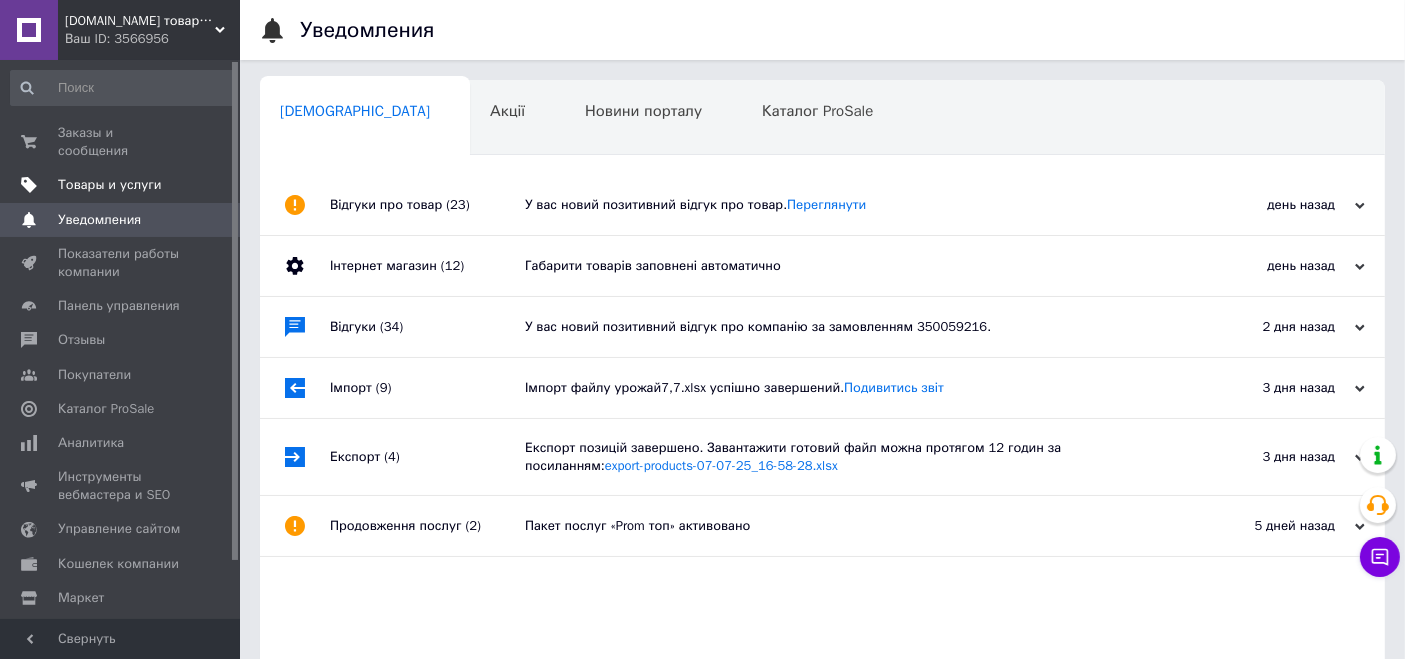 click on "Товары и услуги" at bounding box center [110, 185] 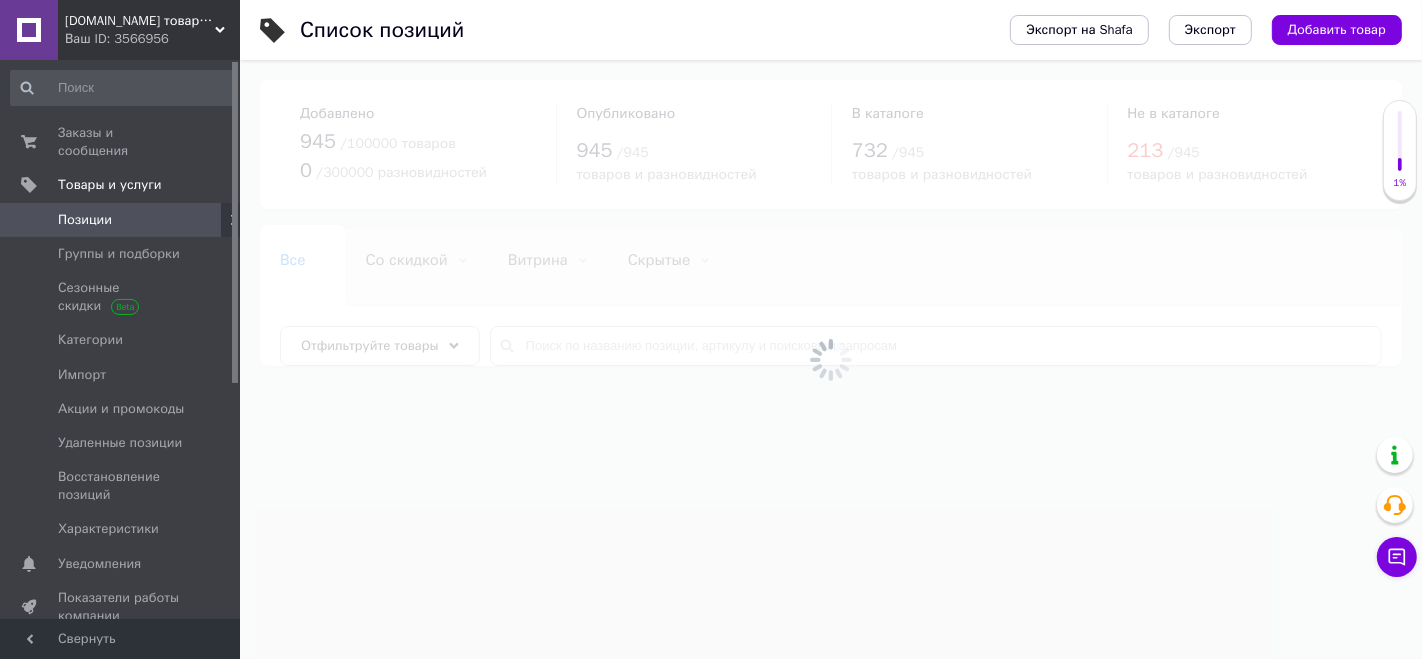 click on "[DOMAIN_NAME] товары для богатого урожая" at bounding box center (140, 21) 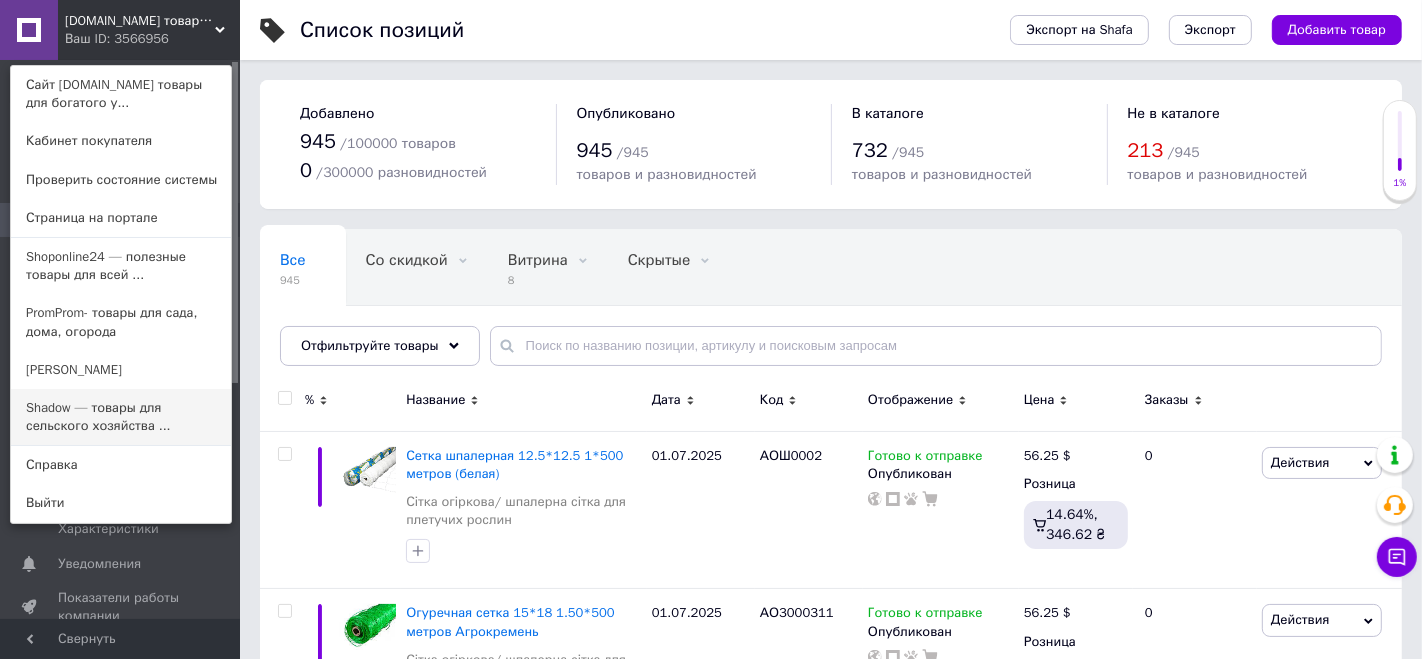 click on "Shadow — товары для сельского хозяйства ..." at bounding box center (121, 417) 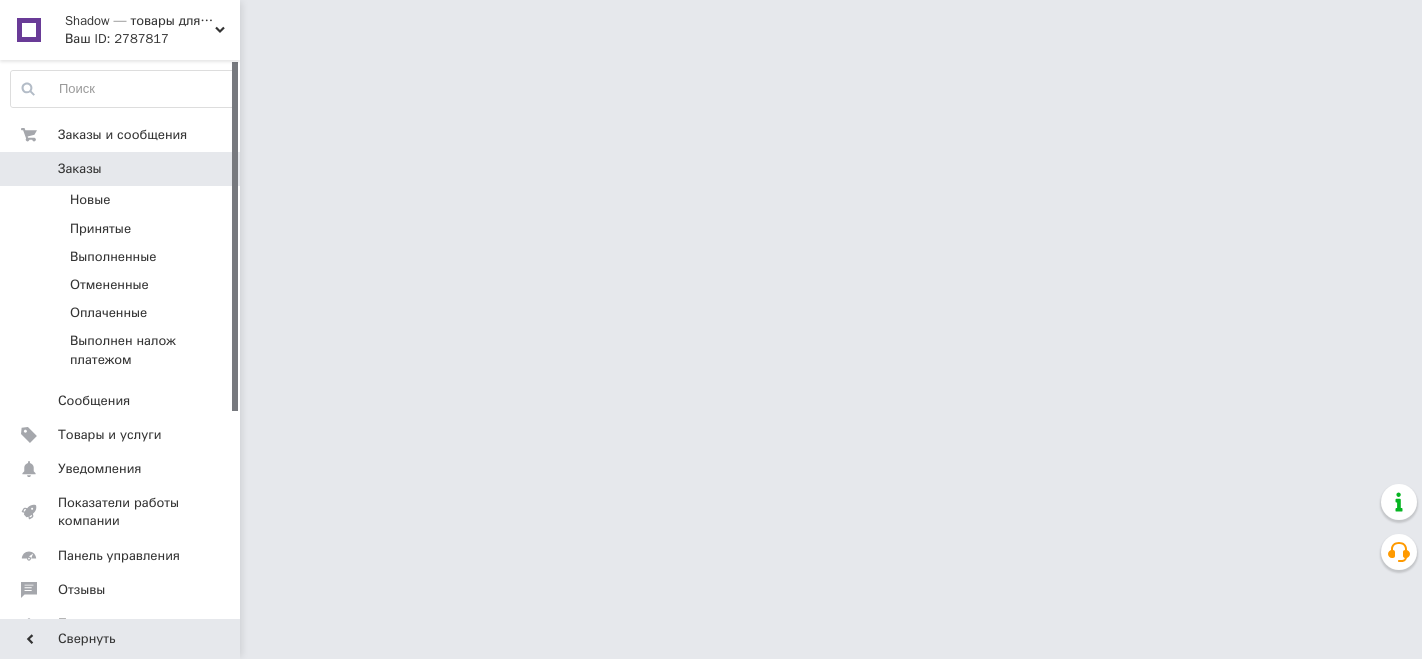 scroll, scrollTop: 0, scrollLeft: 0, axis: both 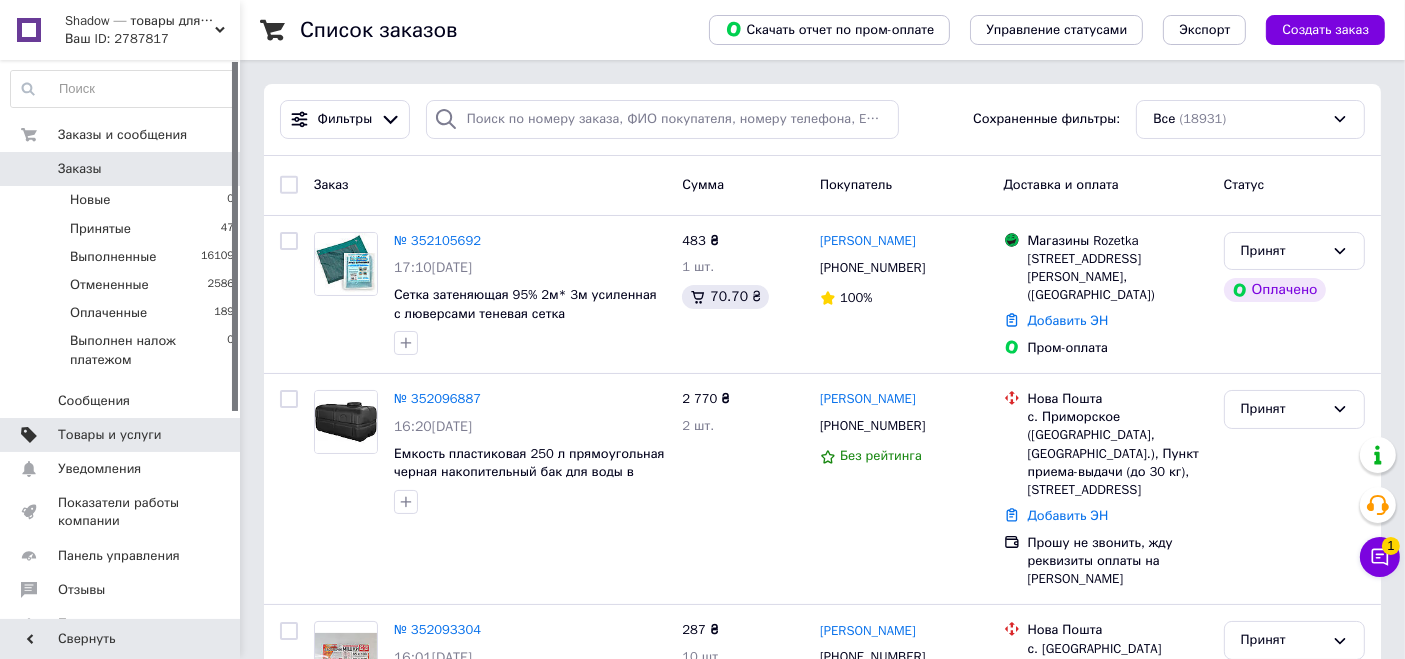 click on "Товары и услуги" at bounding box center [123, 435] 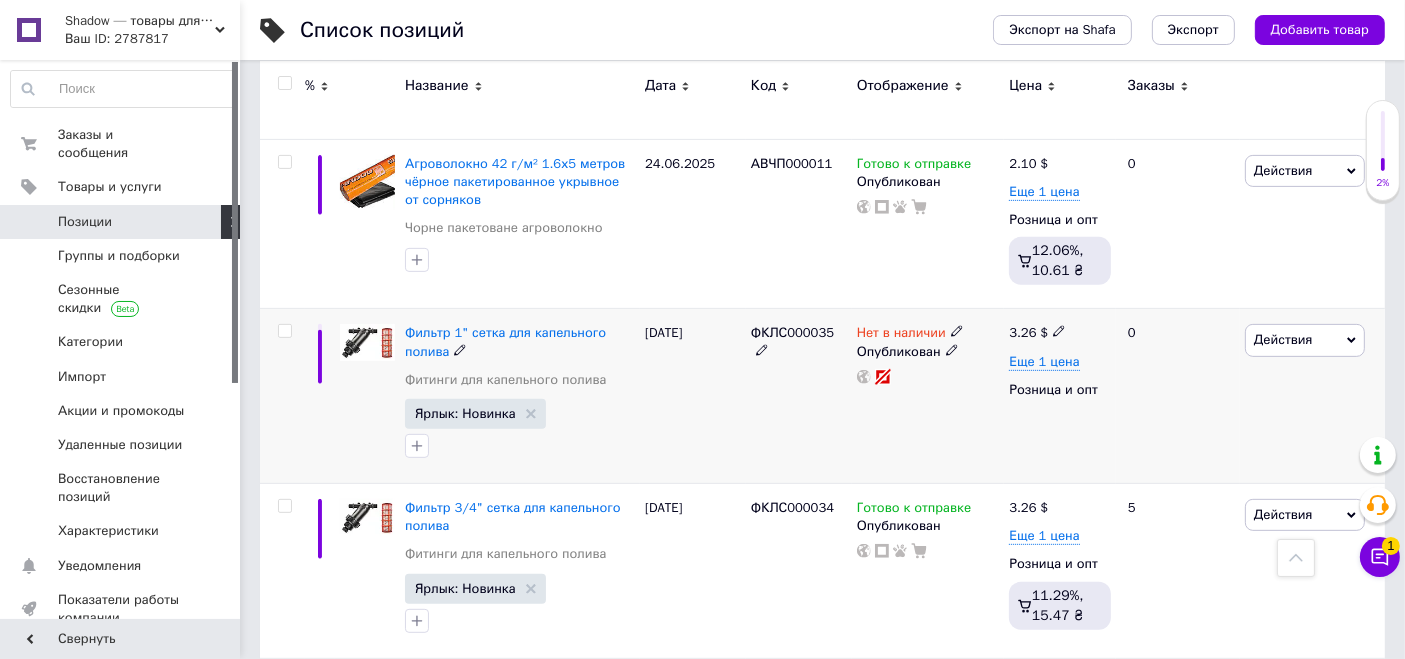 scroll, scrollTop: 777, scrollLeft: 0, axis: vertical 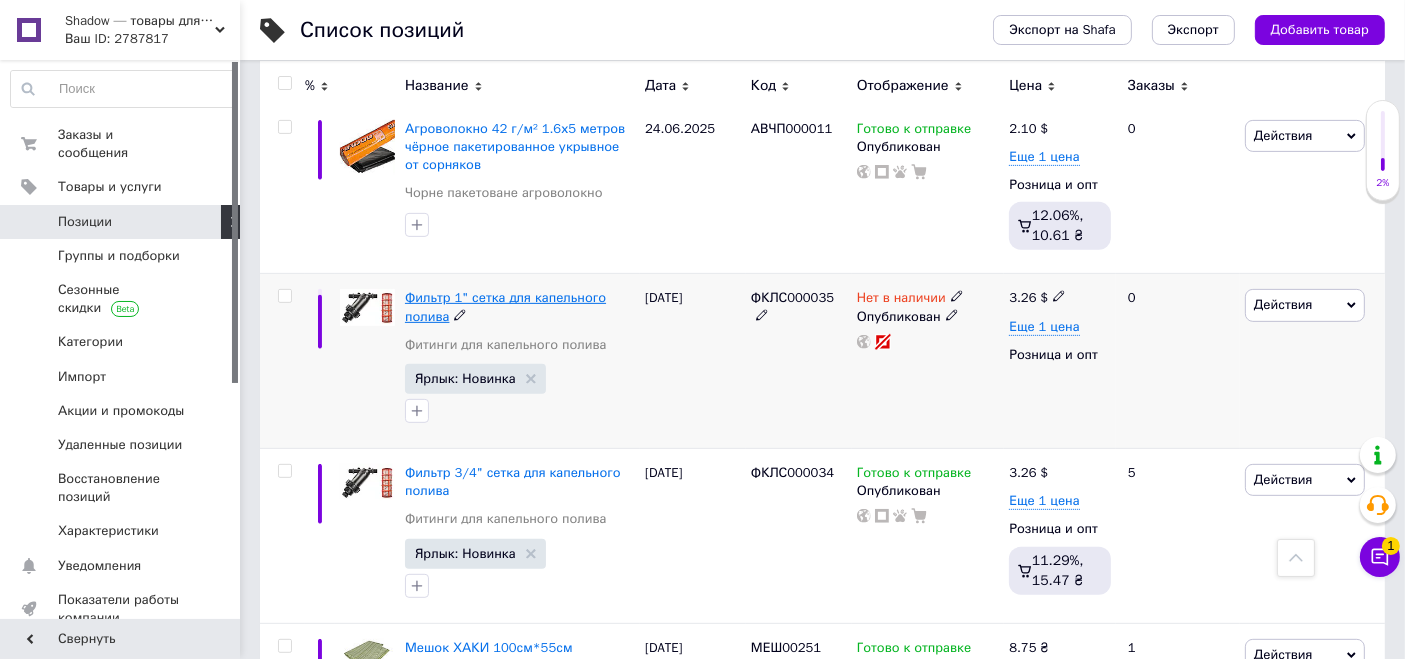 click on "Фильтр 1" сетка для капельного полива" at bounding box center (505, 306) 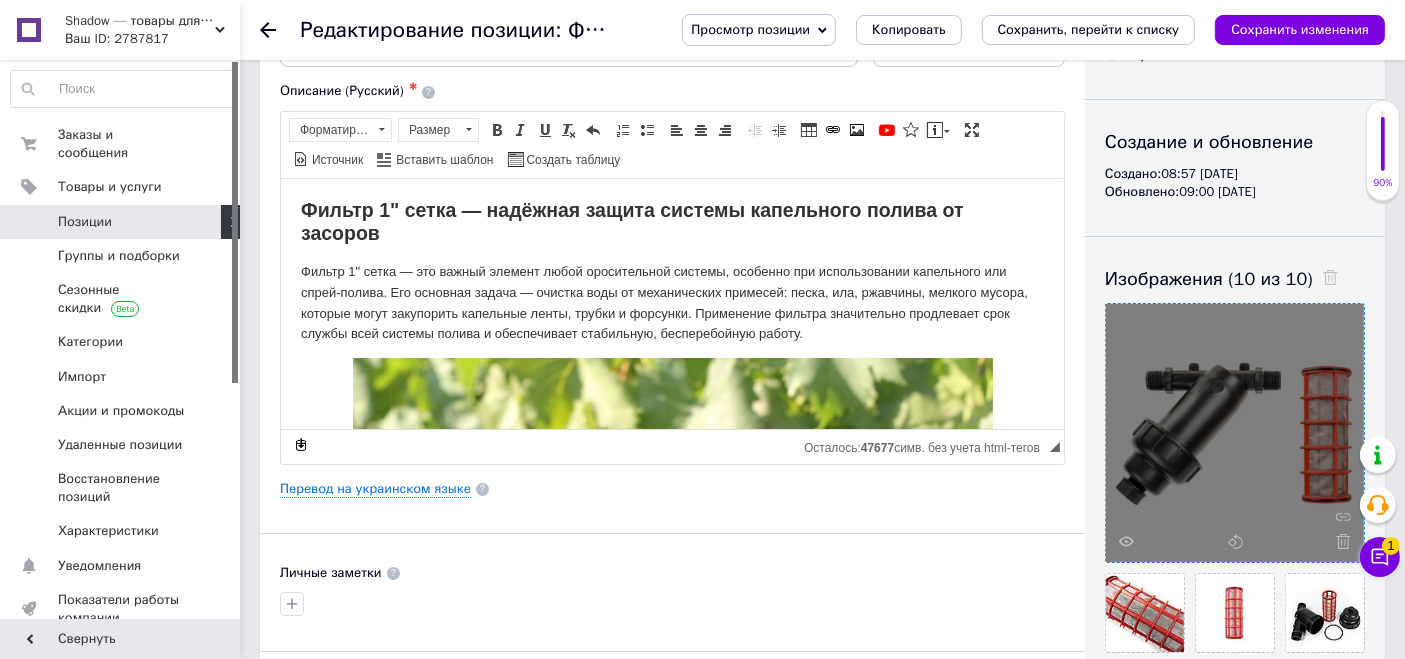 scroll, scrollTop: 222, scrollLeft: 0, axis: vertical 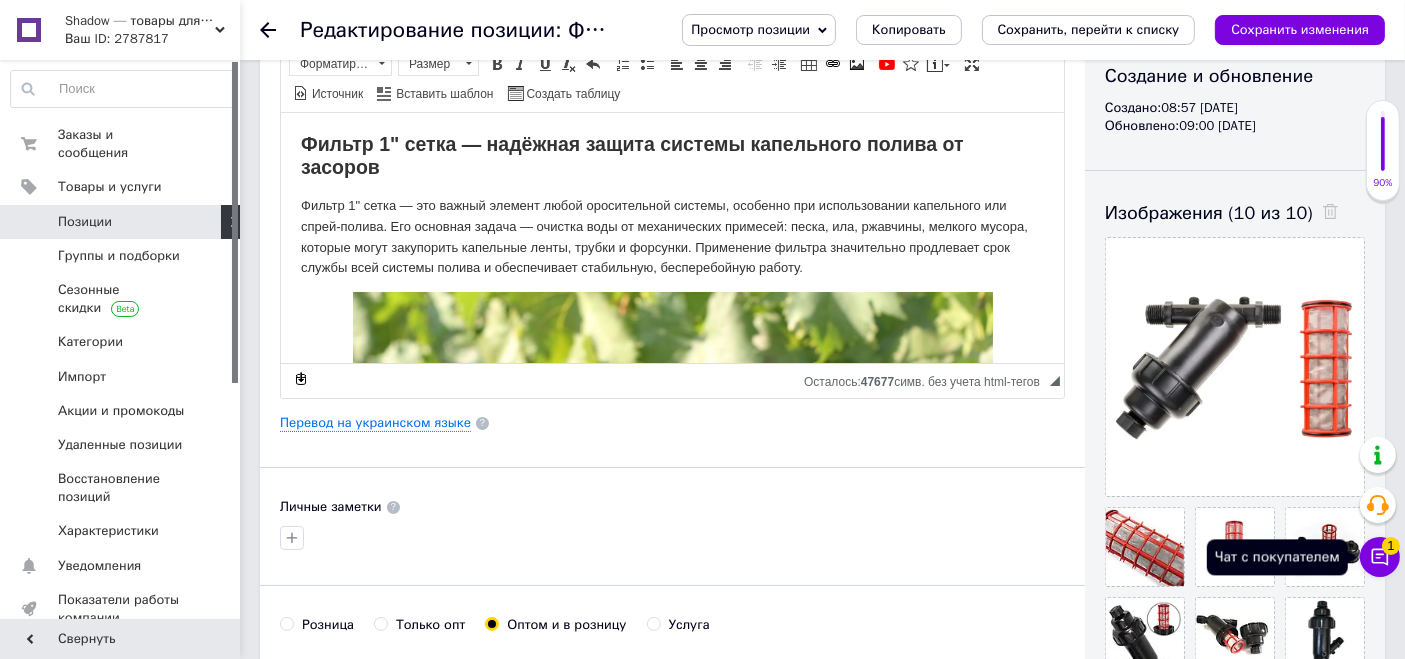 click 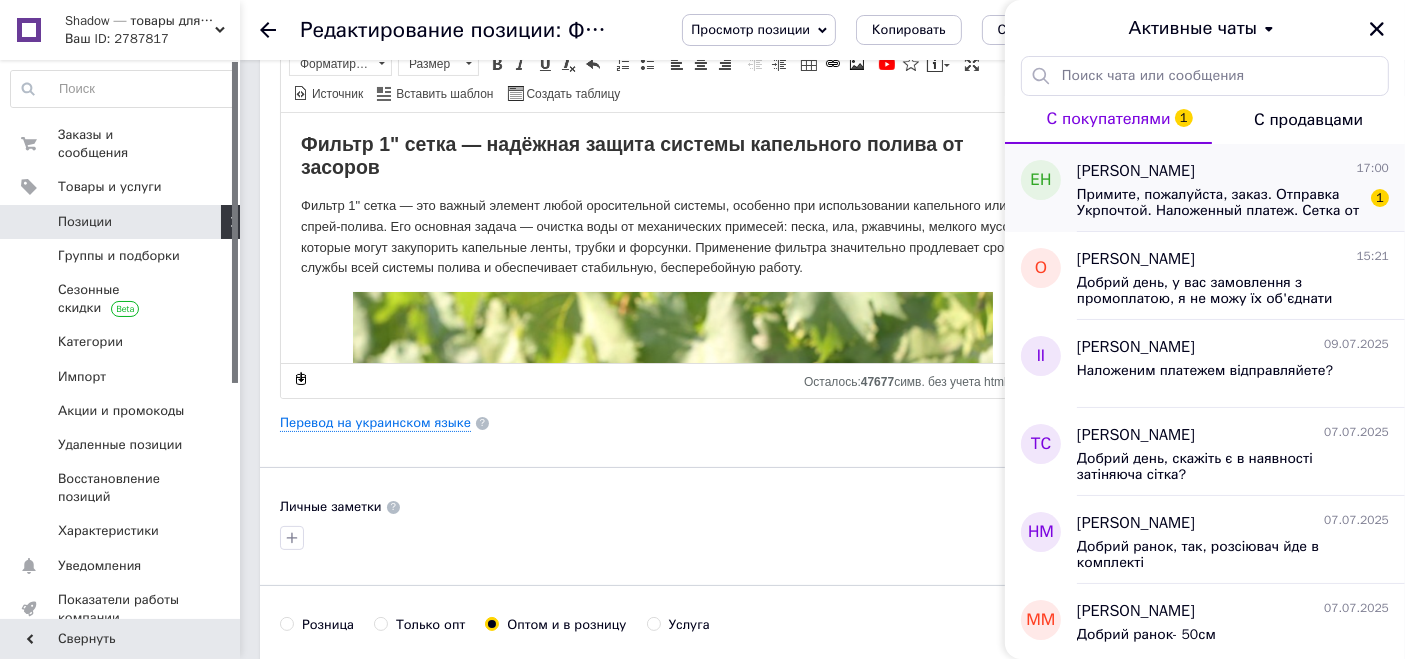 click on "Елена Неделева 17:00" at bounding box center (1233, 171) 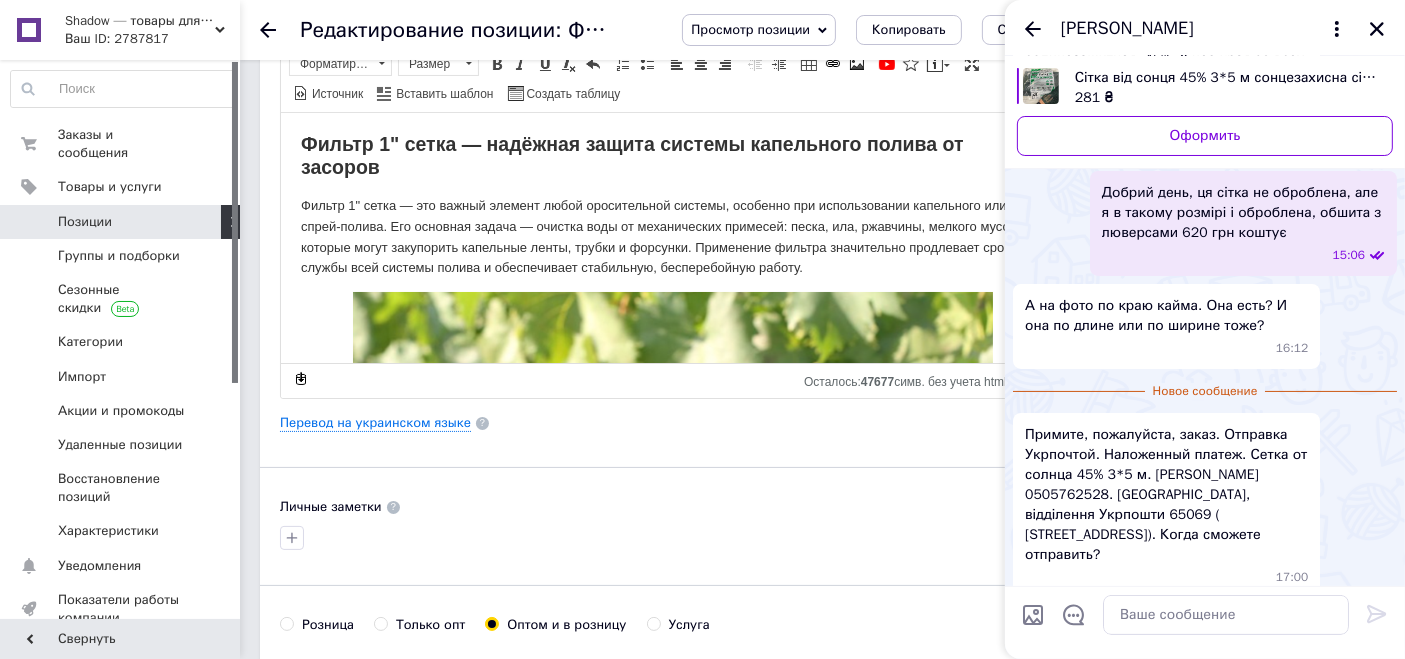 scroll, scrollTop: 210, scrollLeft: 0, axis: vertical 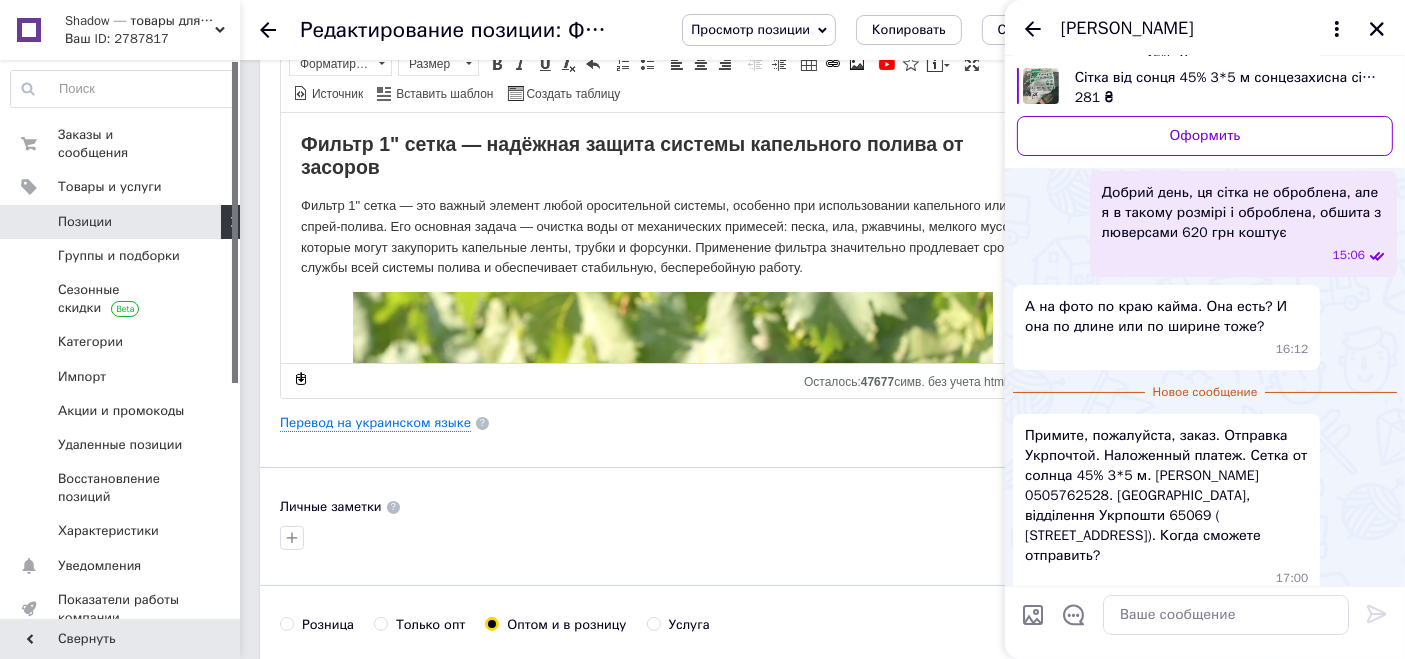 click at bounding box center [1226, 615] 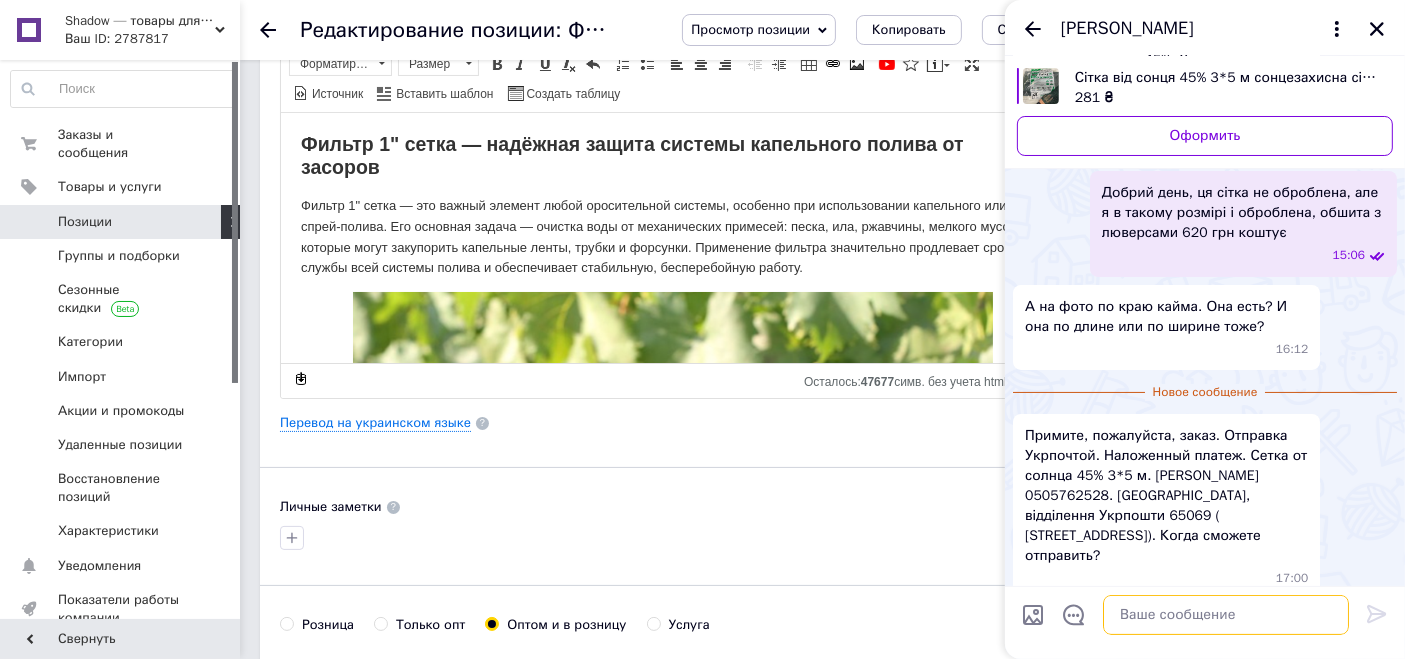 click at bounding box center (1226, 615) 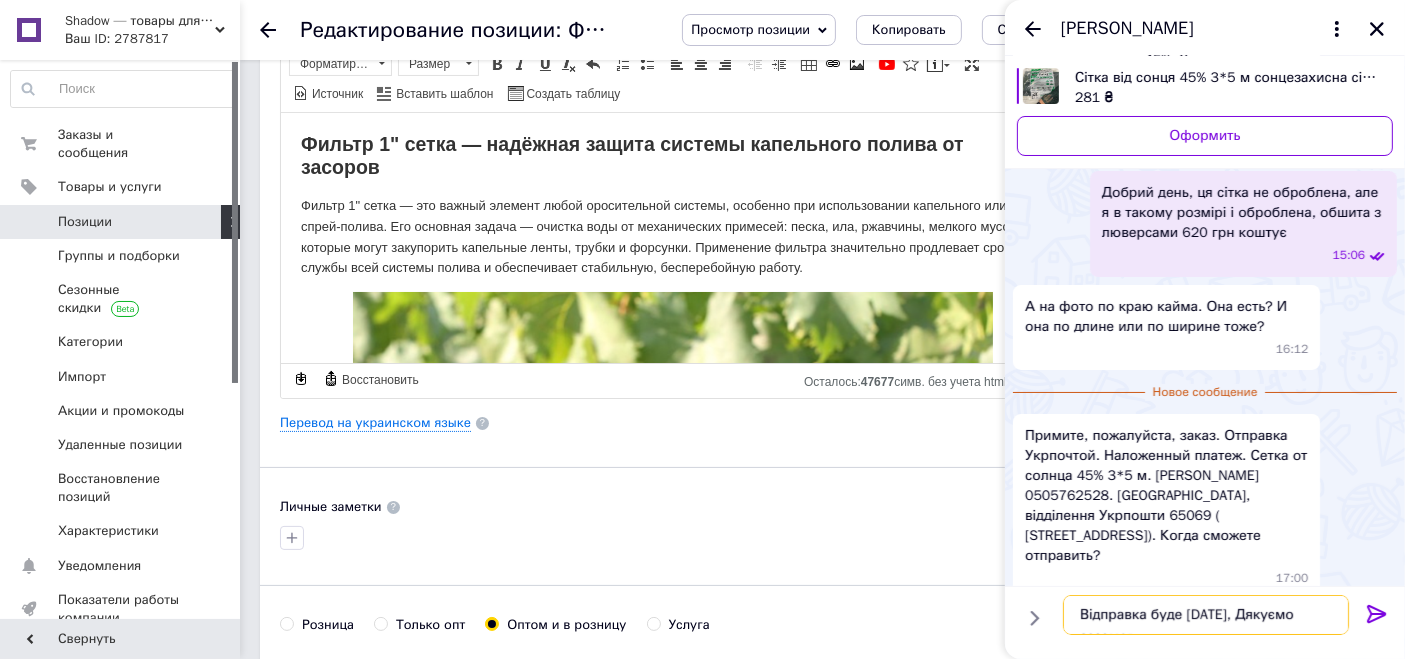 scroll, scrollTop: 1, scrollLeft: 0, axis: vertical 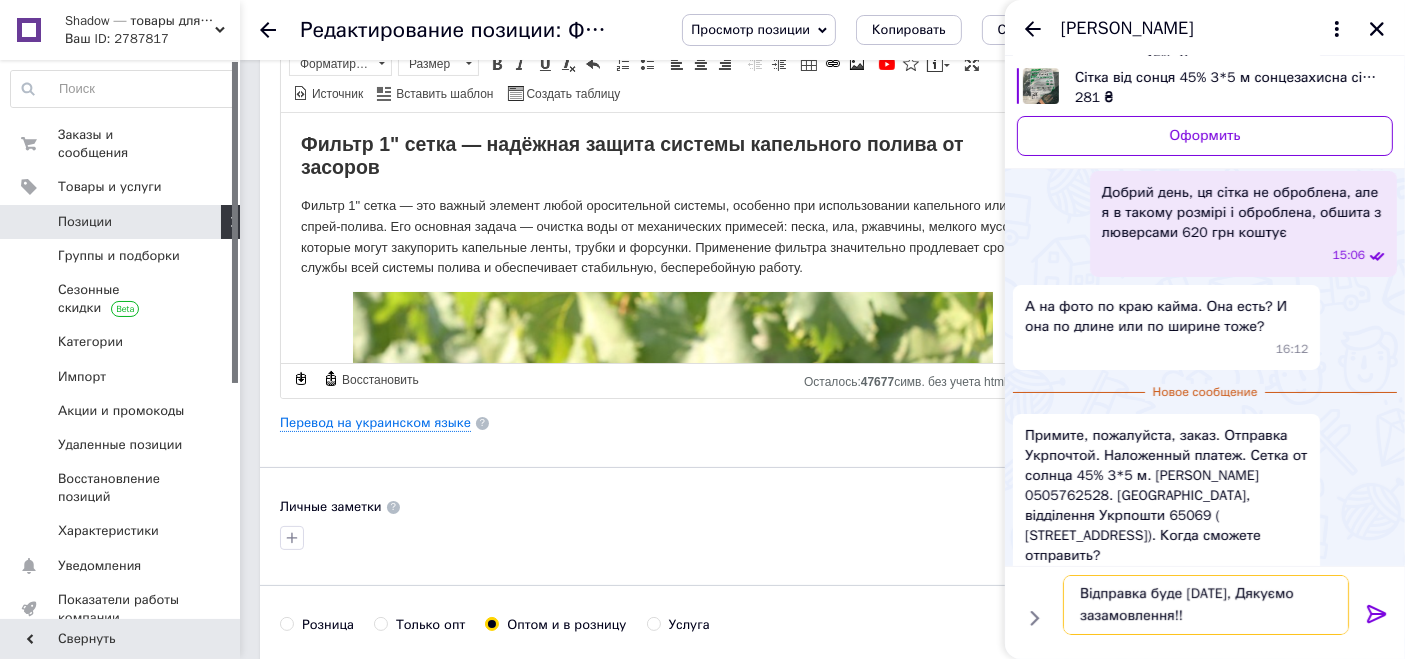 type on "Відправка буде [DATE], Дякуємо за замовлення!!" 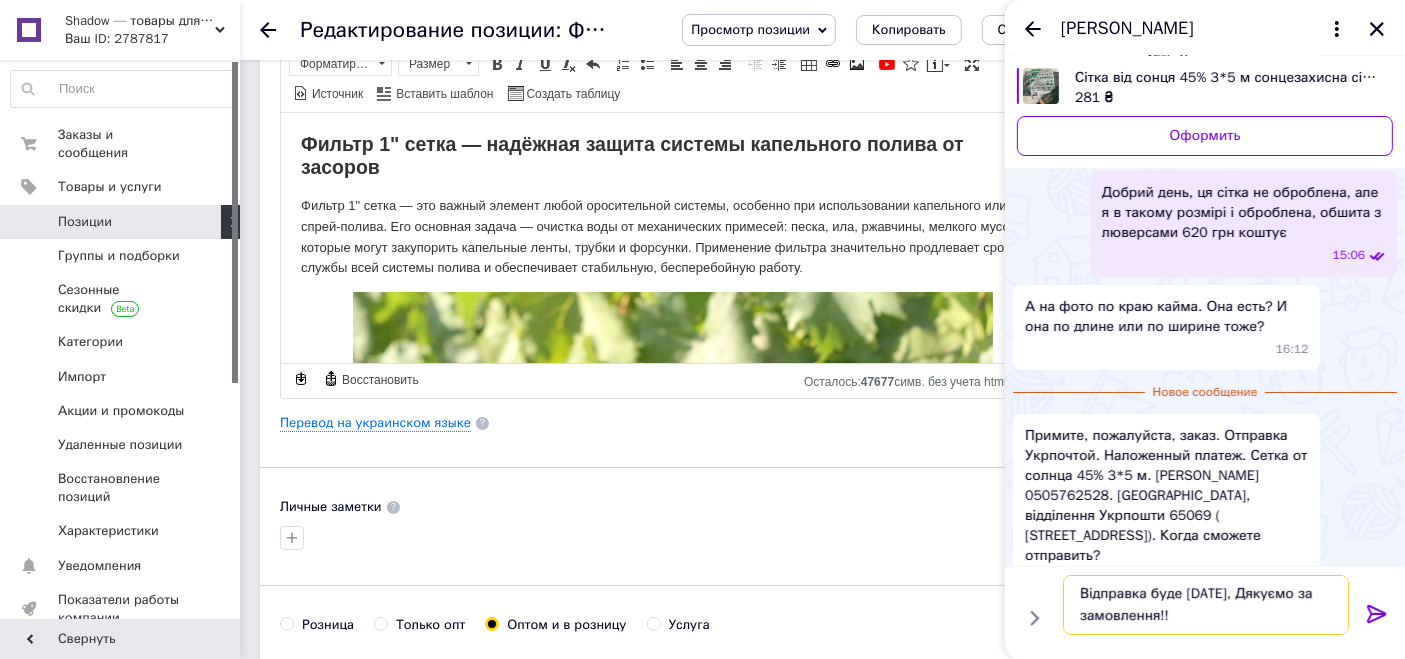 type 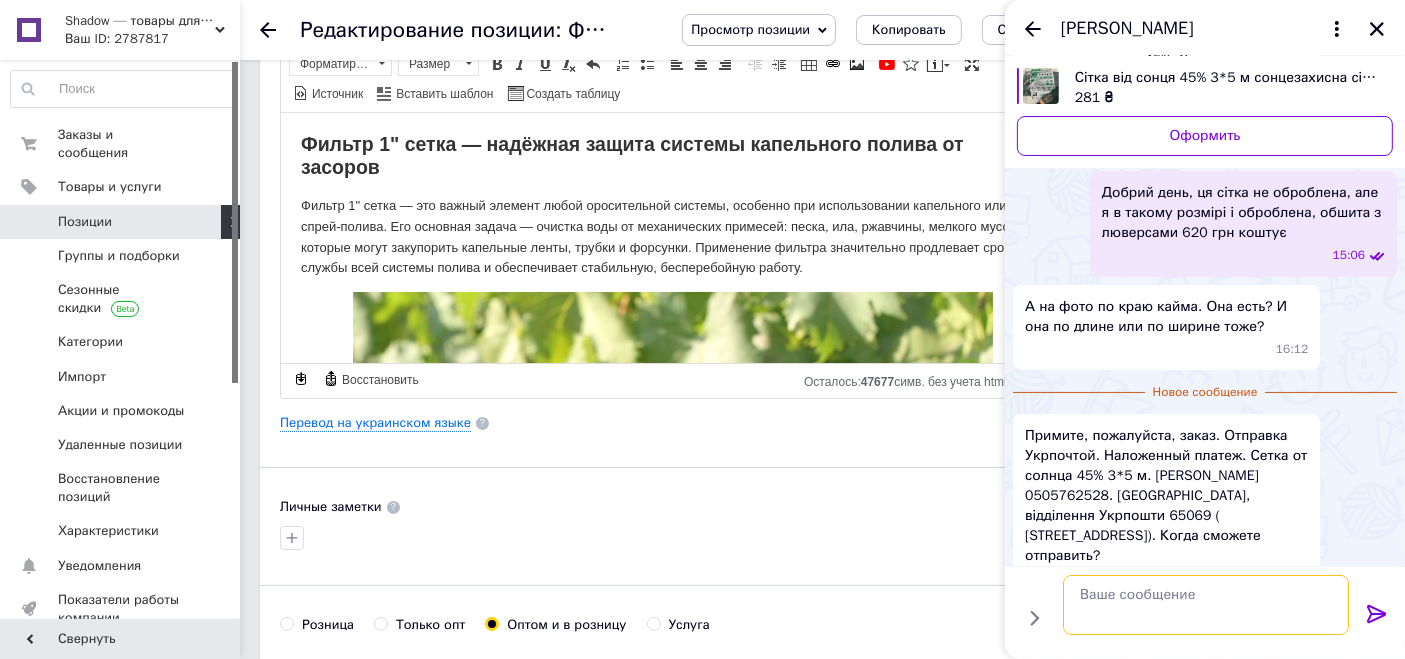 scroll, scrollTop: 0, scrollLeft: 0, axis: both 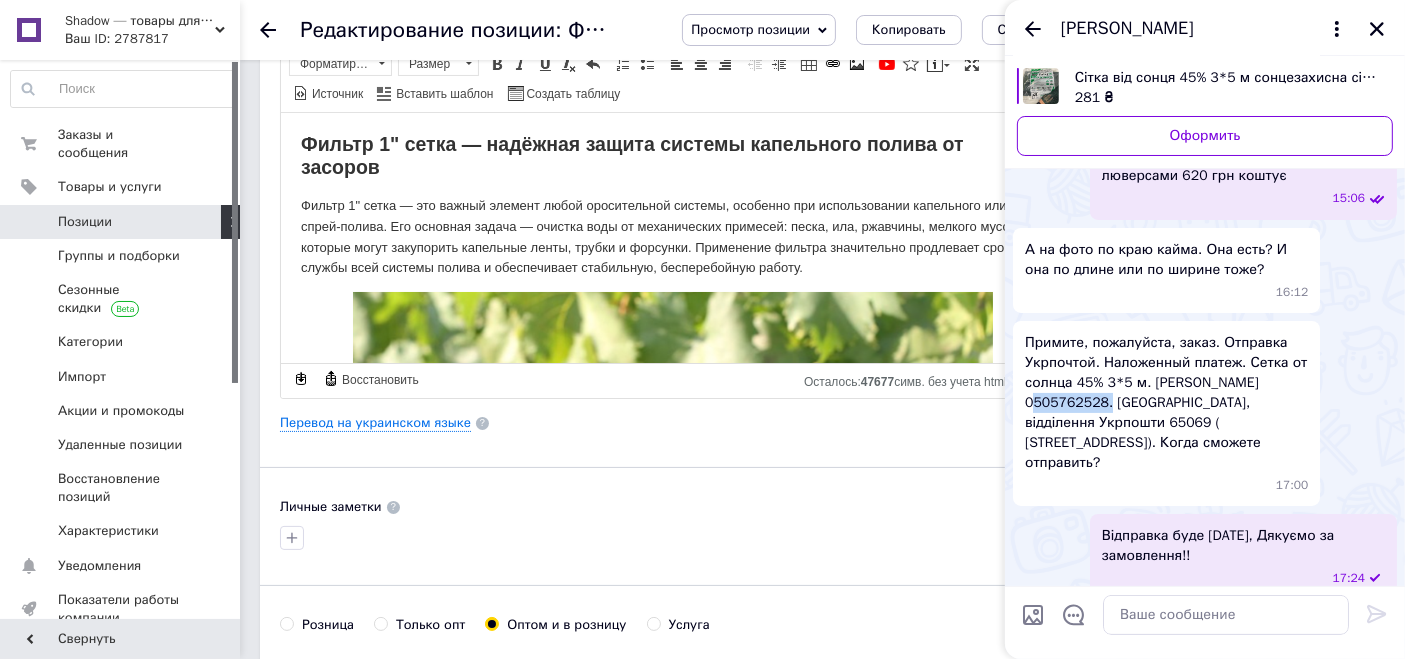 drag, startPoint x: 1097, startPoint y: 406, endPoint x: 1017, endPoint y: 401, distance: 80.1561 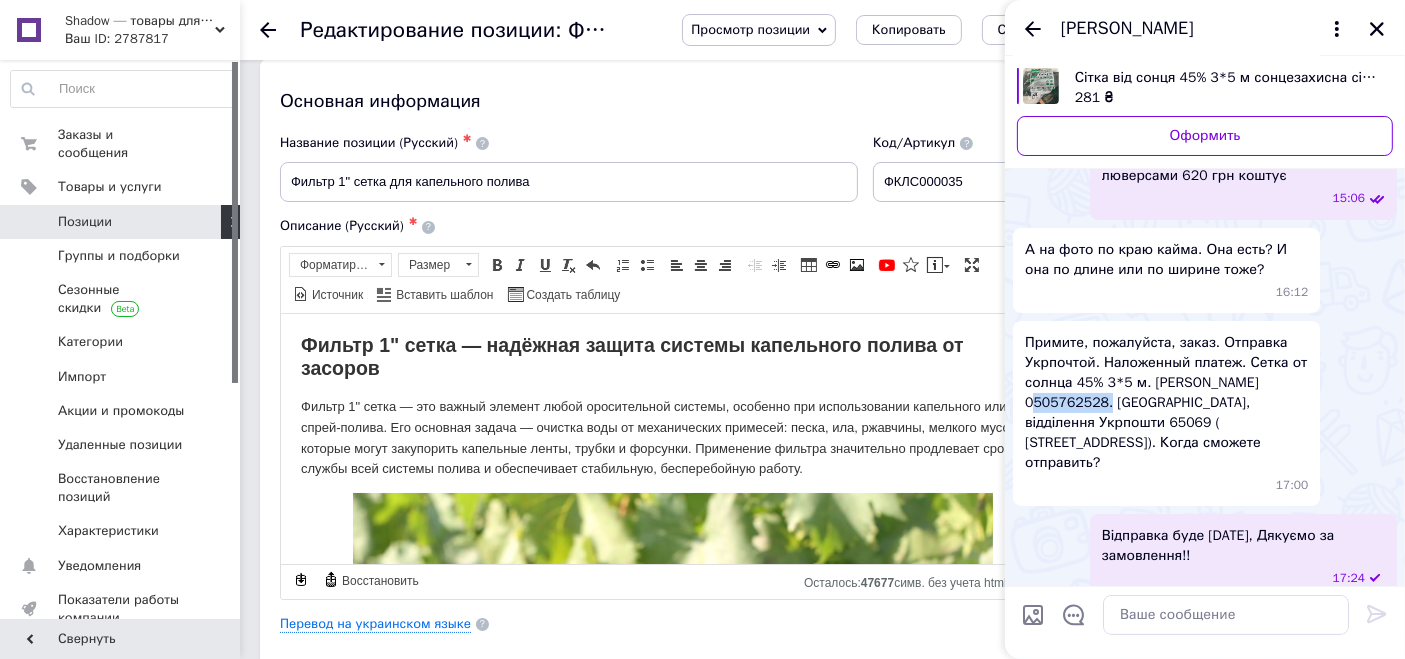 scroll, scrollTop: 0, scrollLeft: 0, axis: both 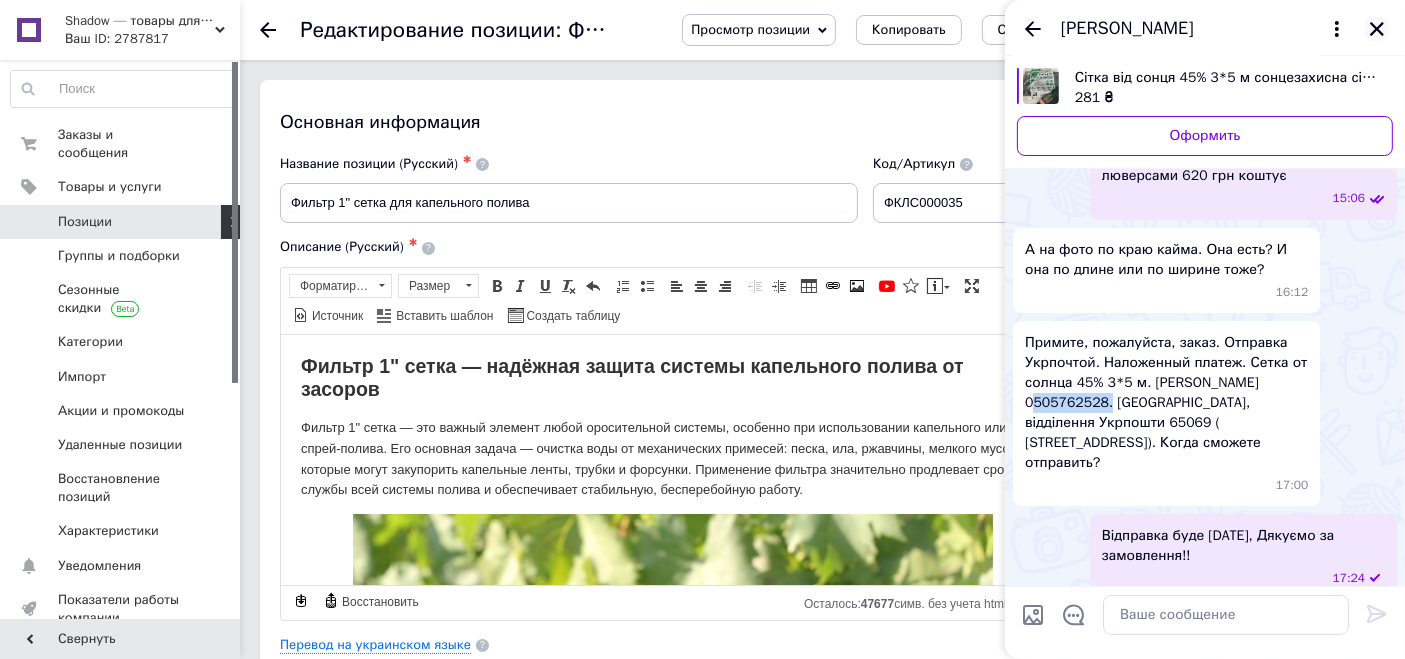 click 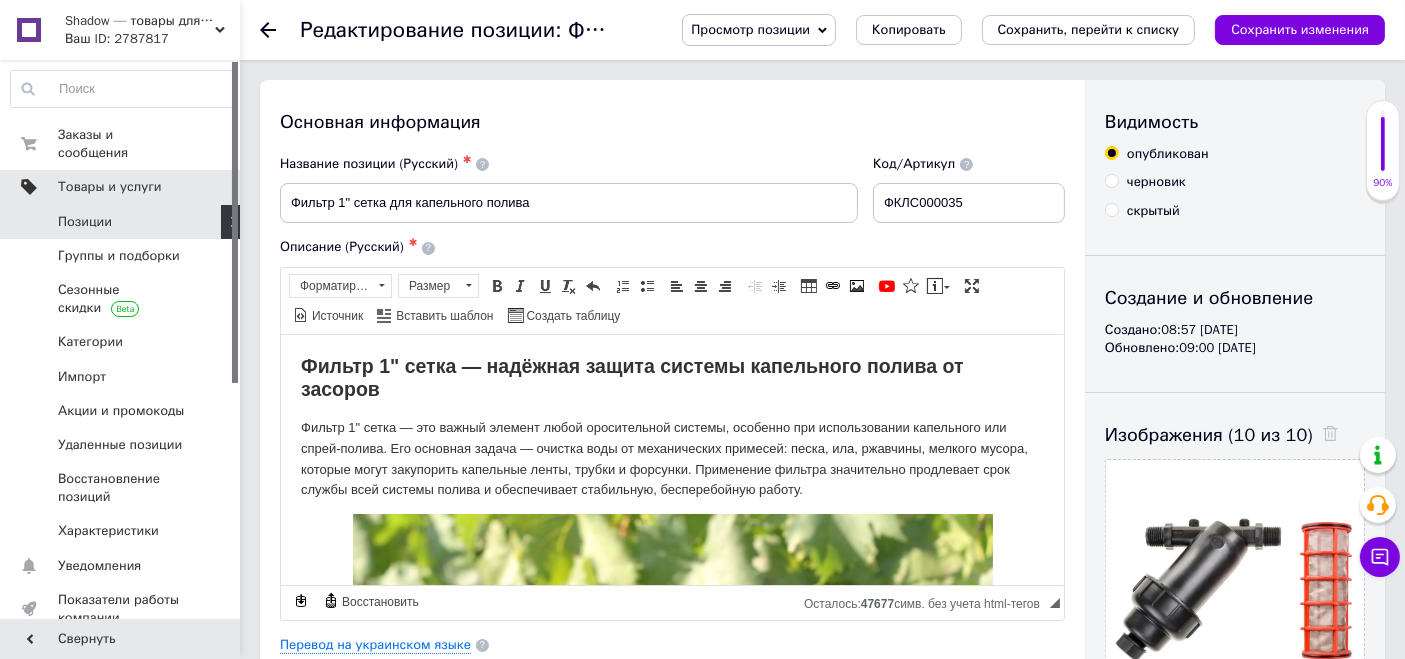 click on "Товары и услуги" at bounding box center (110, 187) 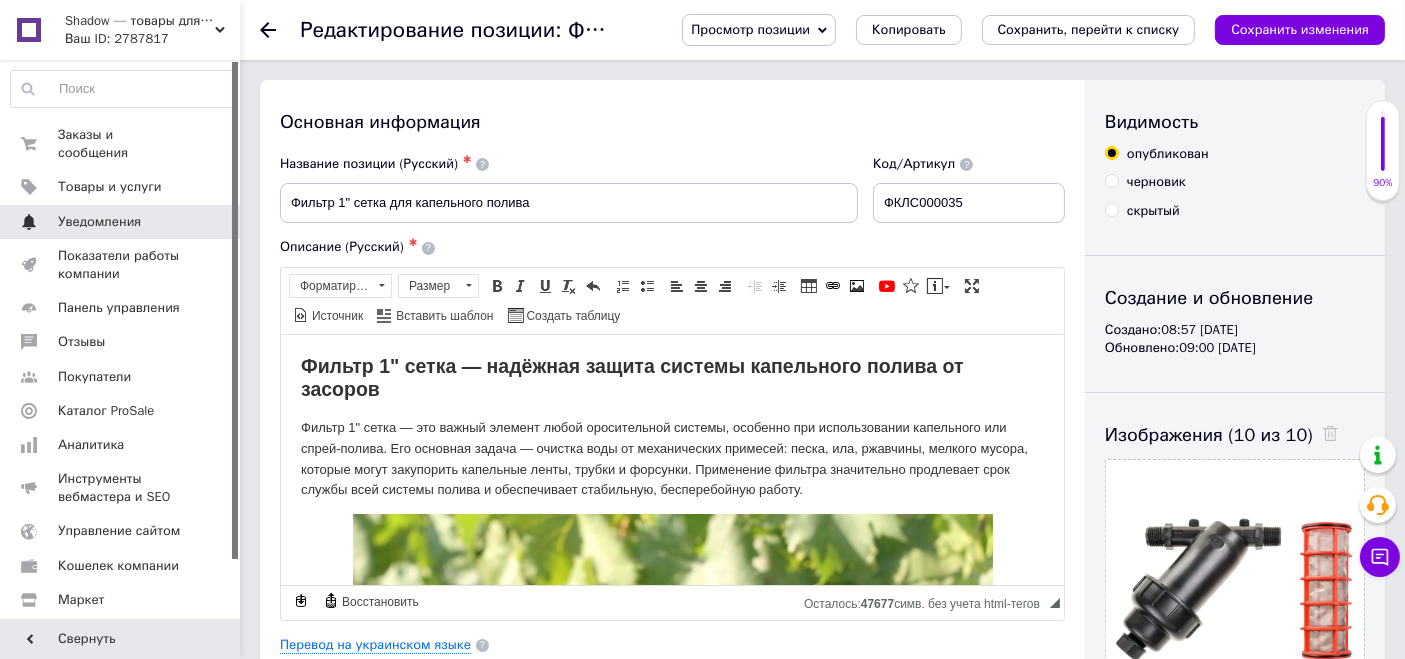 click on "Уведомления" at bounding box center (99, 222) 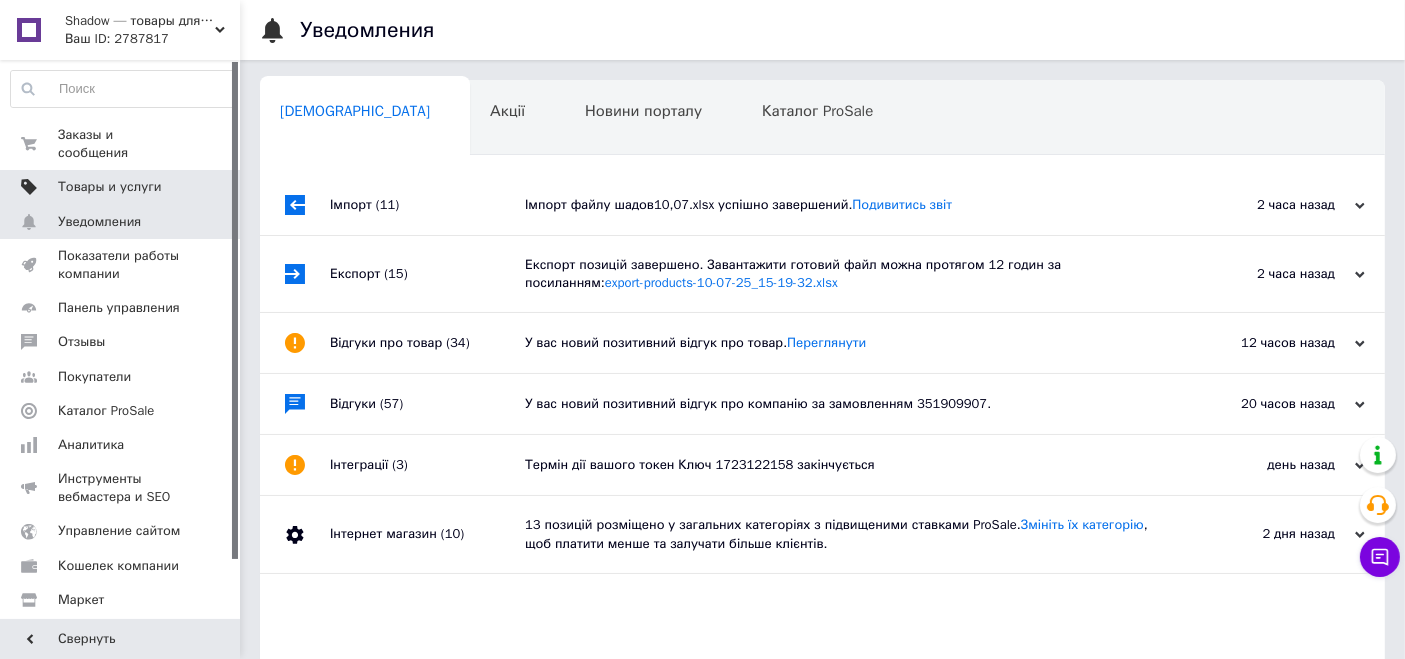 click on "Товары и услуги" at bounding box center [110, 187] 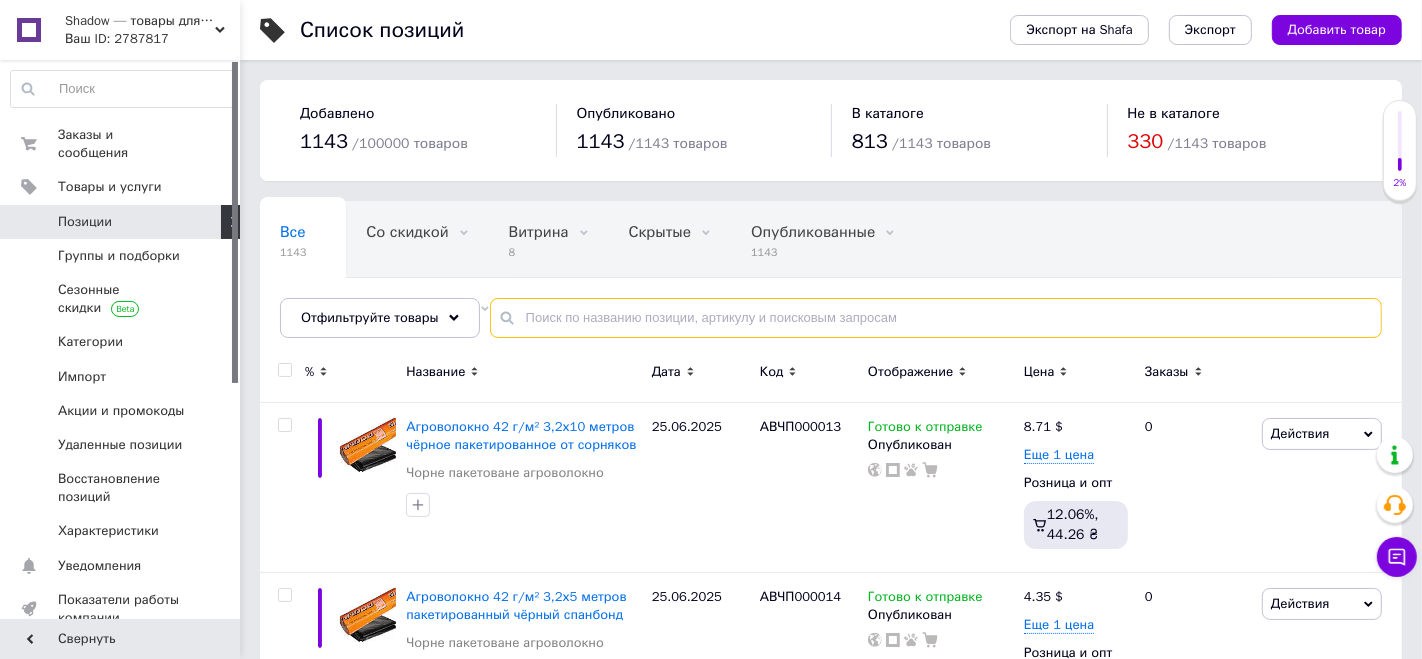 click at bounding box center (936, 318) 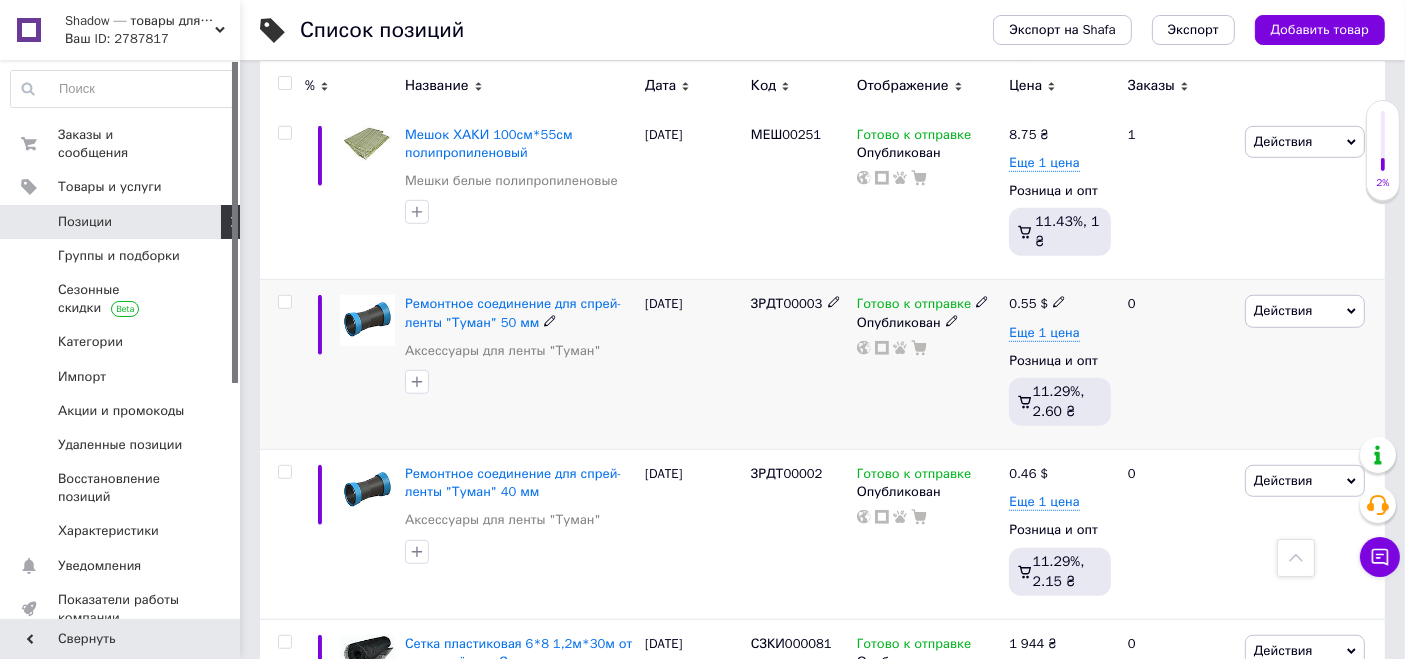 scroll, scrollTop: 1222, scrollLeft: 0, axis: vertical 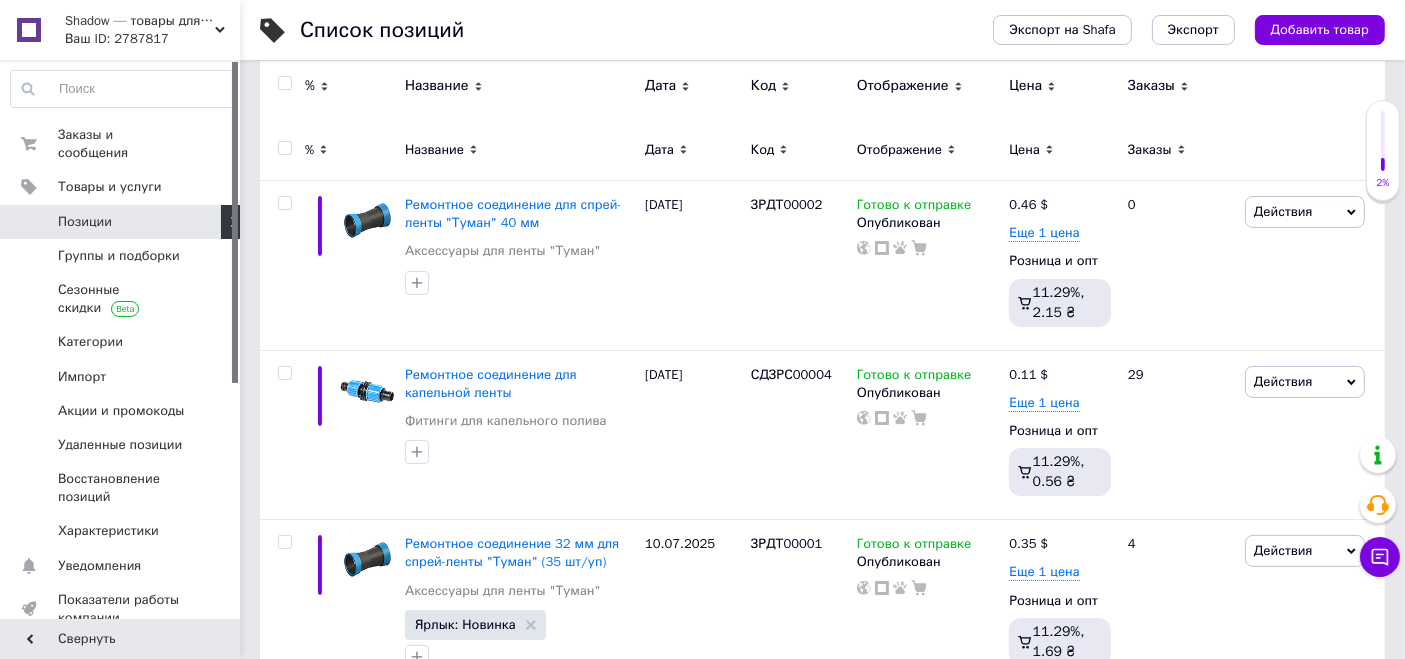 type on "ремонтне" 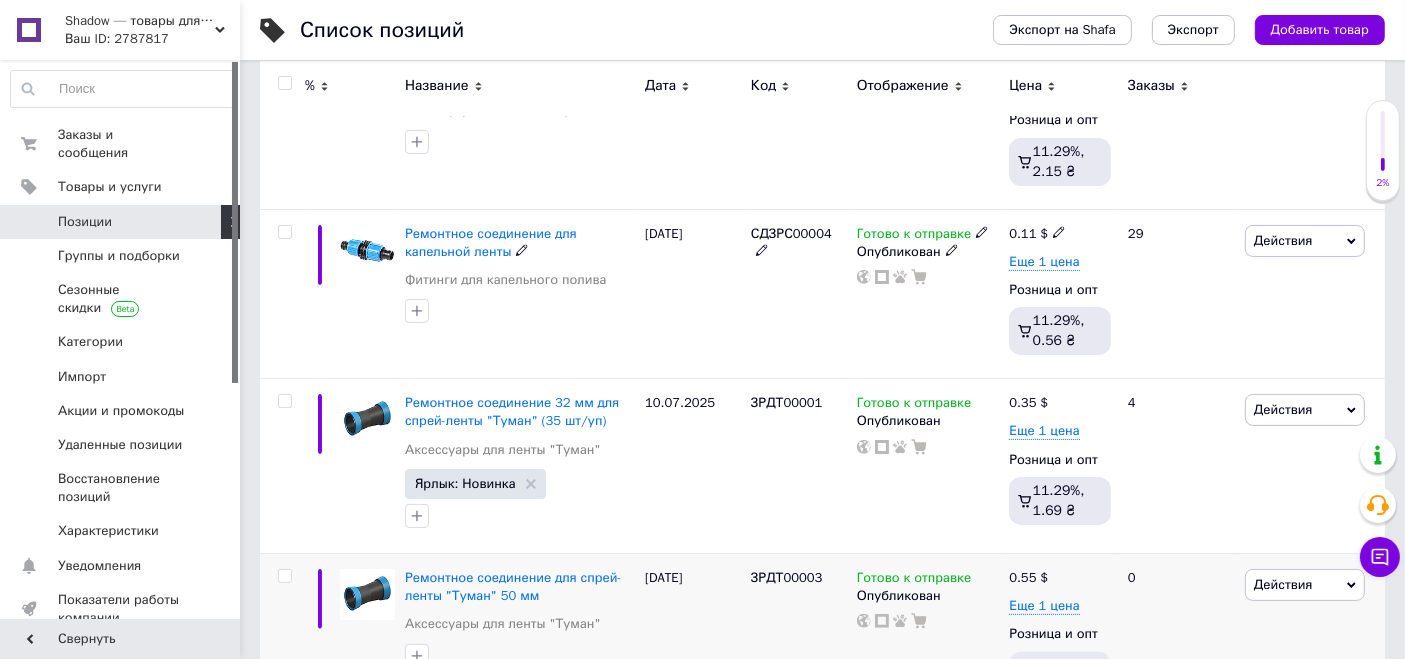 scroll, scrollTop: 396, scrollLeft: 0, axis: vertical 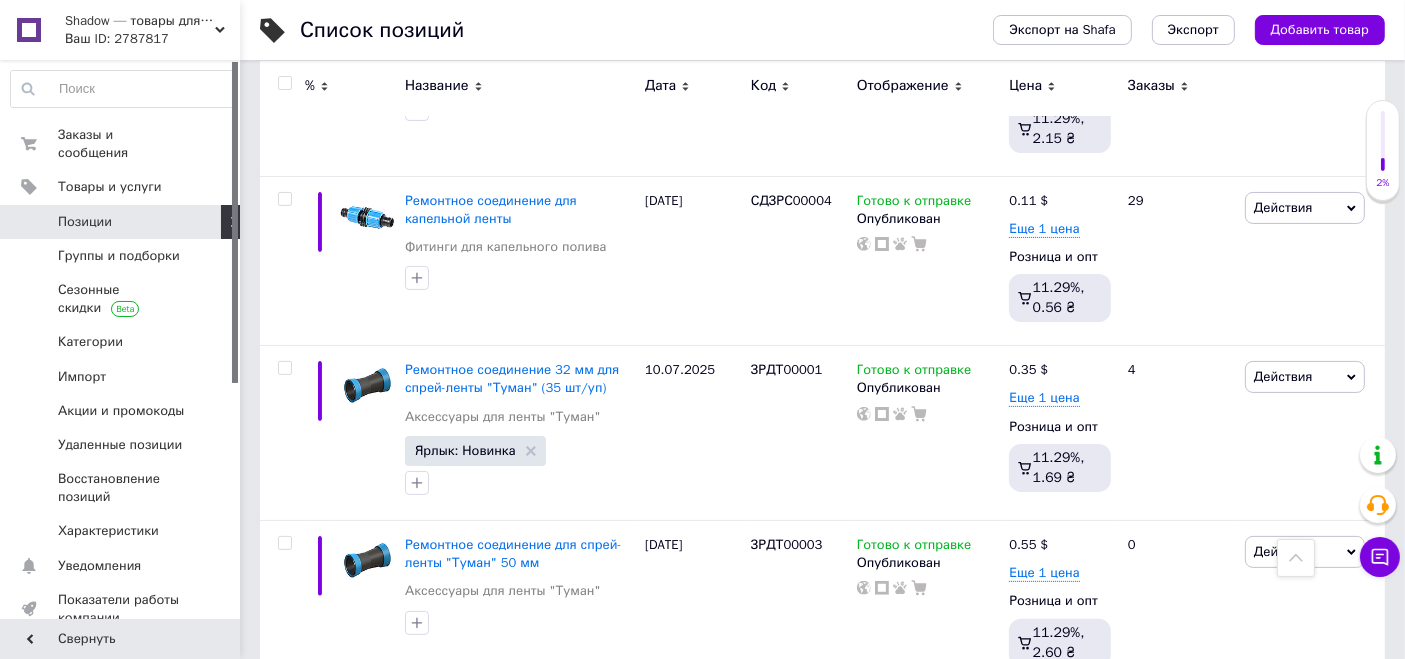 click on "Shadow — товары для сельского хозяйства и домашнего обихода" at bounding box center [140, 21] 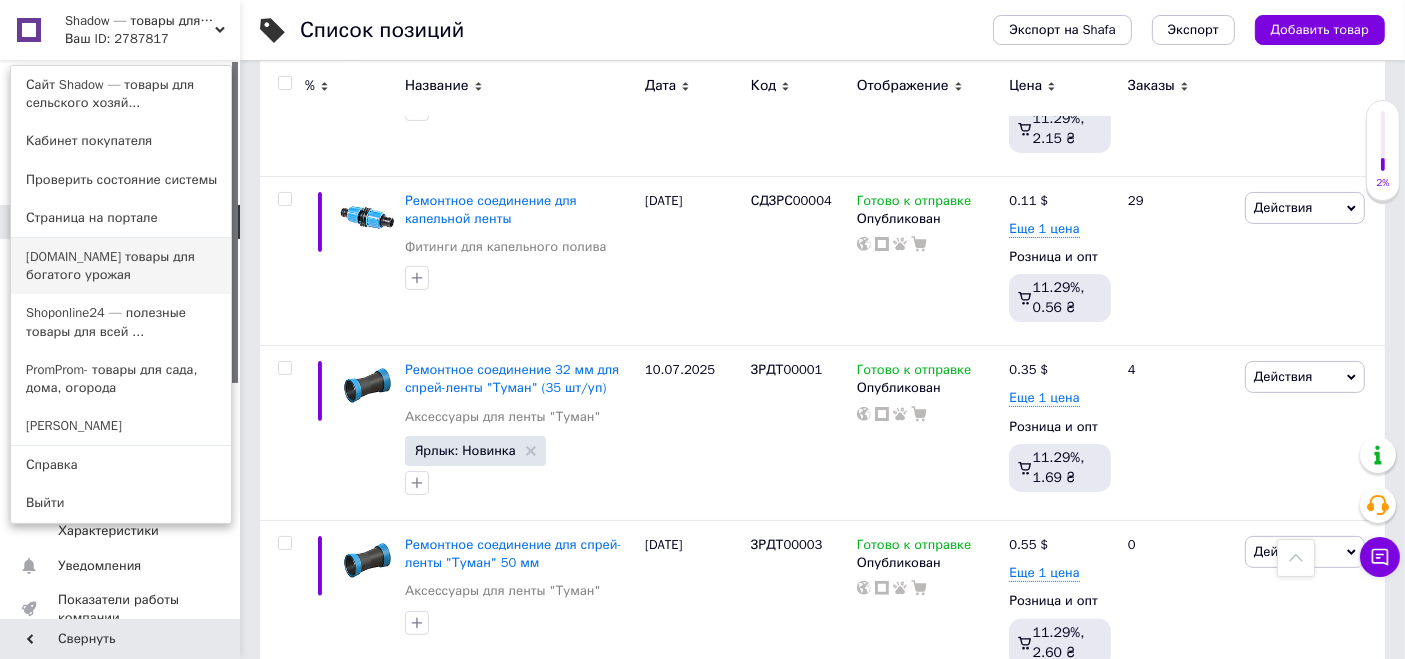 click on "[DOMAIN_NAME] товары для богатого урожая" at bounding box center [121, 266] 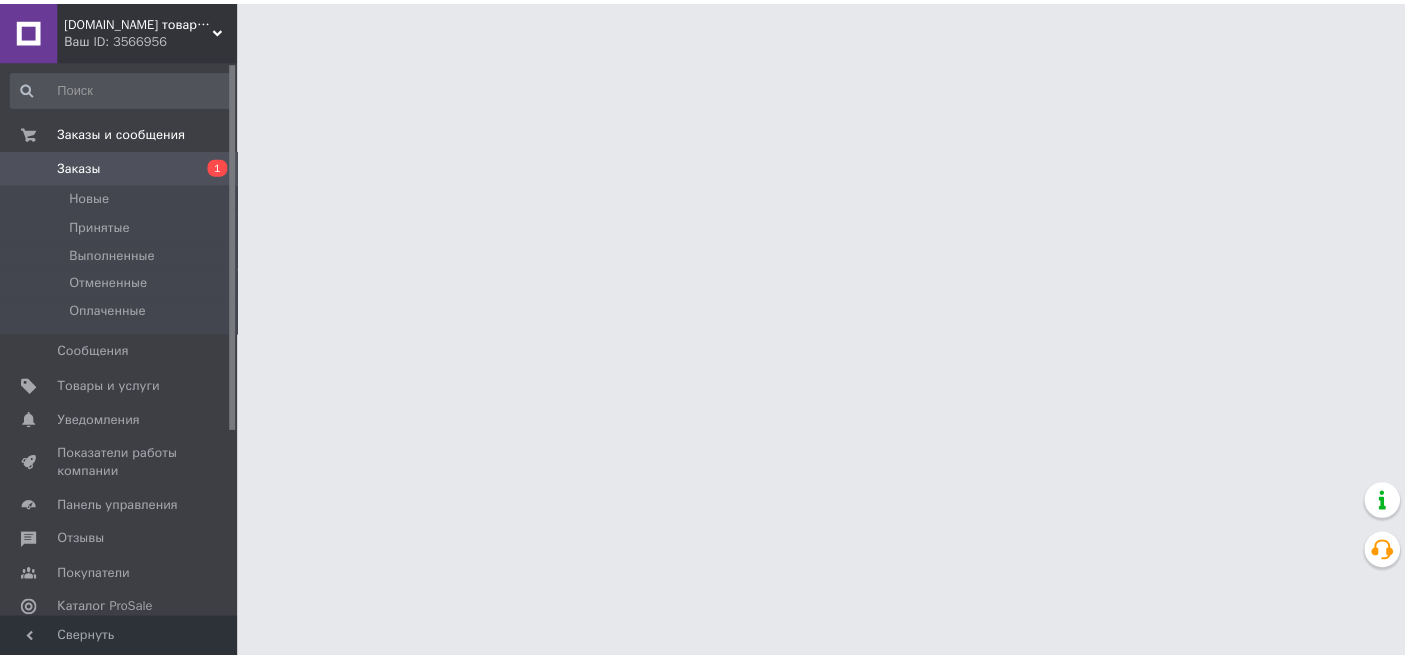 scroll, scrollTop: 0, scrollLeft: 0, axis: both 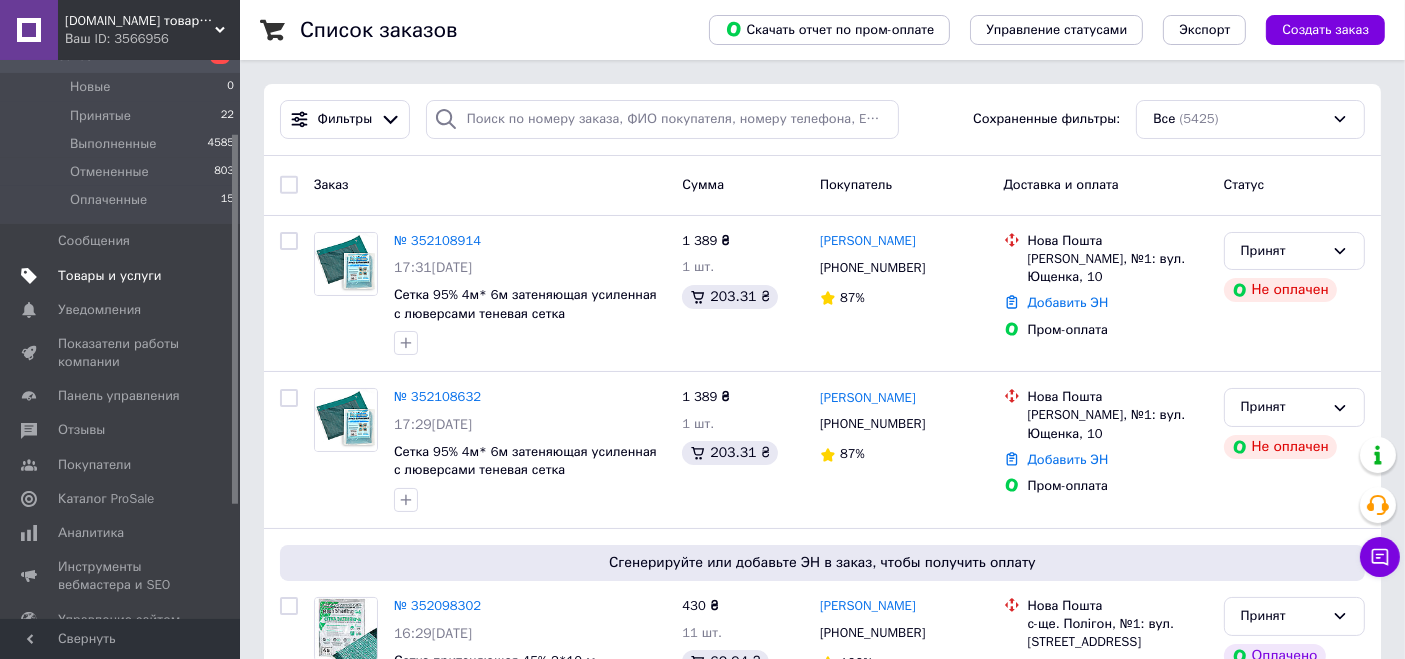 click on "Товары и услуги" at bounding box center [110, 276] 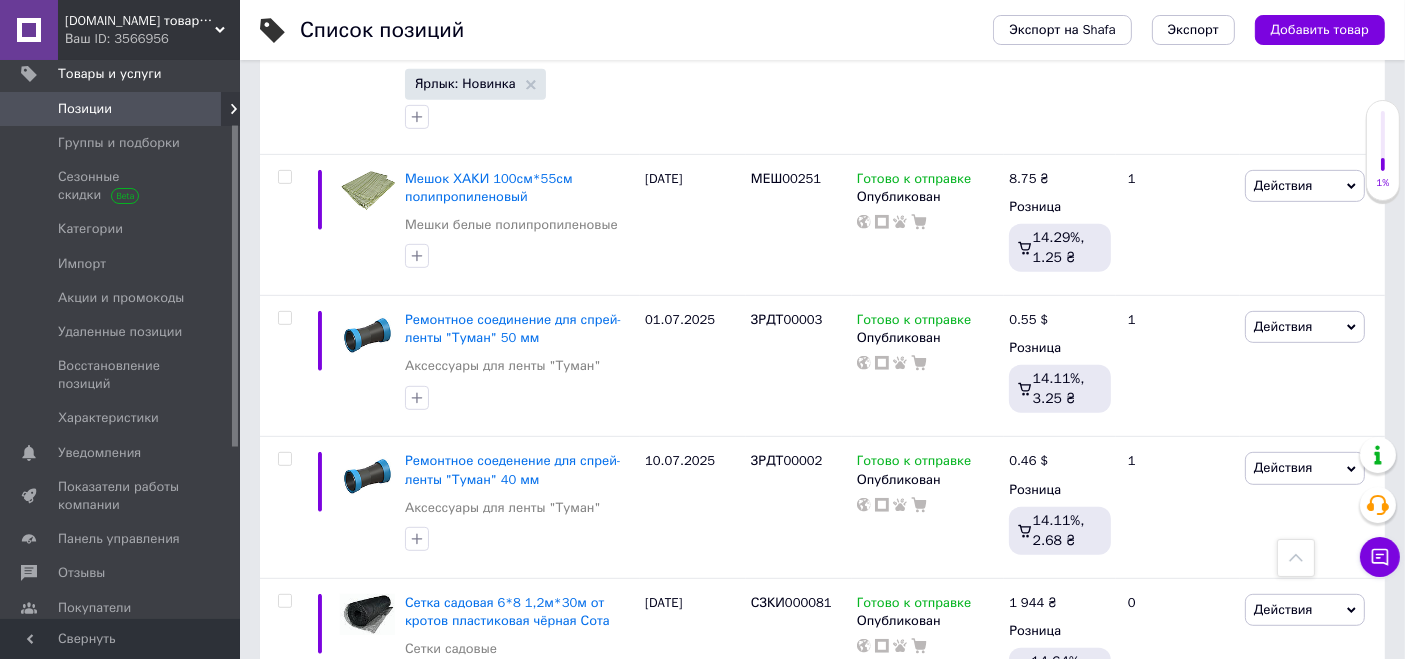 scroll, scrollTop: 1000, scrollLeft: 0, axis: vertical 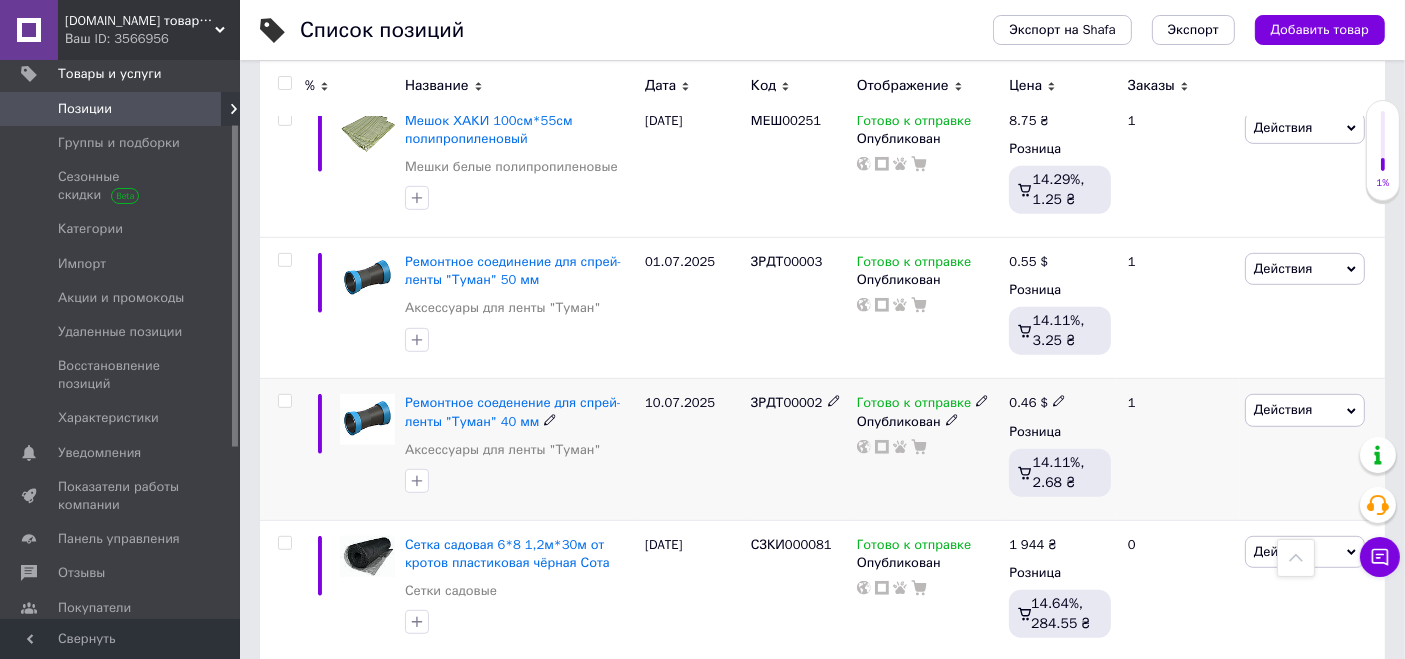 click 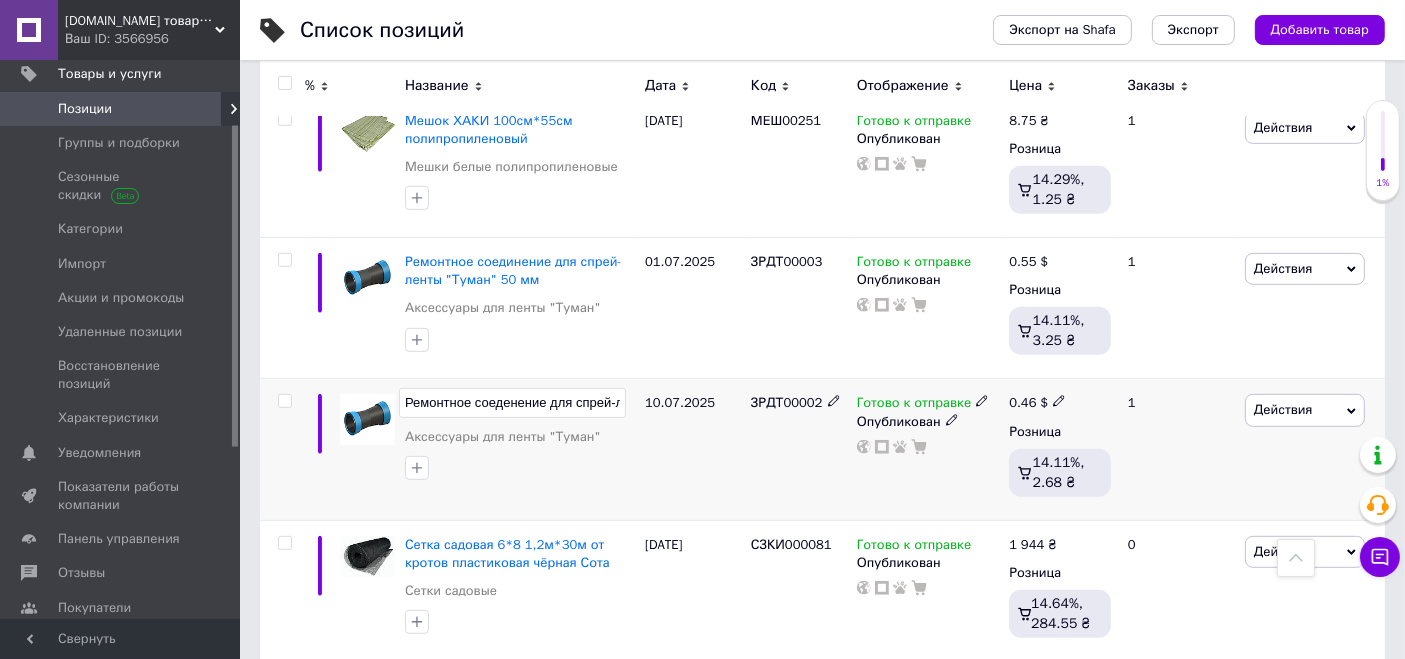scroll, scrollTop: 0, scrollLeft: 121, axis: horizontal 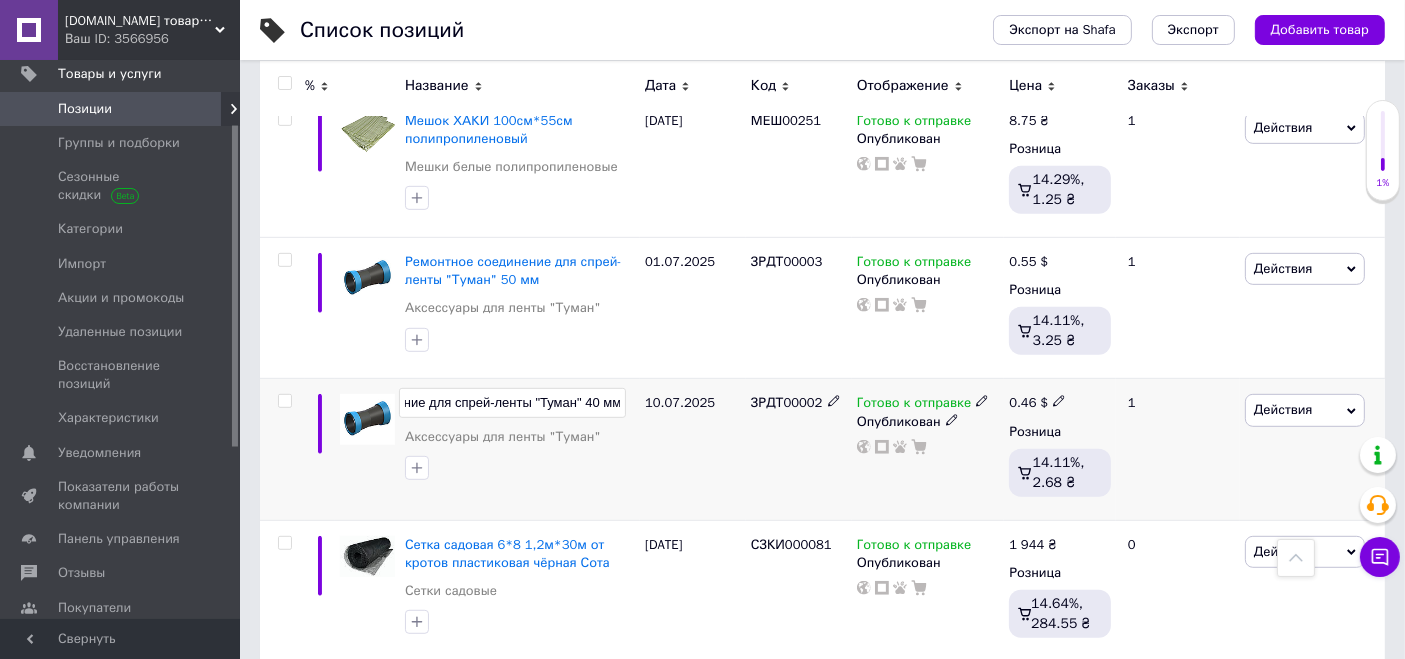 click on "Ремонтное соеденение для спрей-ленты "Туман" 40 мм" at bounding box center [512, 403] 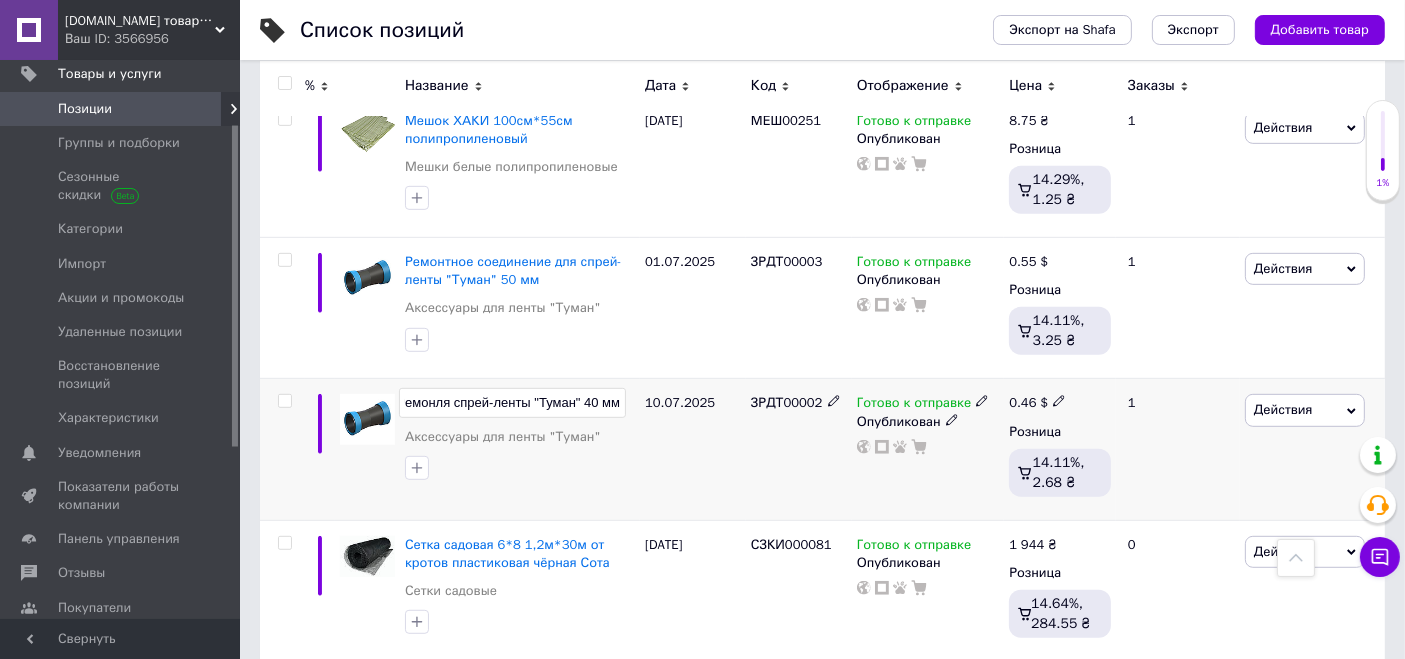 scroll, scrollTop: 0, scrollLeft: 0, axis: both 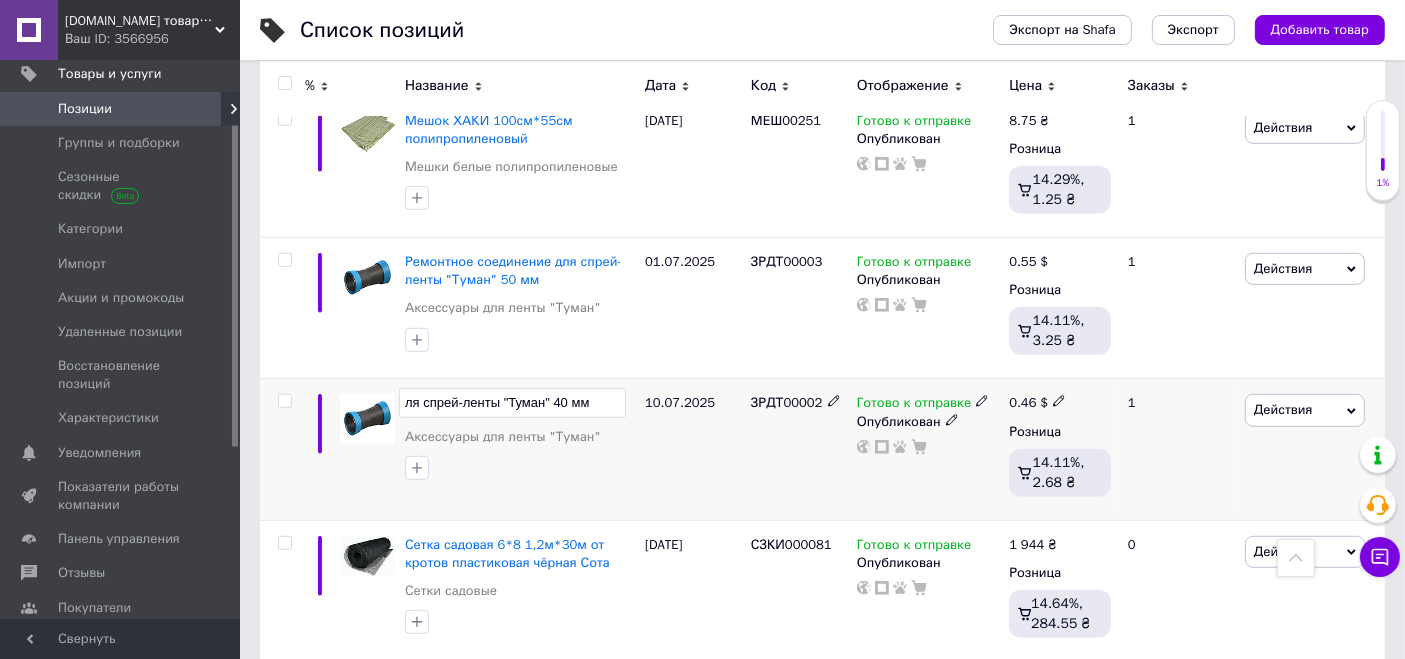 type on "Для спрей-ленты "Туман" 40 мм" 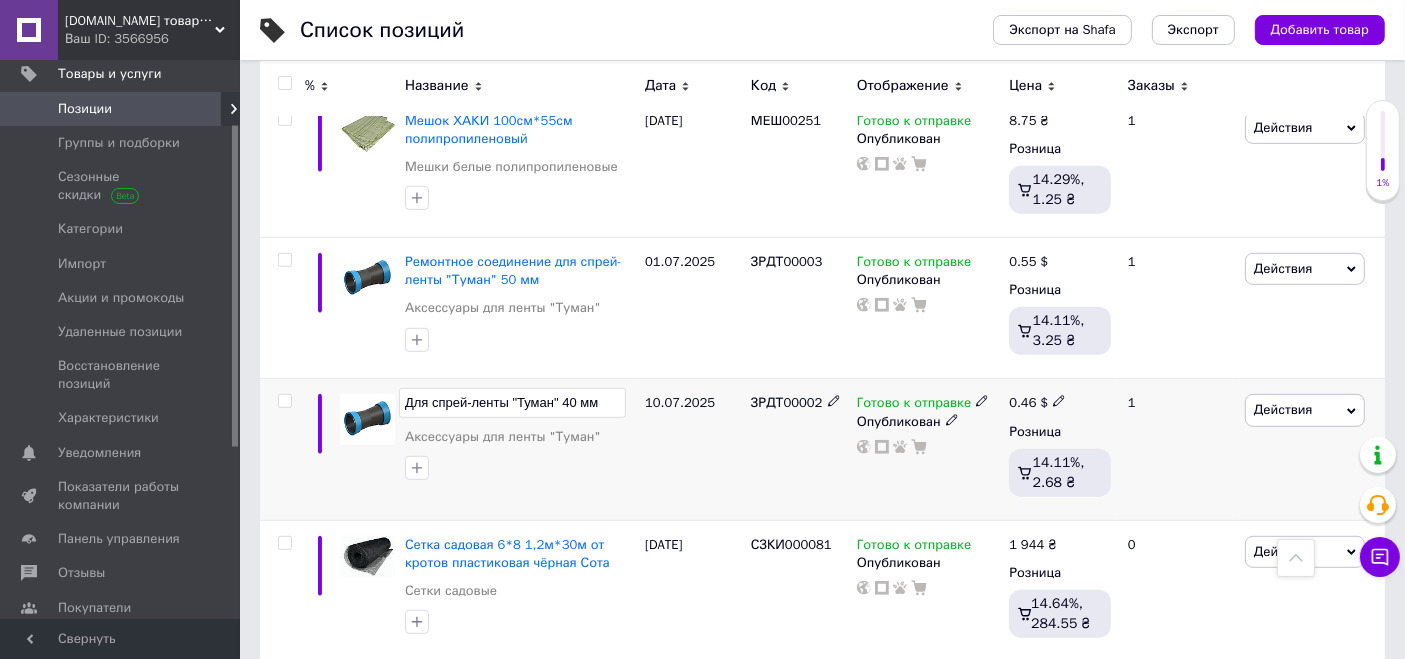 click on "Для спрей-ленты "Туман" 40 мм Аксессуары для ленты "Туман"" at bounding box center [520, 449] 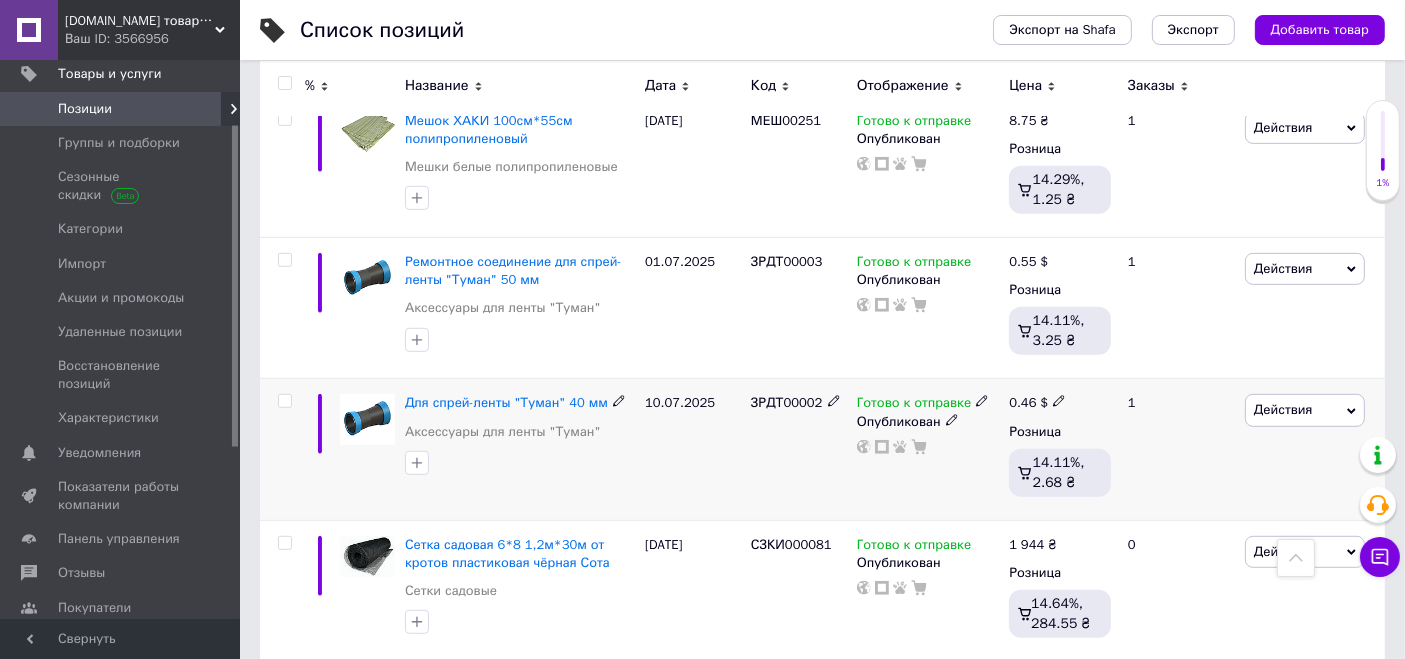 click 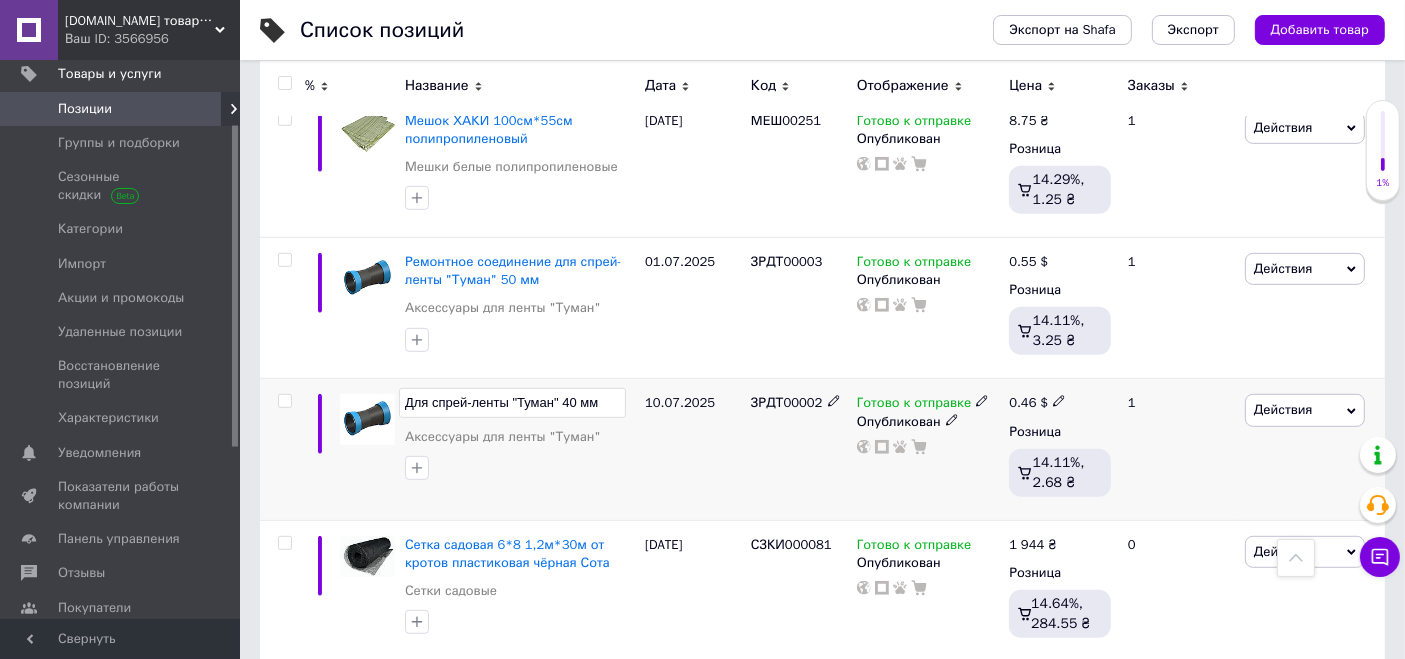 click on "Для спрей-ленты "Туман" 40 мм" at bounding box center (512, 403) 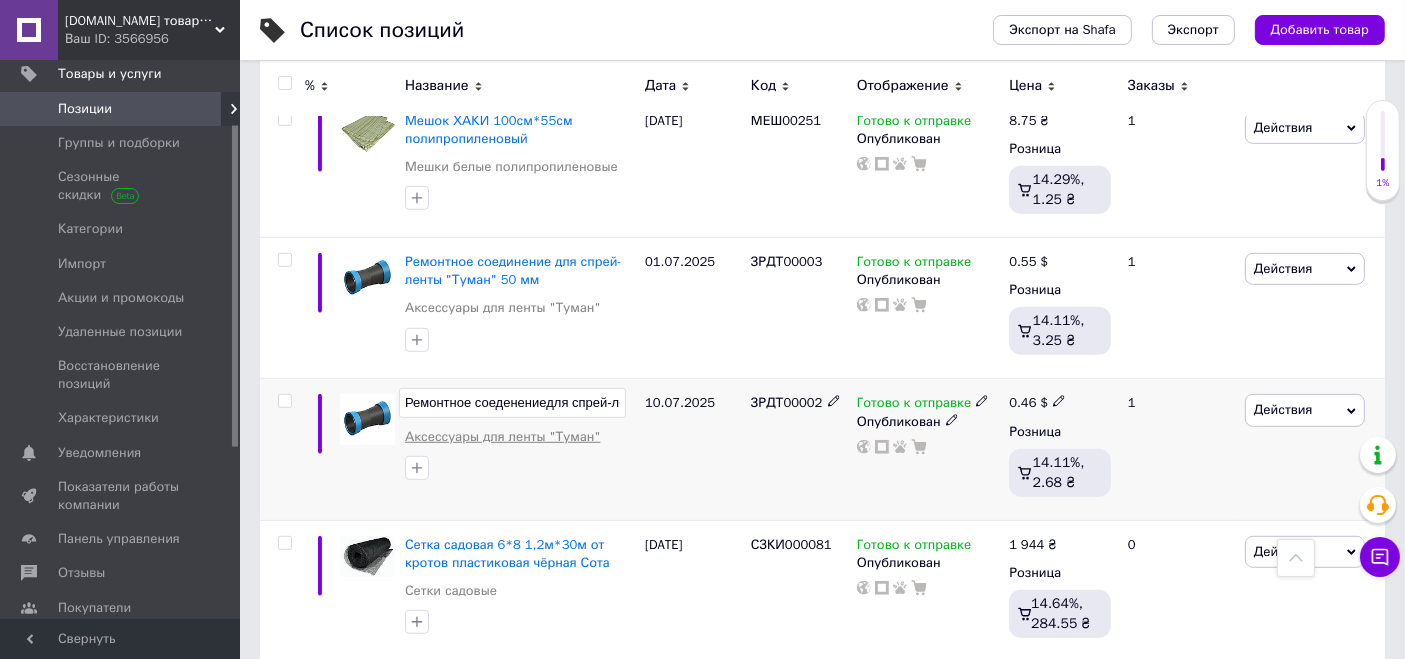 type on "Ремонтное соеденение для спрей-ленты "Туман" 40 мм" 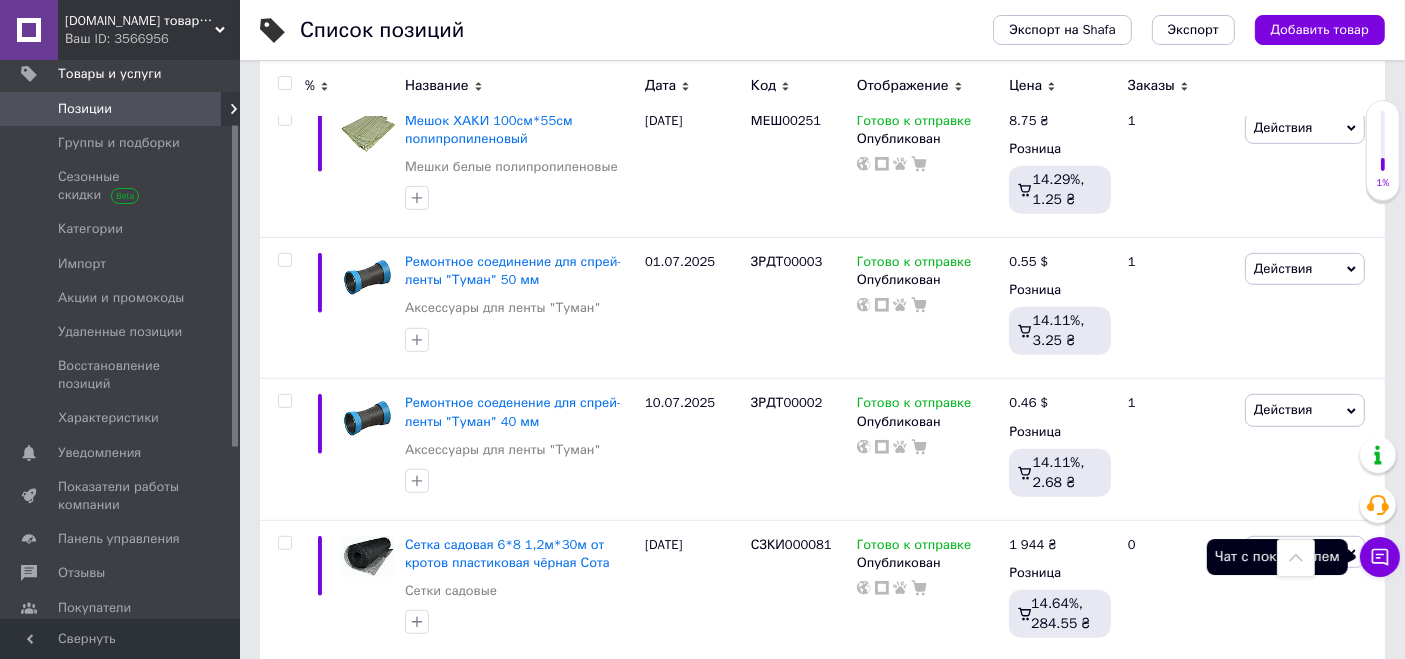 click 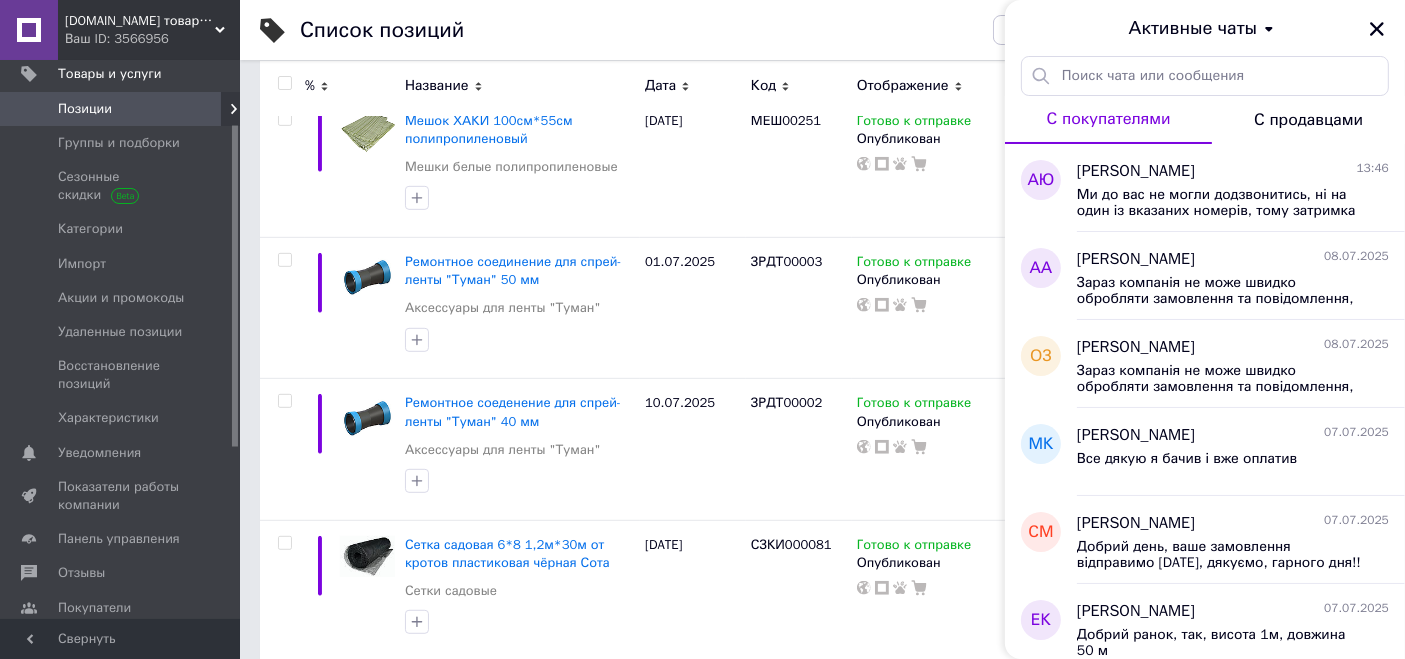 click on "[DOMAIN_NAME] товары для богатого урожая" at bounding box center (140, 21) 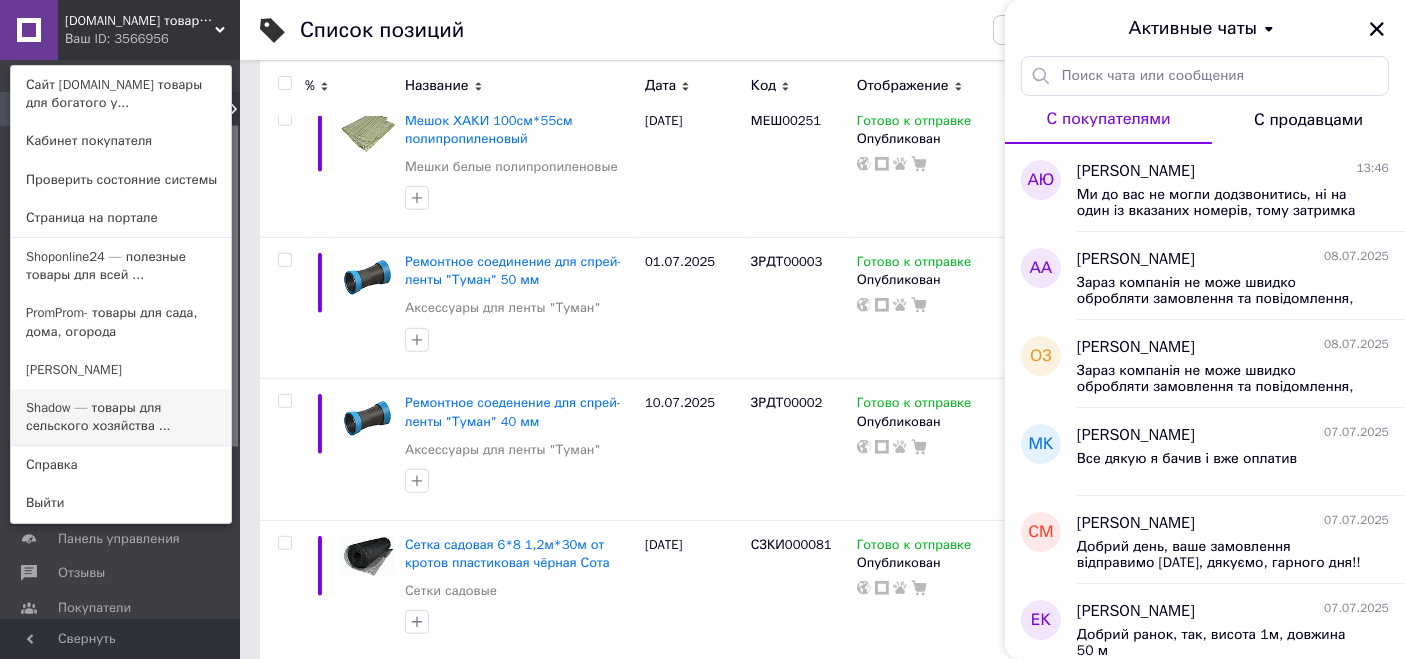 click on "Shadow — товары для сельского хозяйства ..." at bounding box center [121, 417] 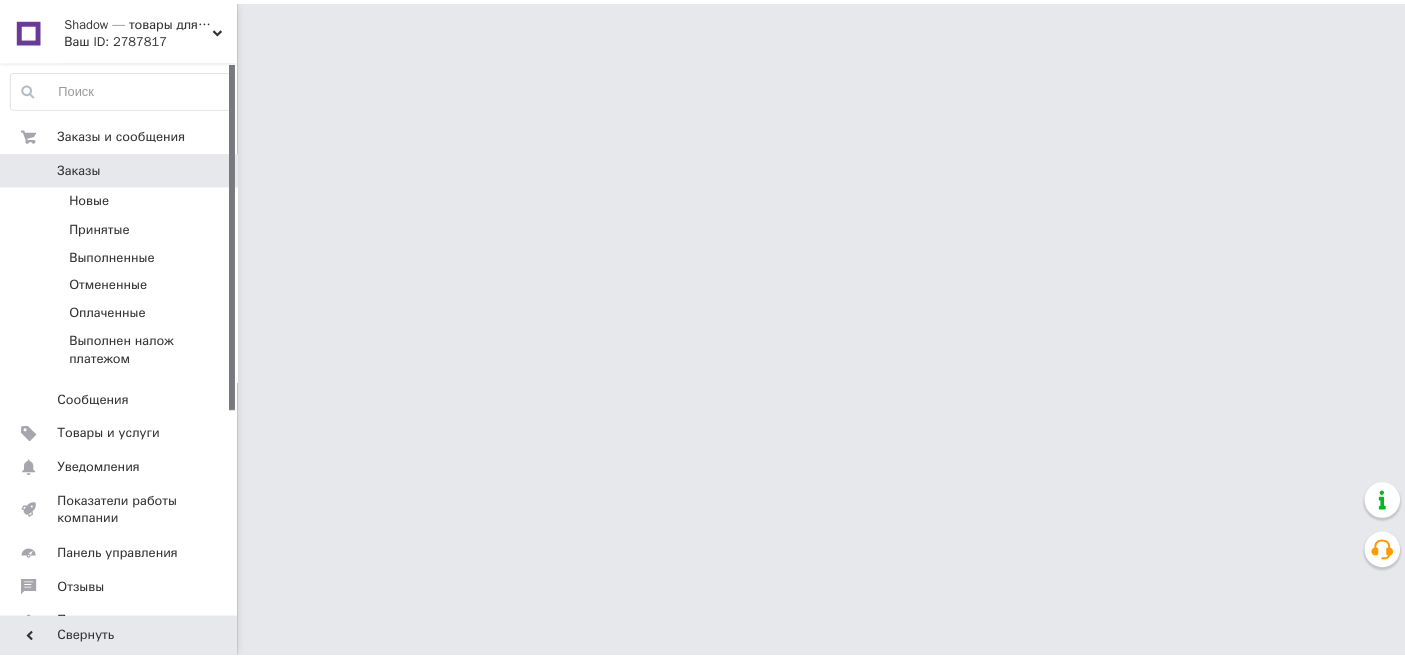 scroll, scrollTop: 0, scrollLeft: 0, axis: both 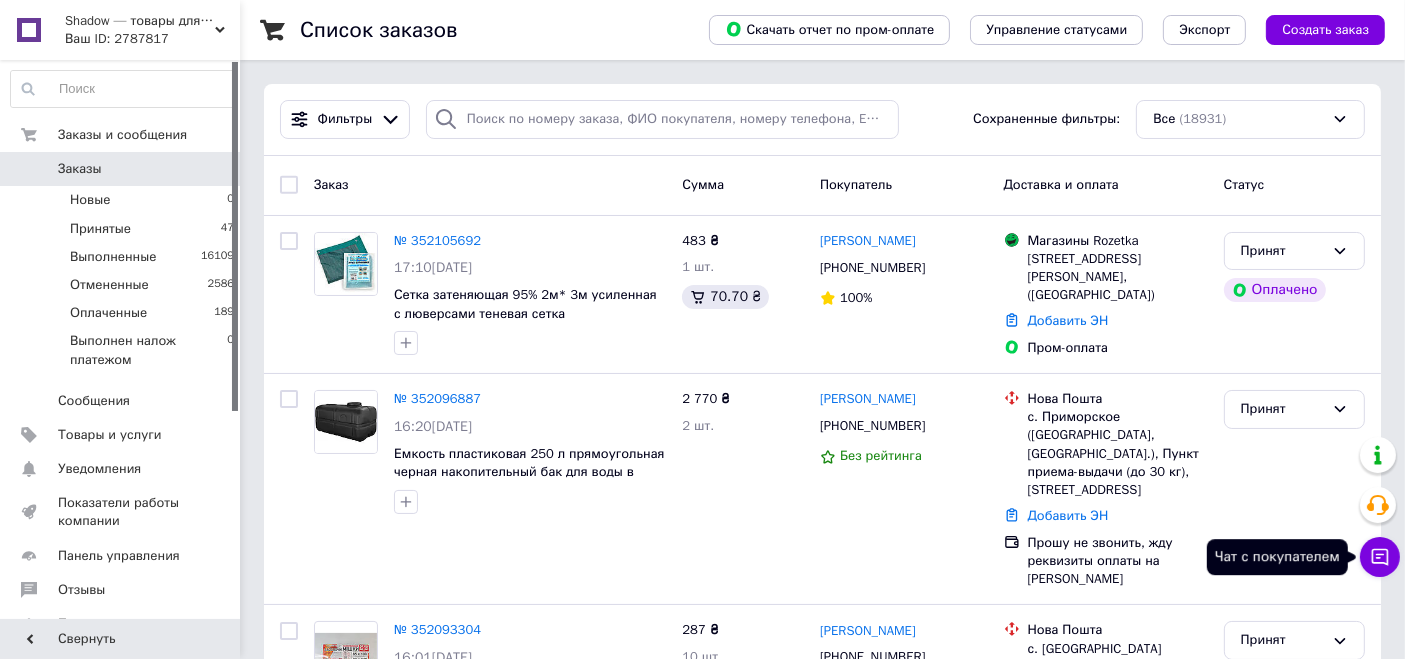 click 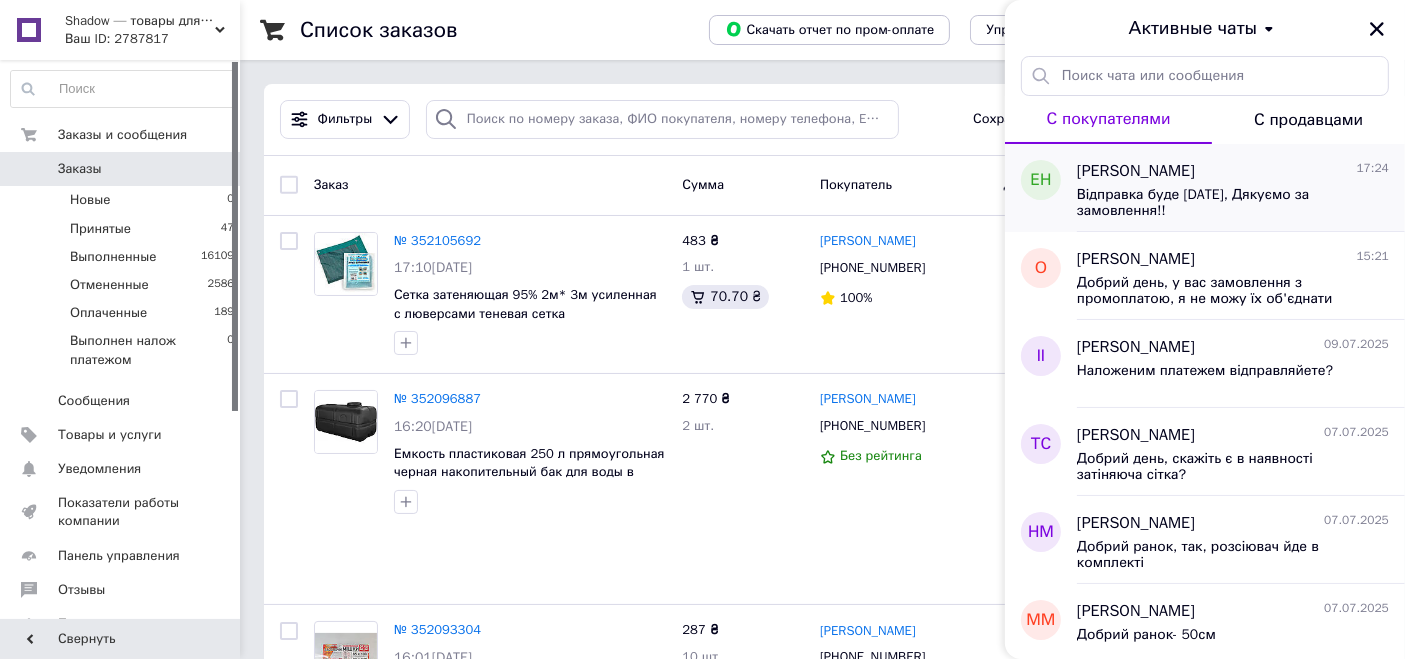 click on "Відправка буде [DATE], Дякуємо за замовлення!!" at bounding box center (1219, 203) 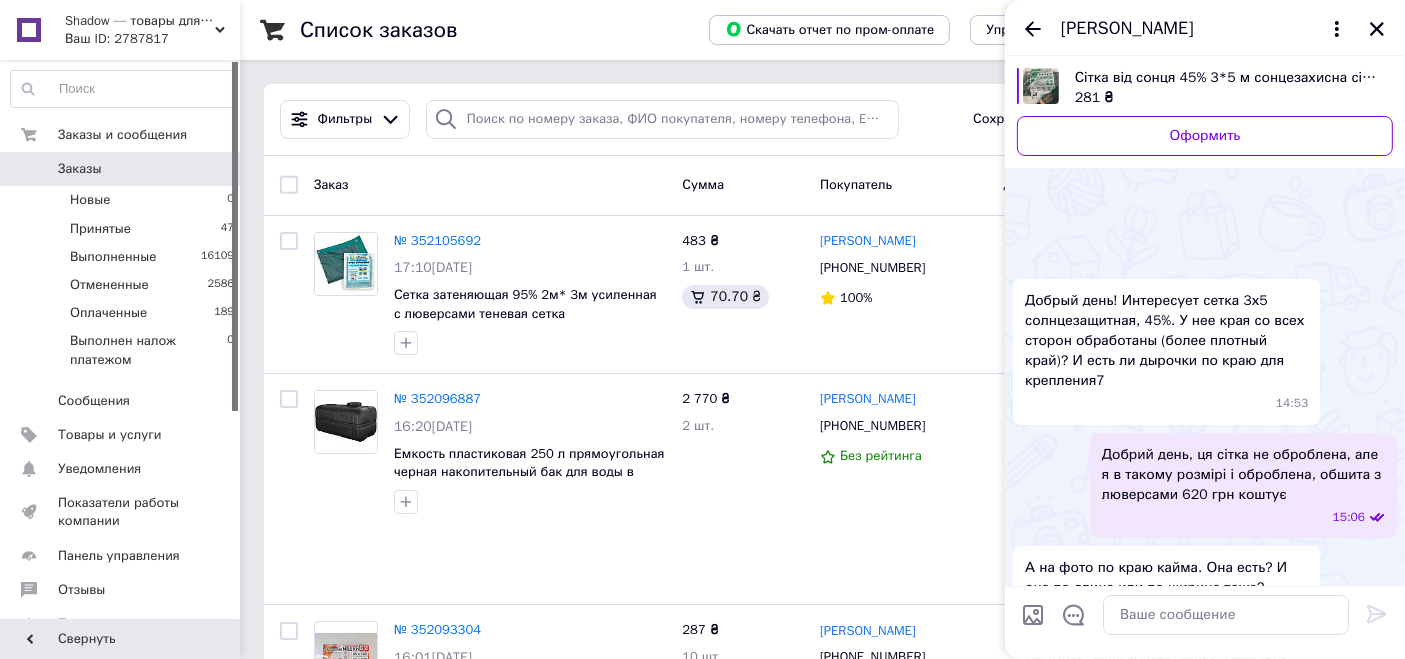 scroll, scrollTop: 319, scrollLeft: 0, axis: vertical 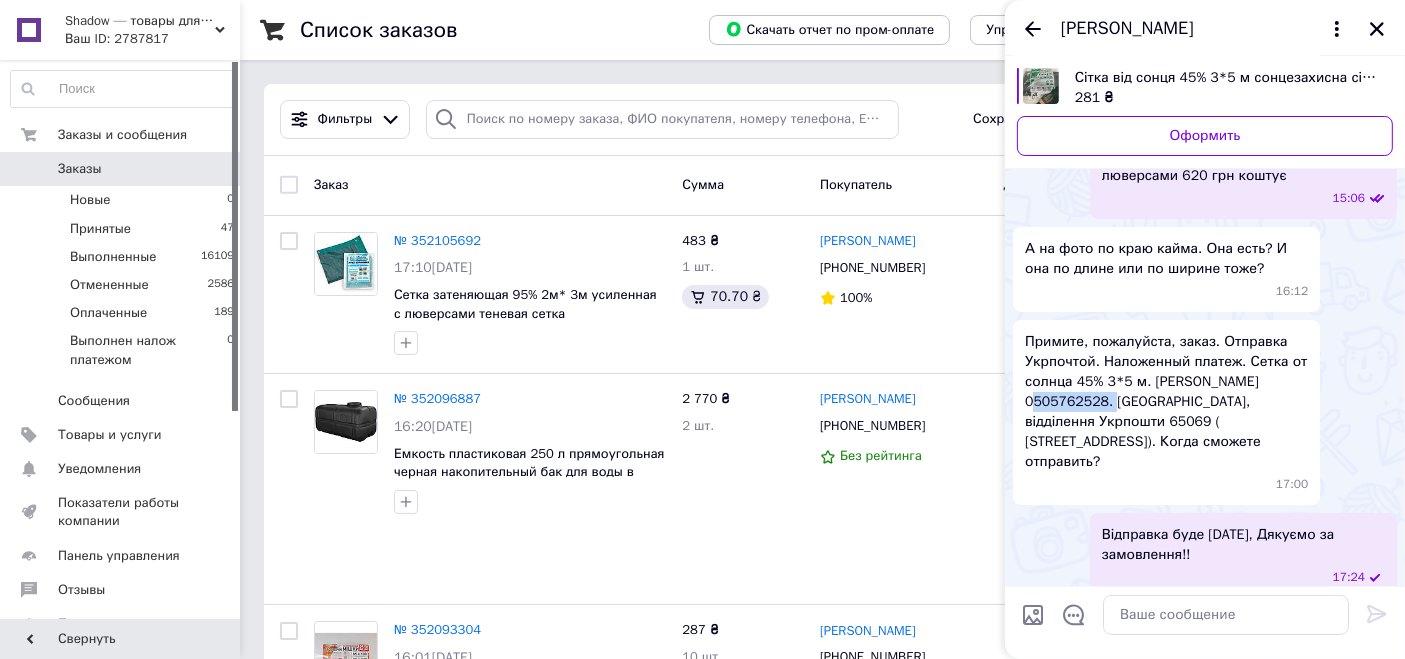 drag, startPoint x: 1074, startPoint y: 401, endPoint x: 1021, endPoint y: 397, distance: 53.15073 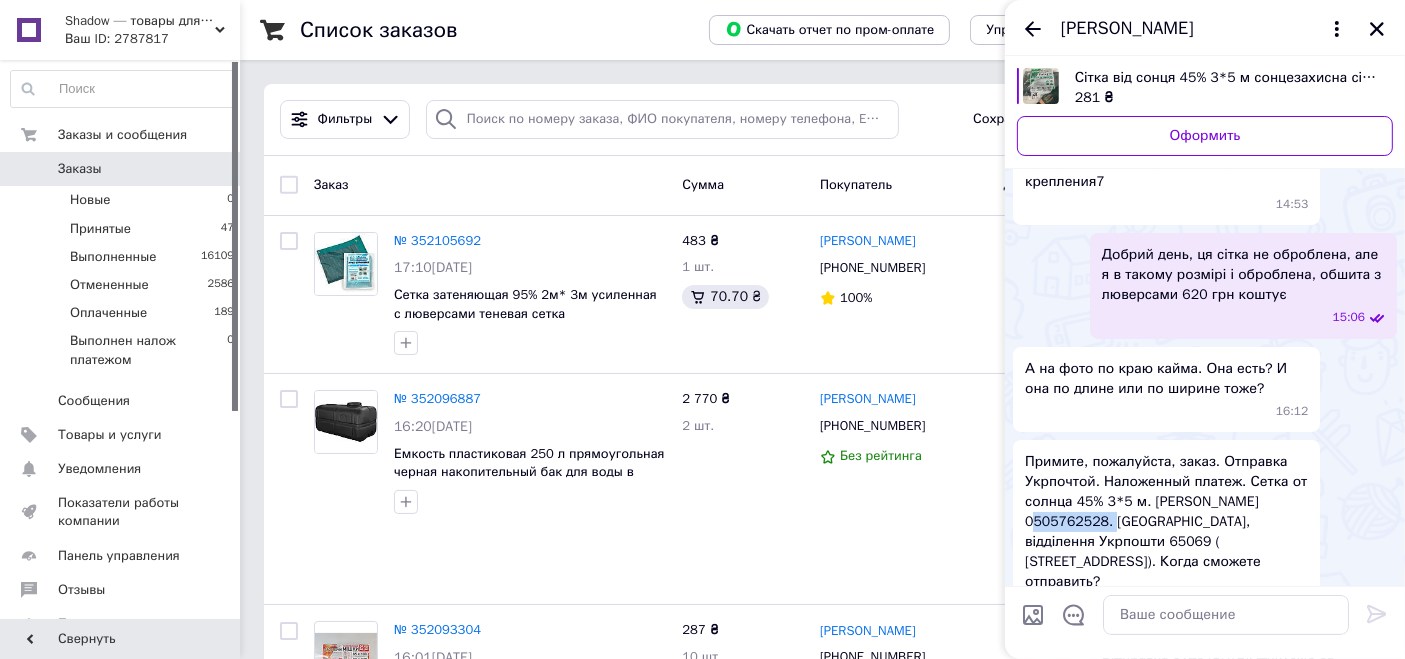 scroll, scrollTop: 45, scrollLeft: 0, axis: vertical 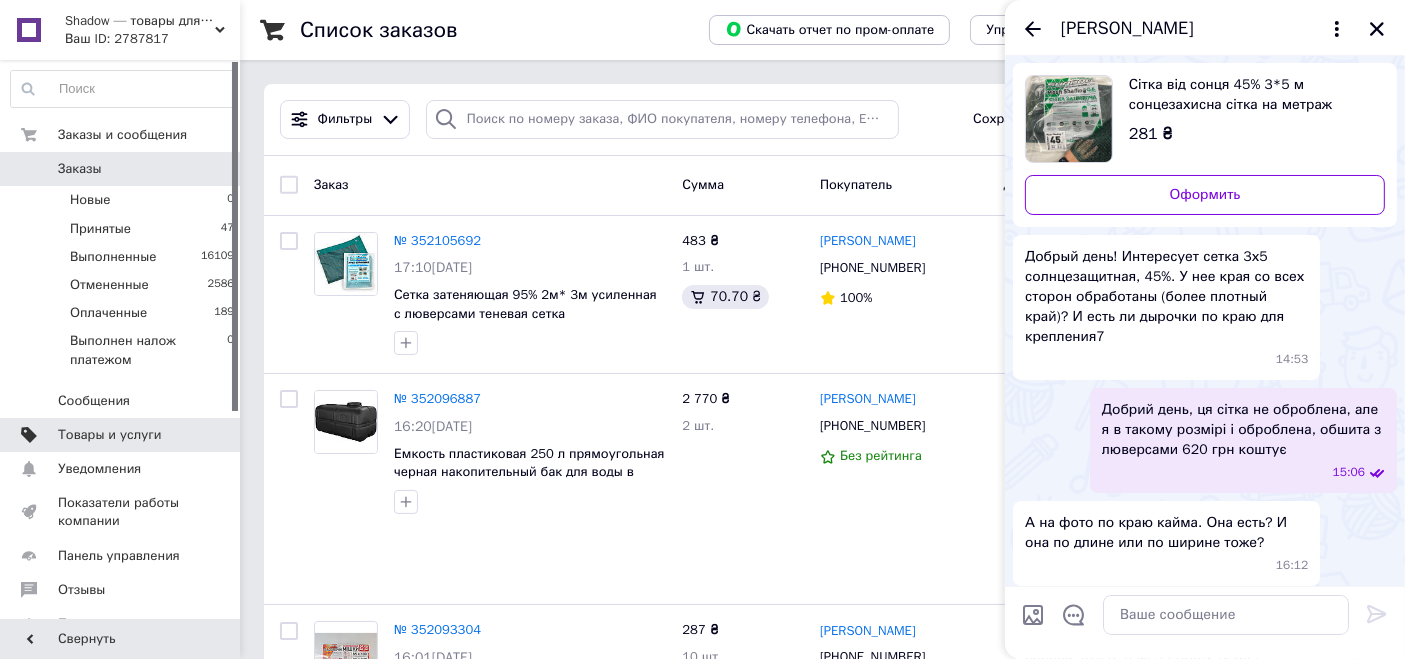 click on "Товары и услуги" at bounding box center (123, 435) 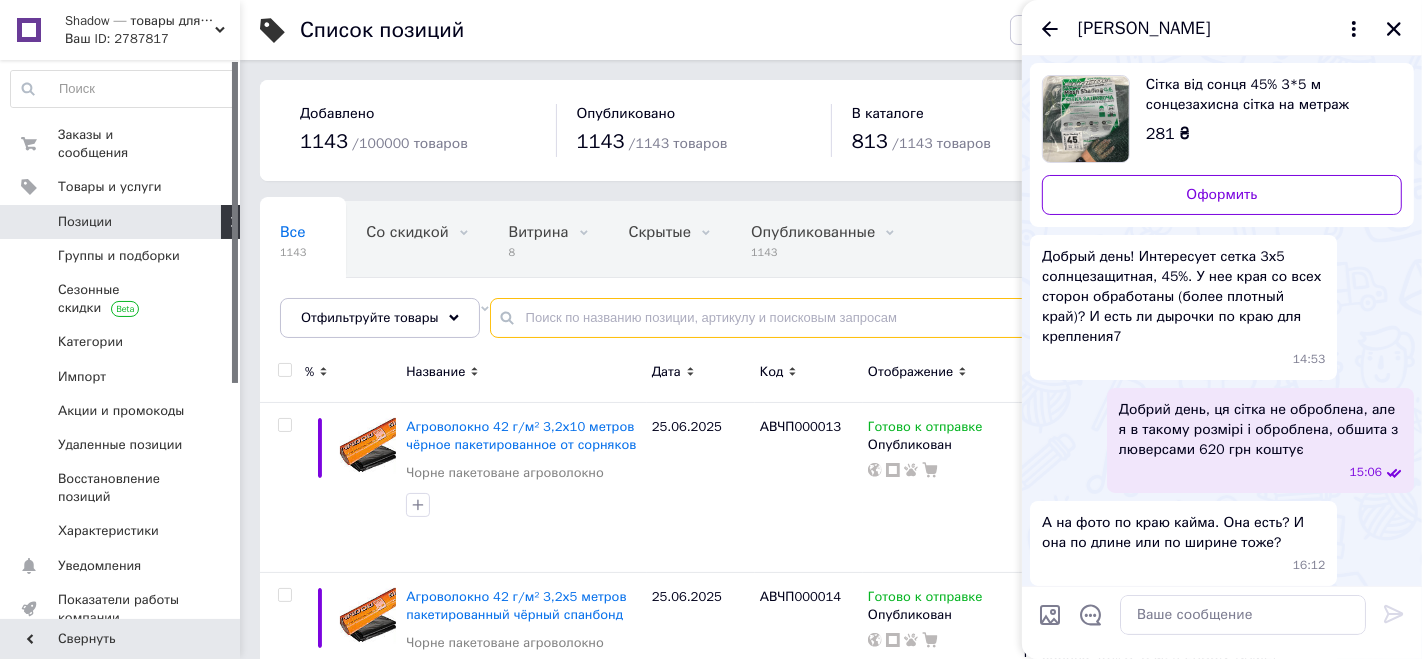 click at bounding box center (936, 318) 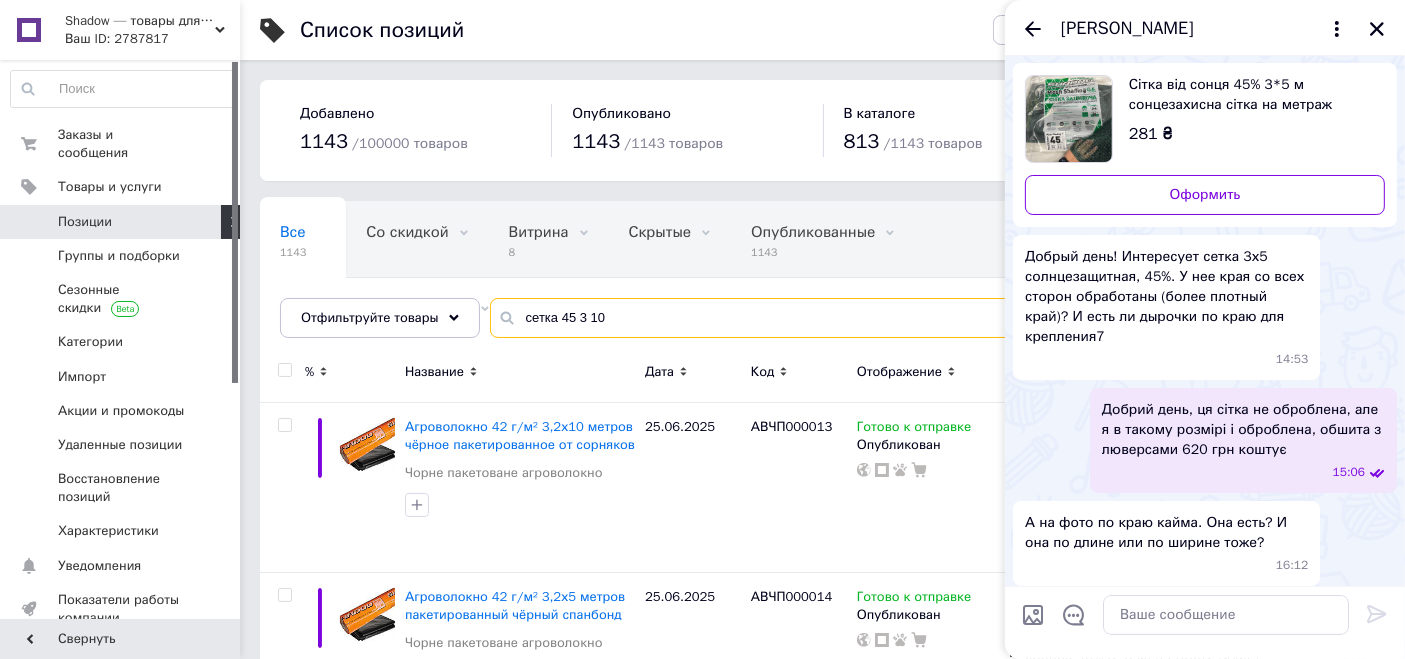 type on "сетка 45 3 10" 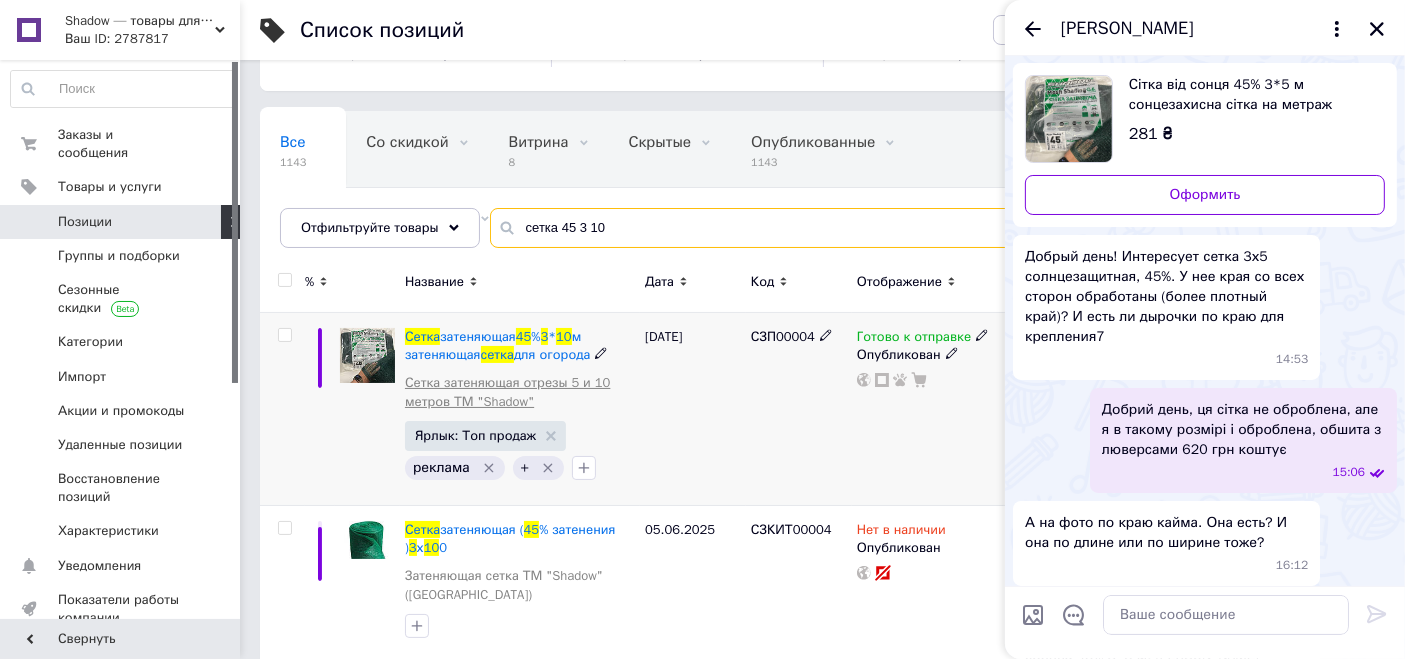 scroll, scrollTop: 111, scrollLeft: 0, axis: vertical 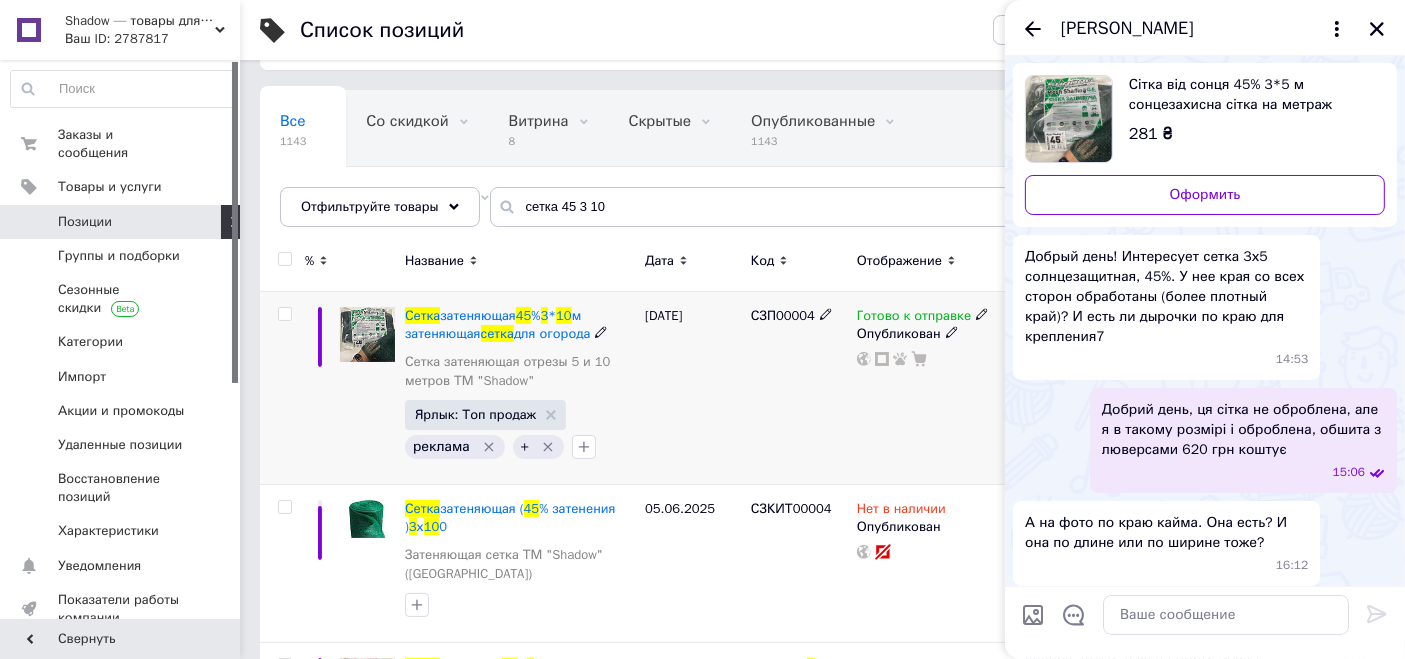 click 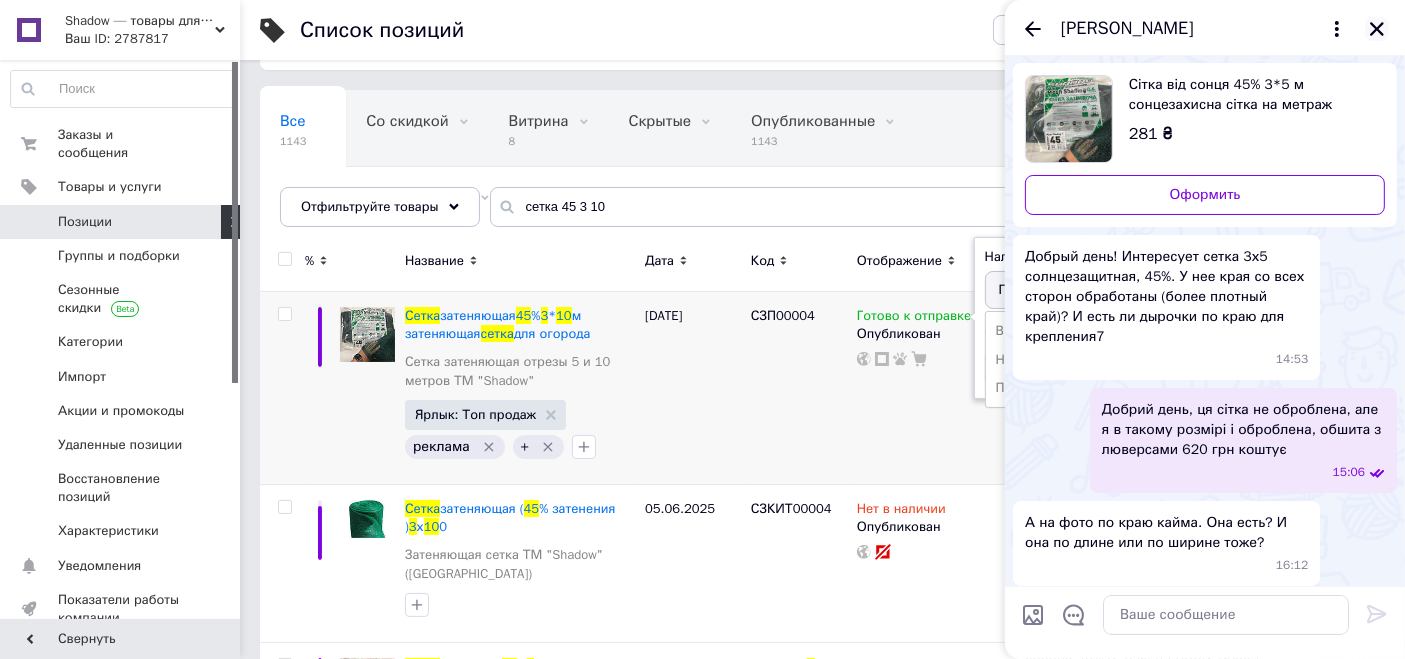 click 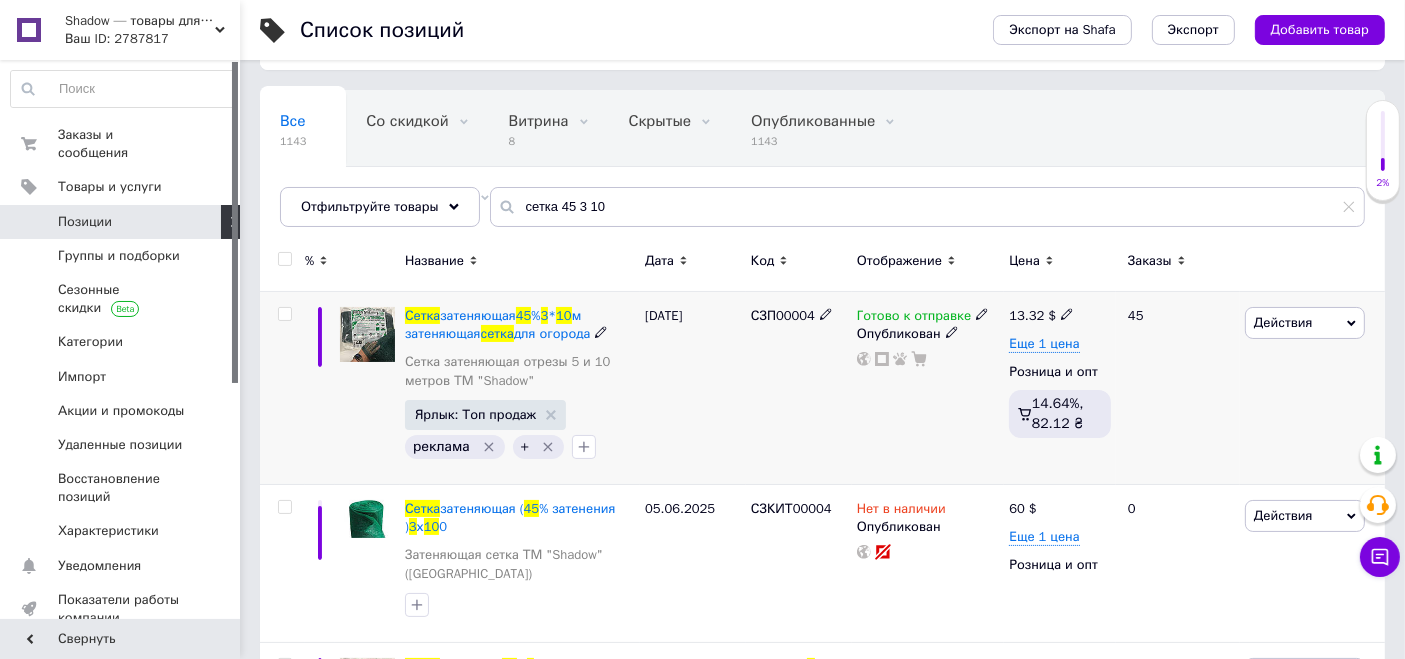click 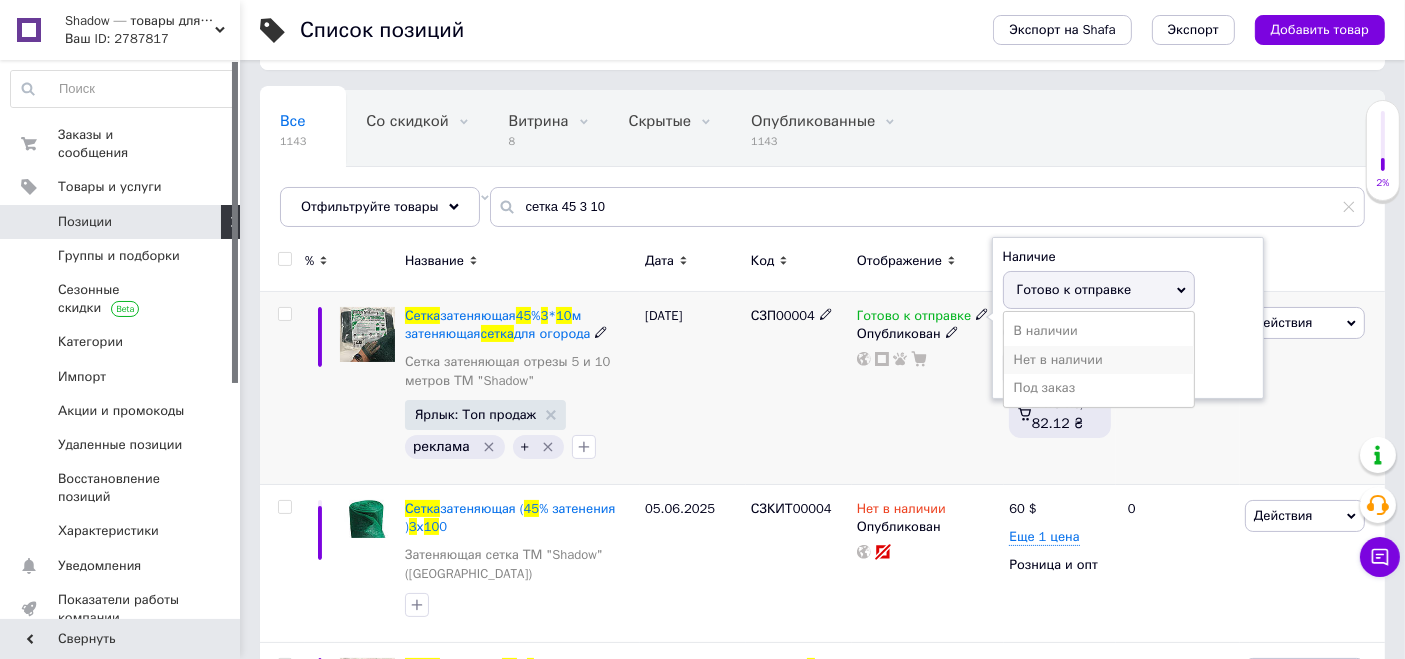 click on "Нет в наличии" at bounding box center (1099, 360) 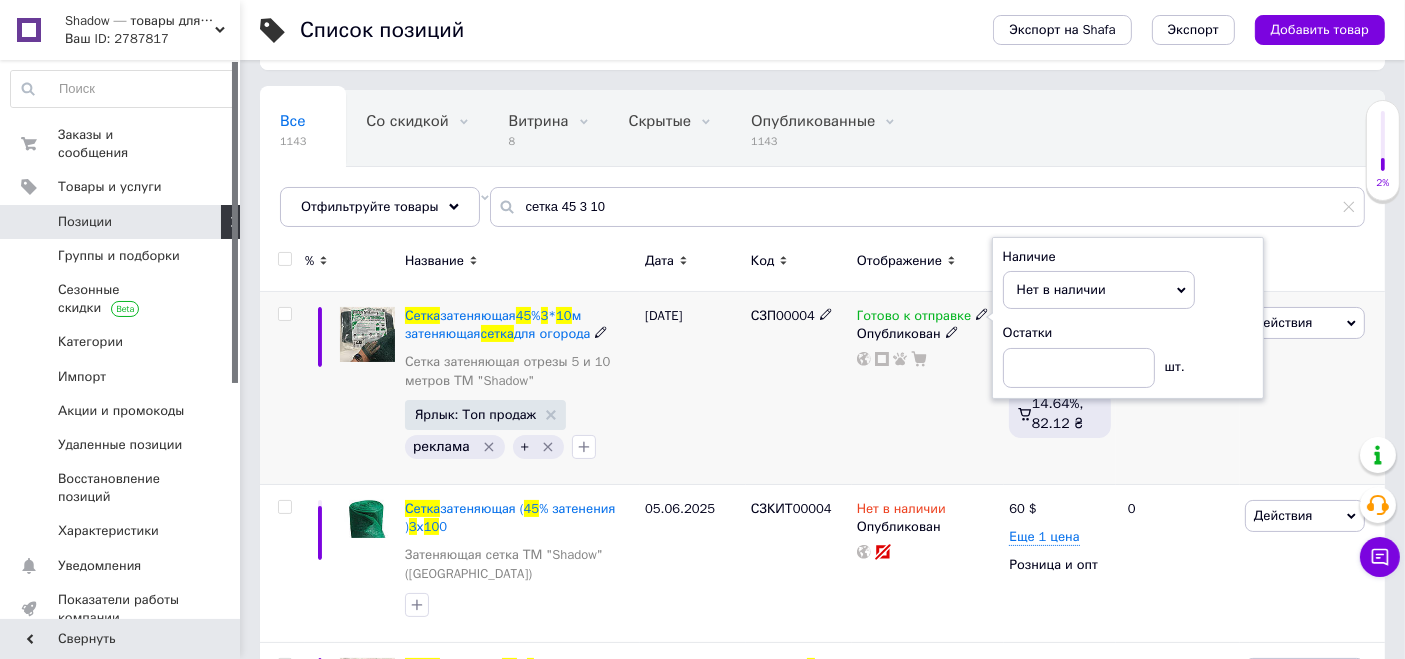 click on "Готово к отправке Наличие Нет в наличии В наличии Под заказ Готово к отправке Остатки шт. Опубликован" at bounding box center [928, 388] 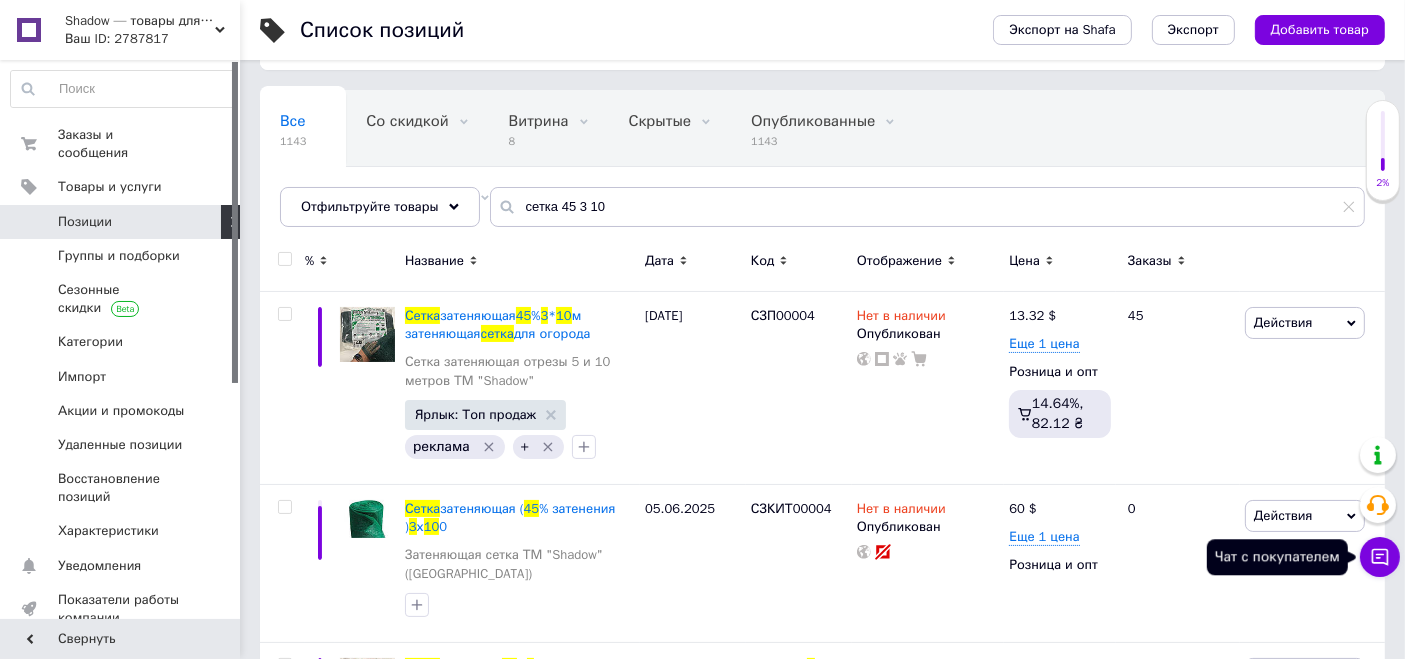 click 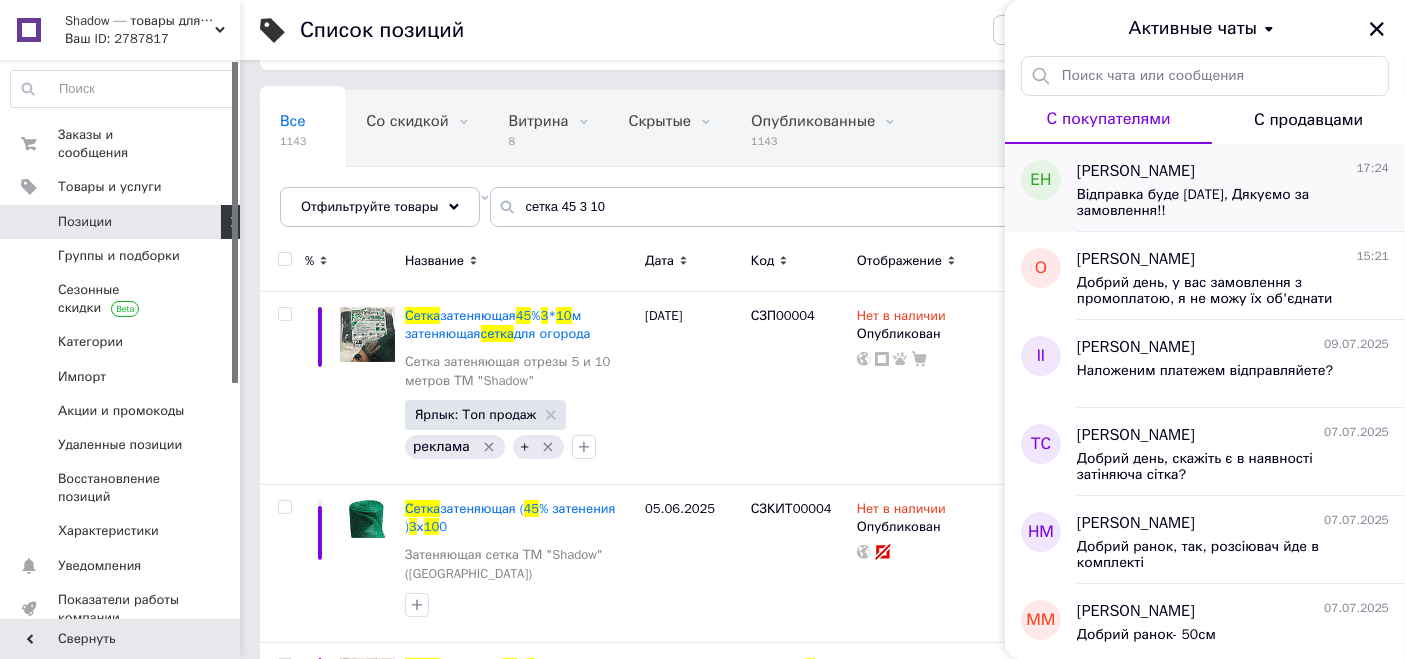 click on "[PERSON_NAME] 17:24" at bounding box center [1233, 171] 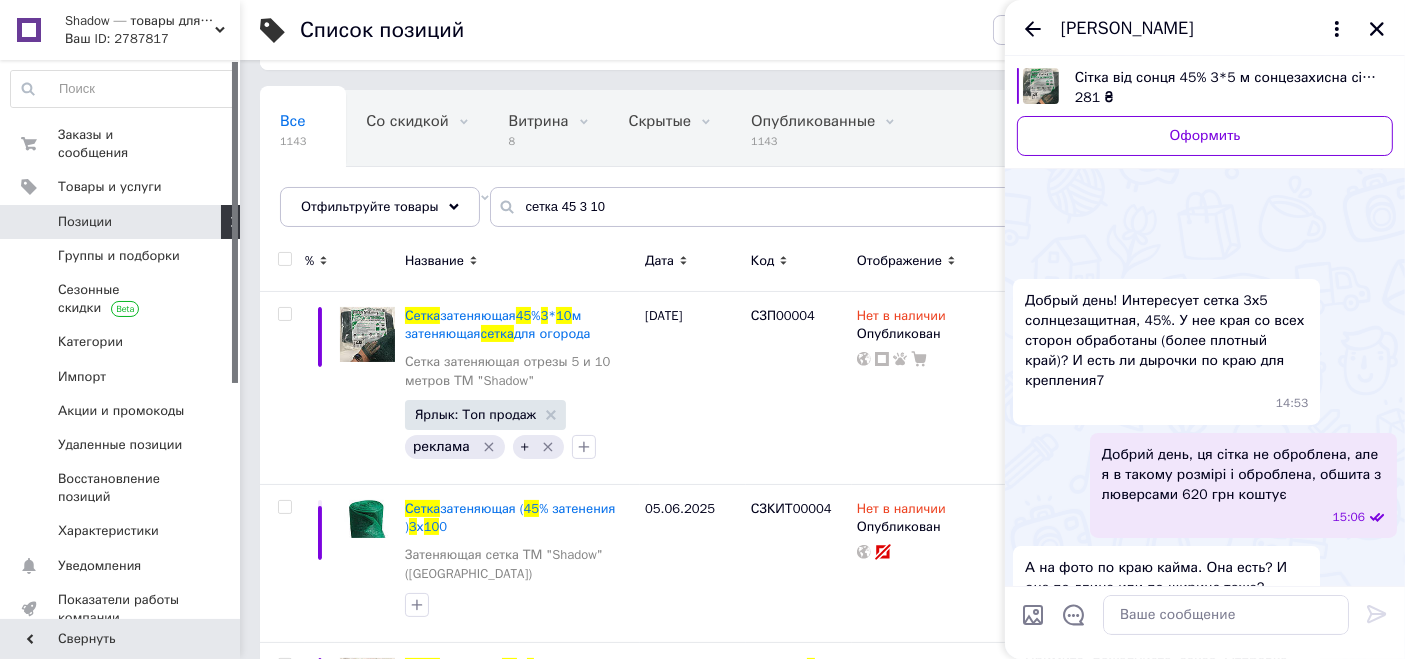 scroll, scrollTop: 319, scrollLeft: 0, axis: vertical 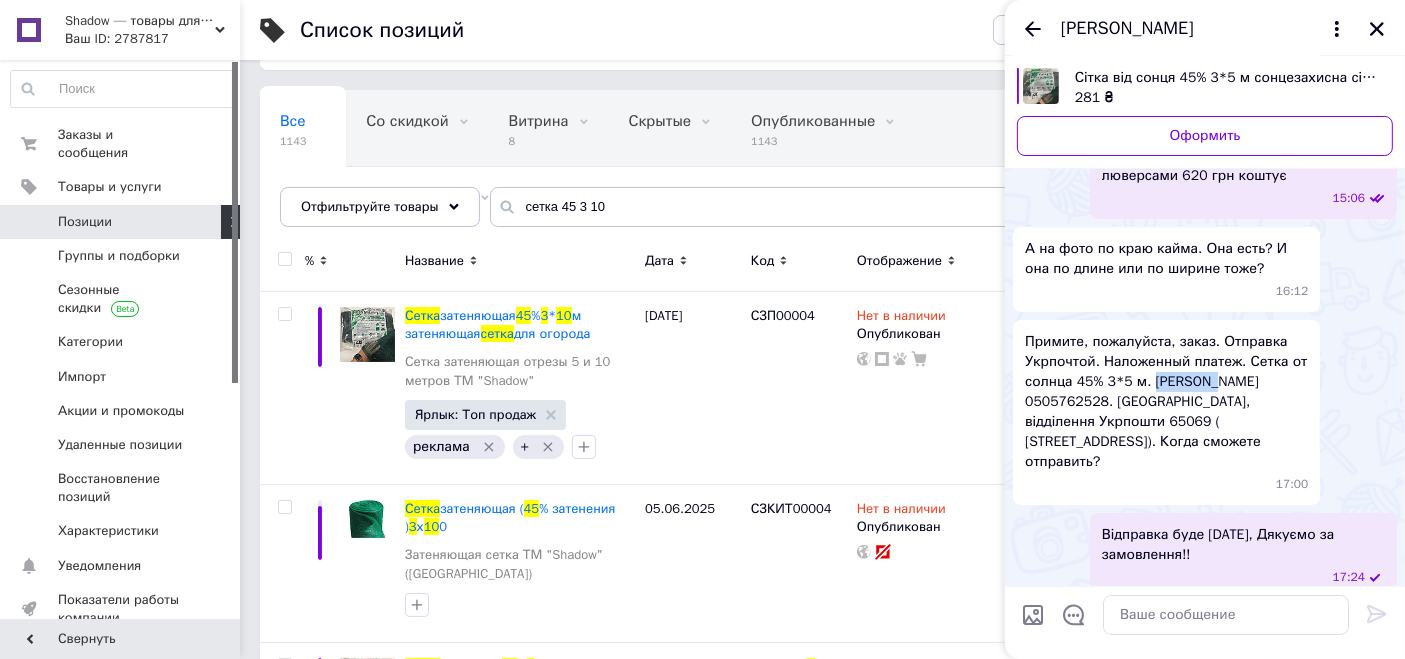 drag, startPoint x: 1204, startPoint y: 387, endPoint x: 1147, endPoint y: 382, distance: 57.21888 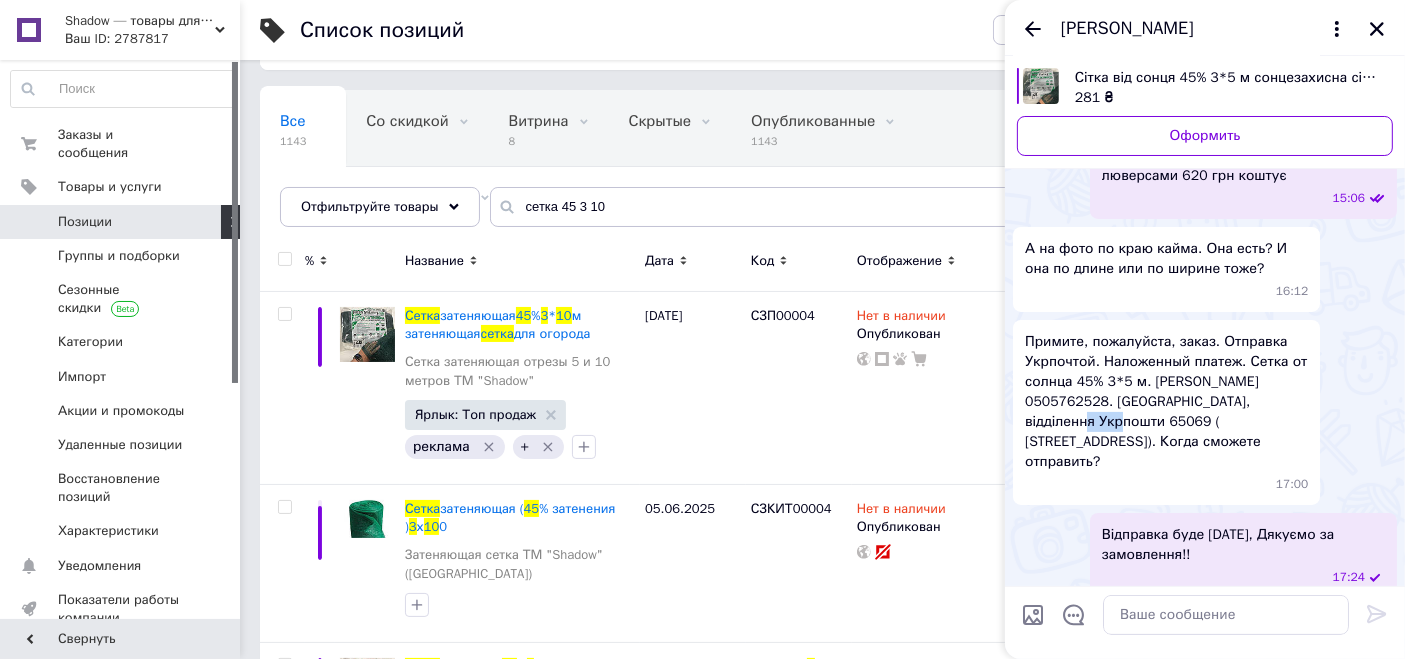 drag, startPoint x: 1060, startPoint y: 421, endPoint x: 1021, endPoint y: 421, distance: 39 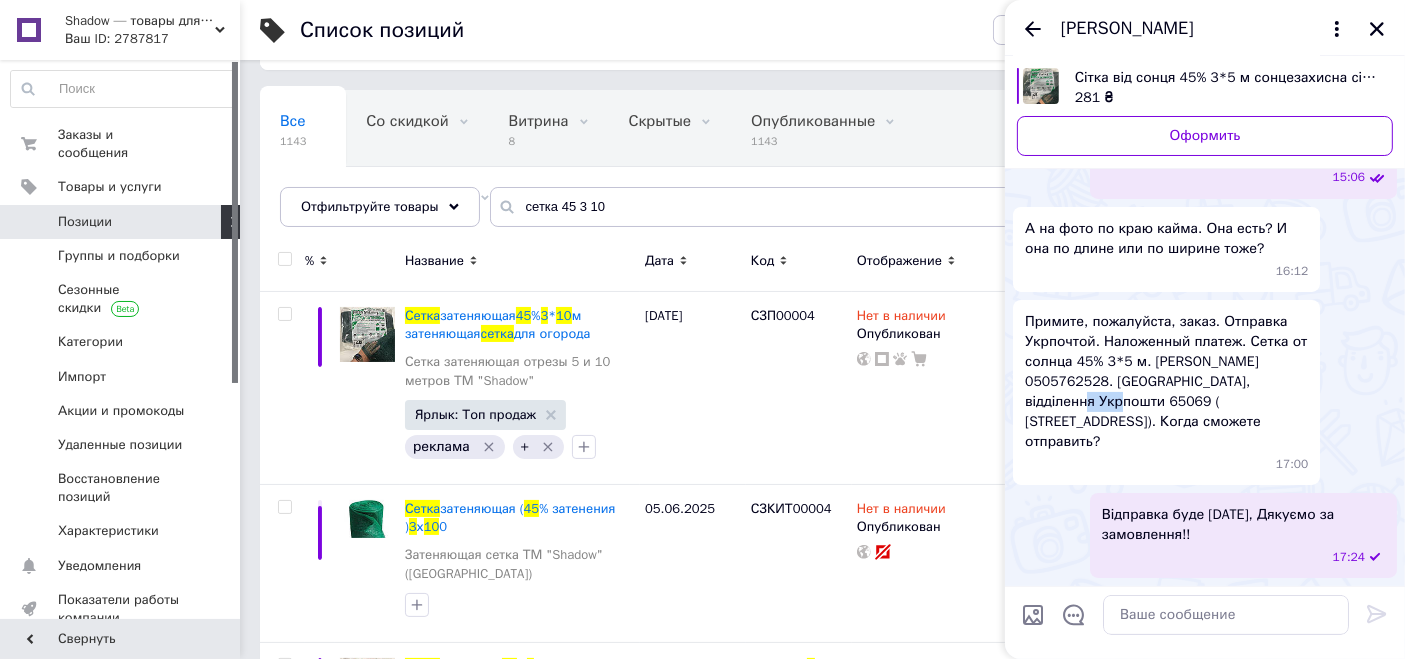 scroll, scrollTop: 266, scrollLeft: 0, axis: vertical 